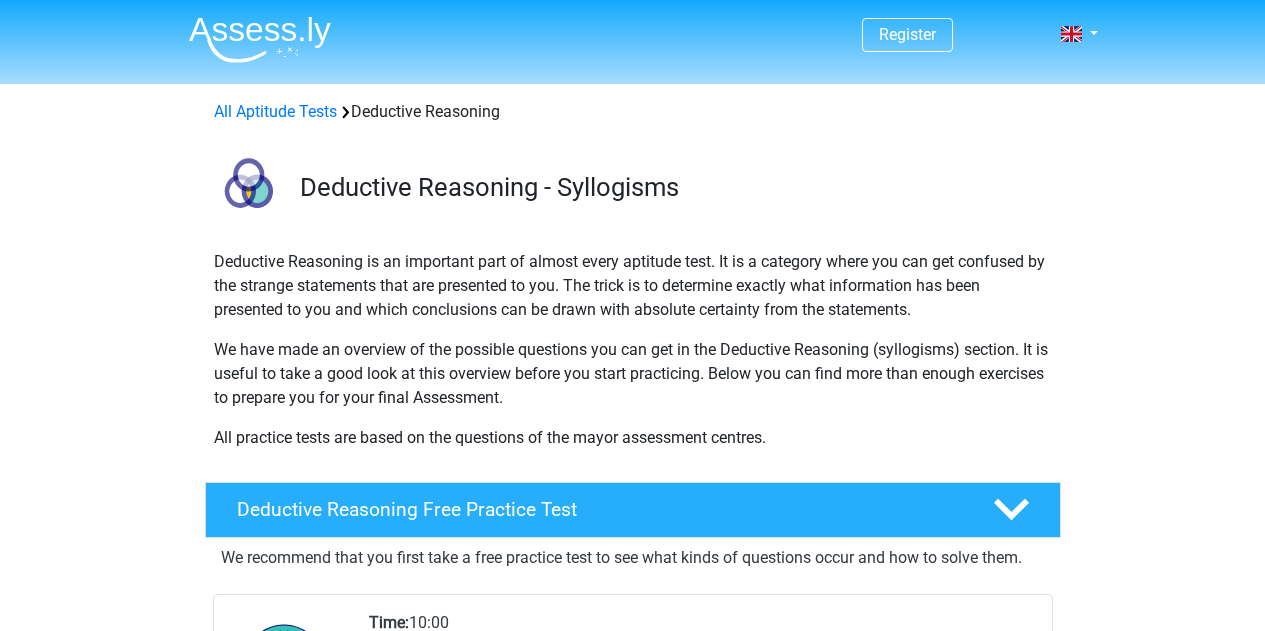 scroll, scrollTop: 400, scrollLeft: 0, axis: vertical 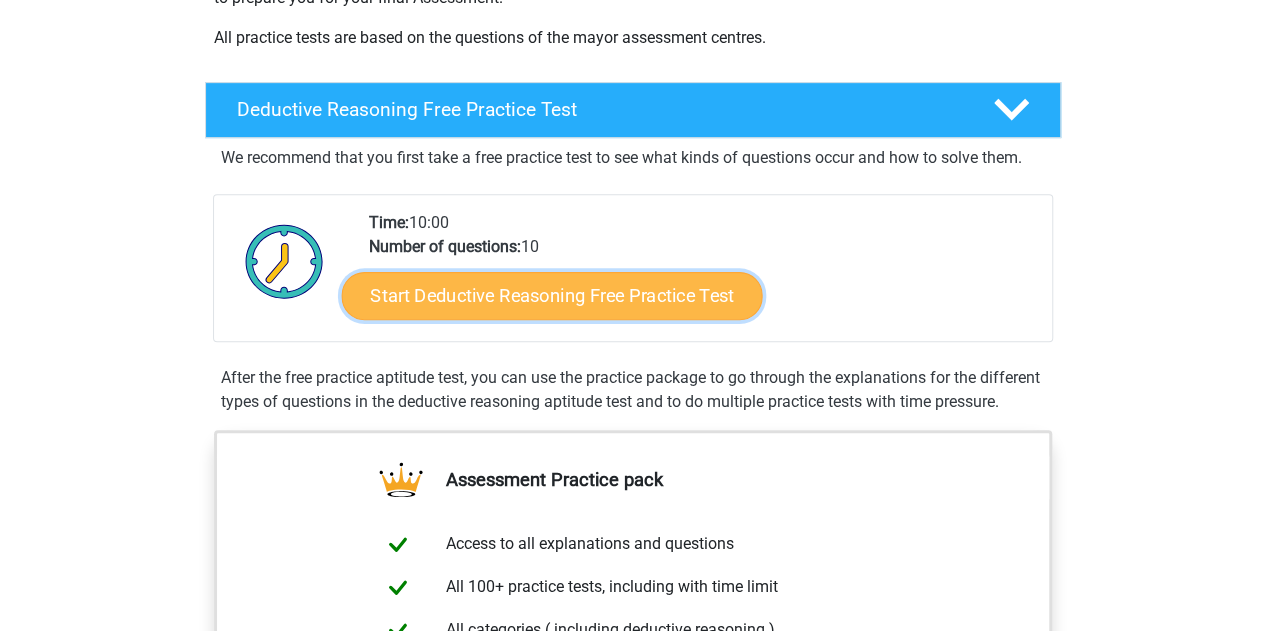 click on "Start Deductive Reasoning
Free Practice Test" at bounding box center (551, 295) 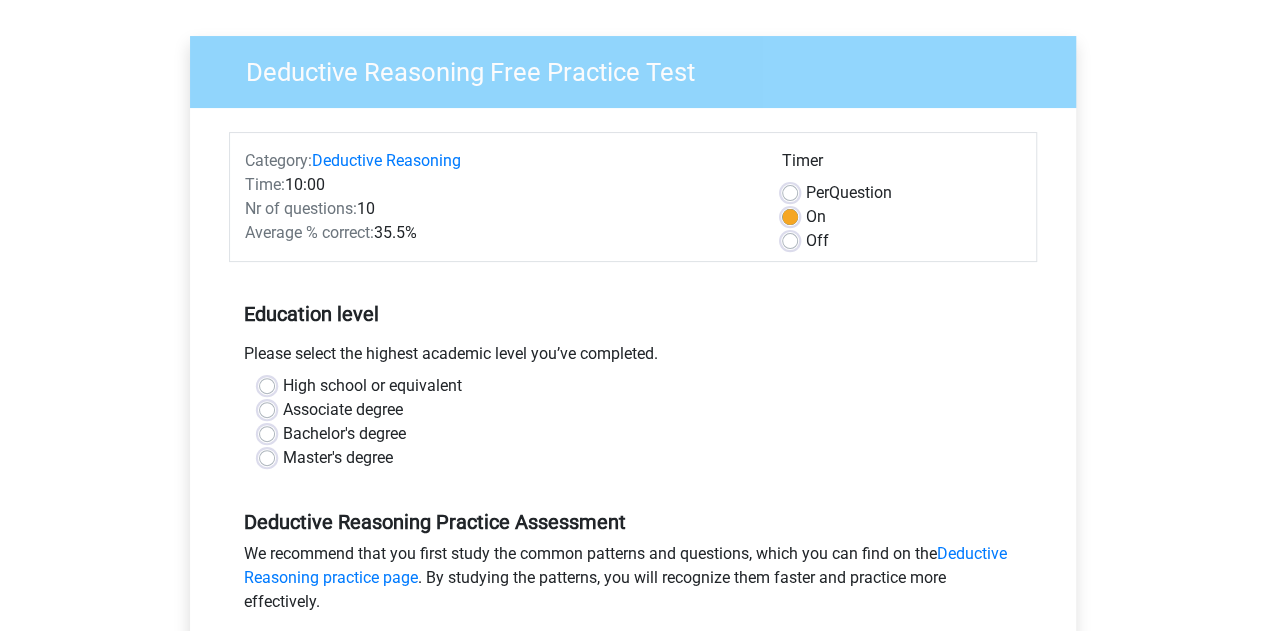 scroll, scrollTop: 200, scrollLeft: 0, axis: vertical 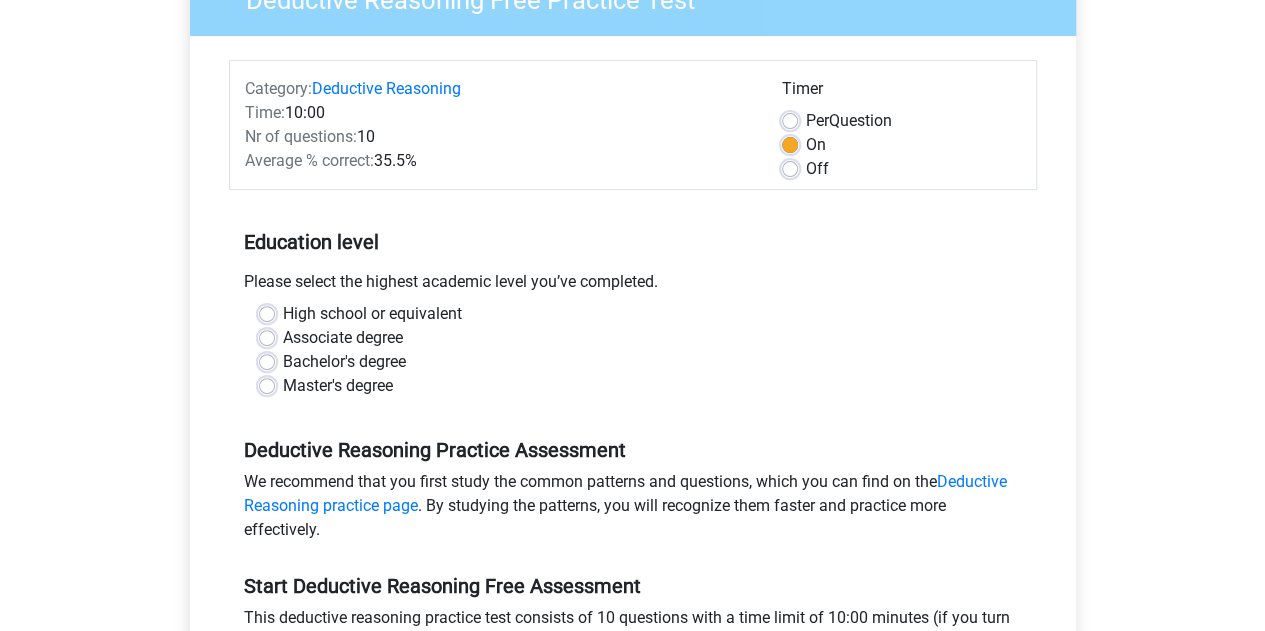 click on "Master's degree" at bounding box center (338, 386) 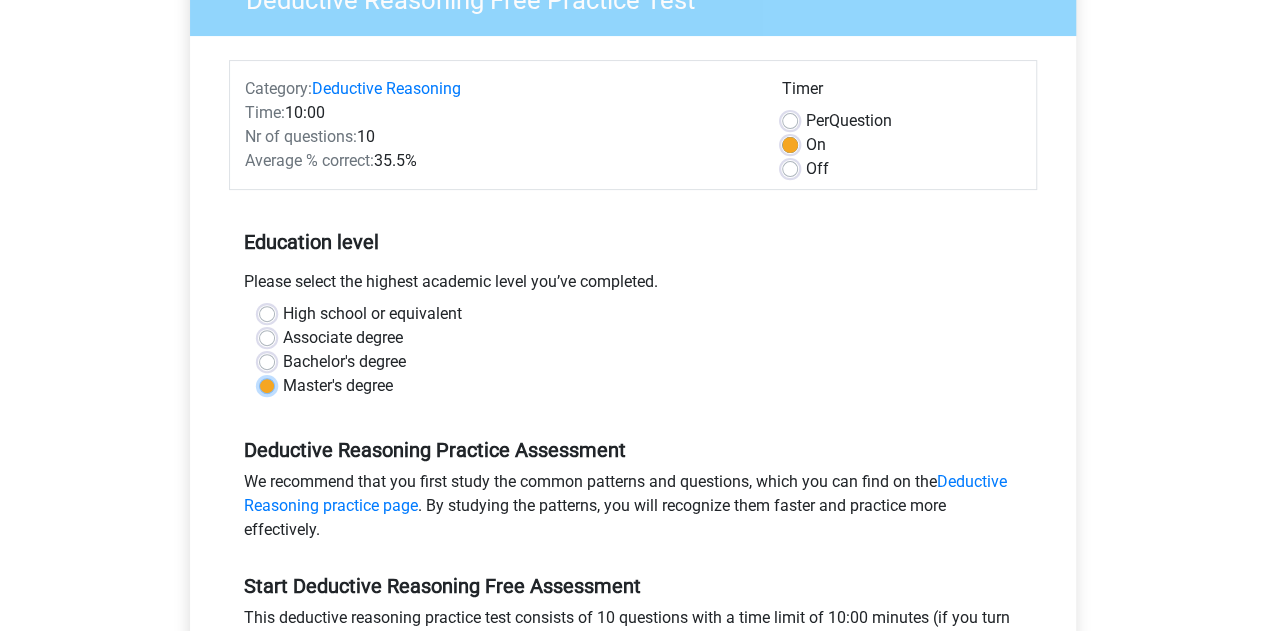 click on "Master's degree" at bounding box center (267, 384) 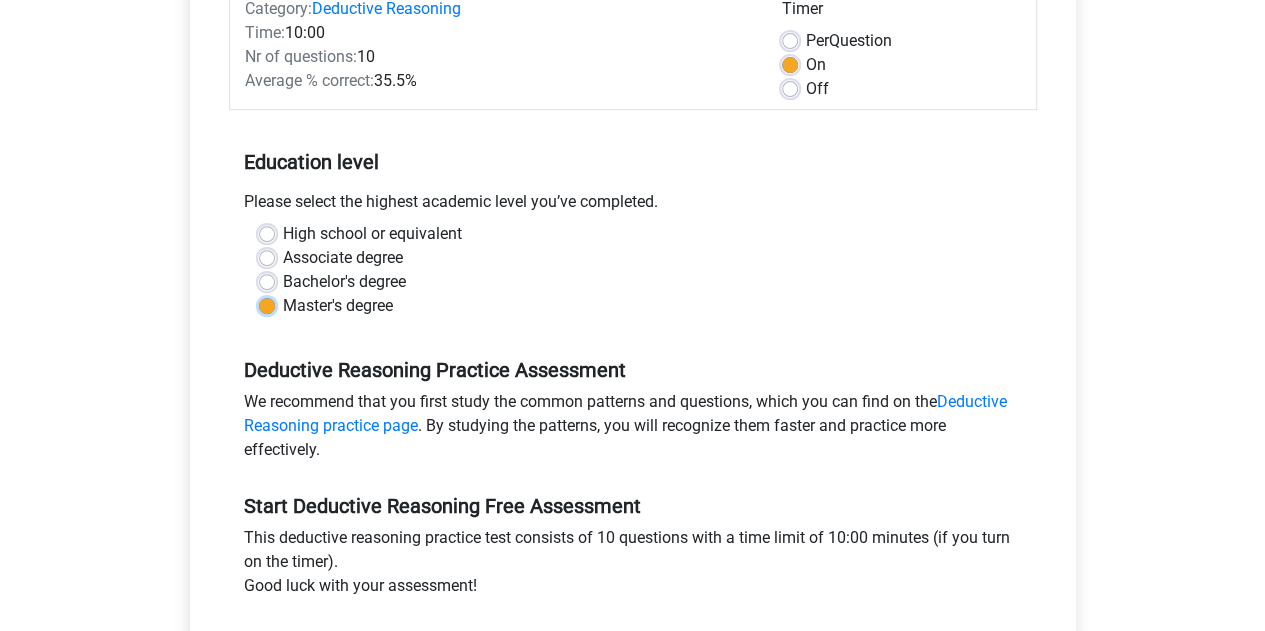 scroll, scrollTop: 400, scrollLeft: 0, axis: vertical 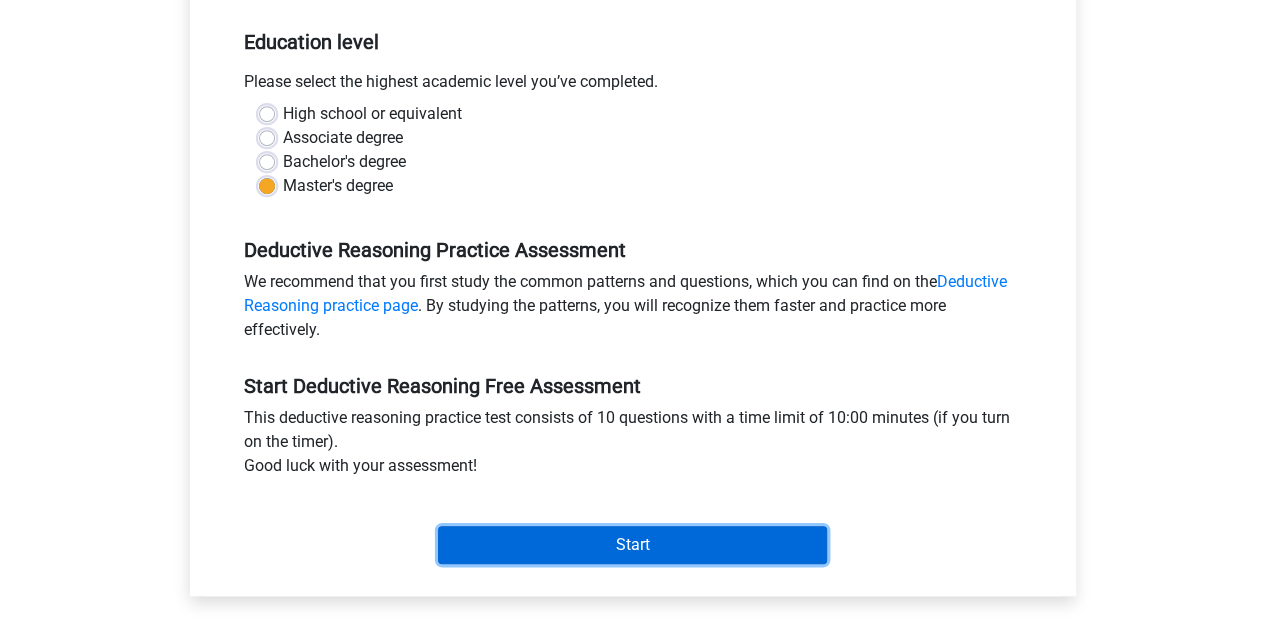click on "Start" at bounding box center [632, 545] 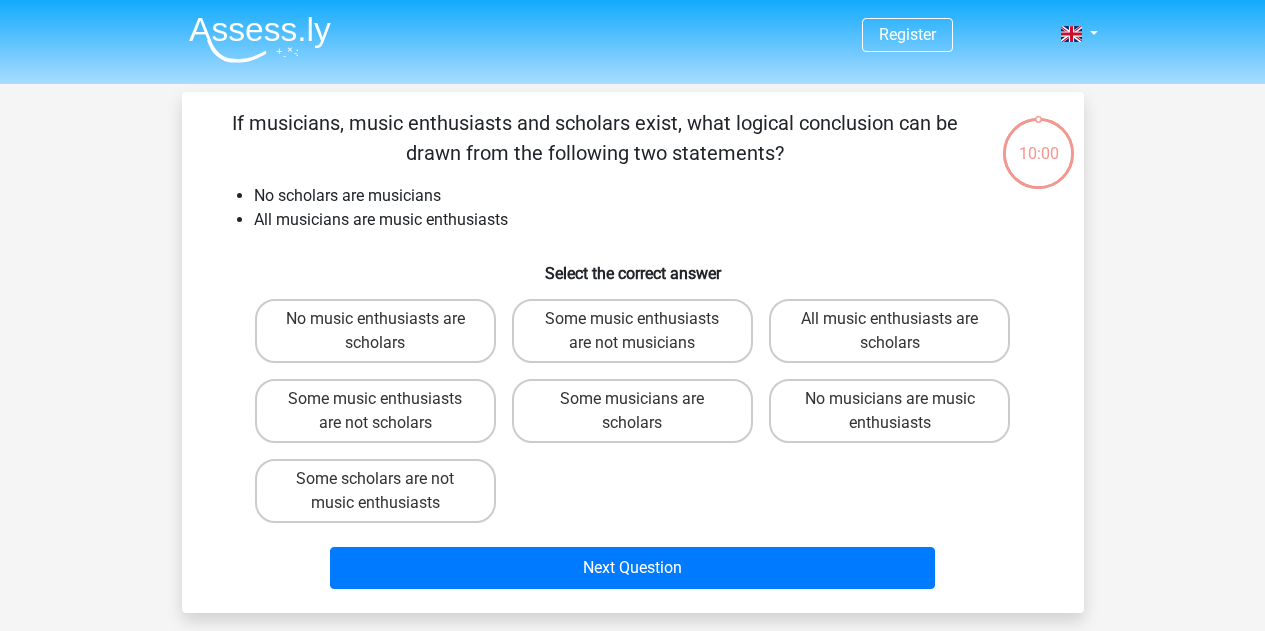 scroll, scrollTop: 0, scrollLeft: 0, axis: both 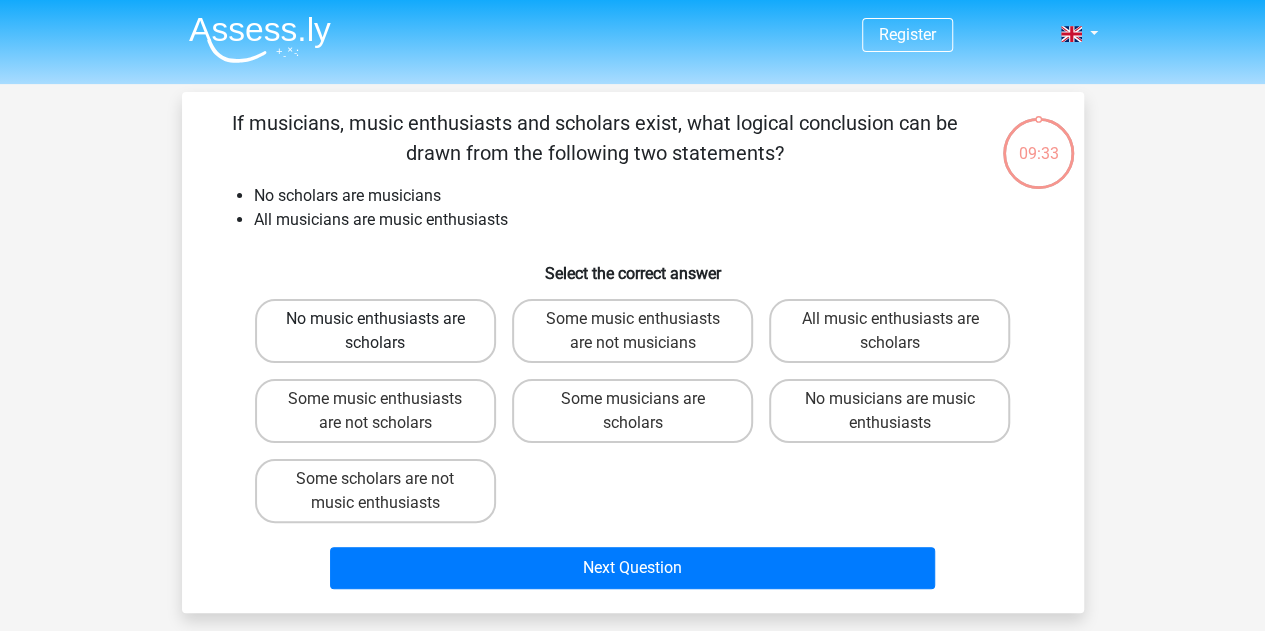 click on "No music enthusiasts are scholars" at bounding box center (375, 331) 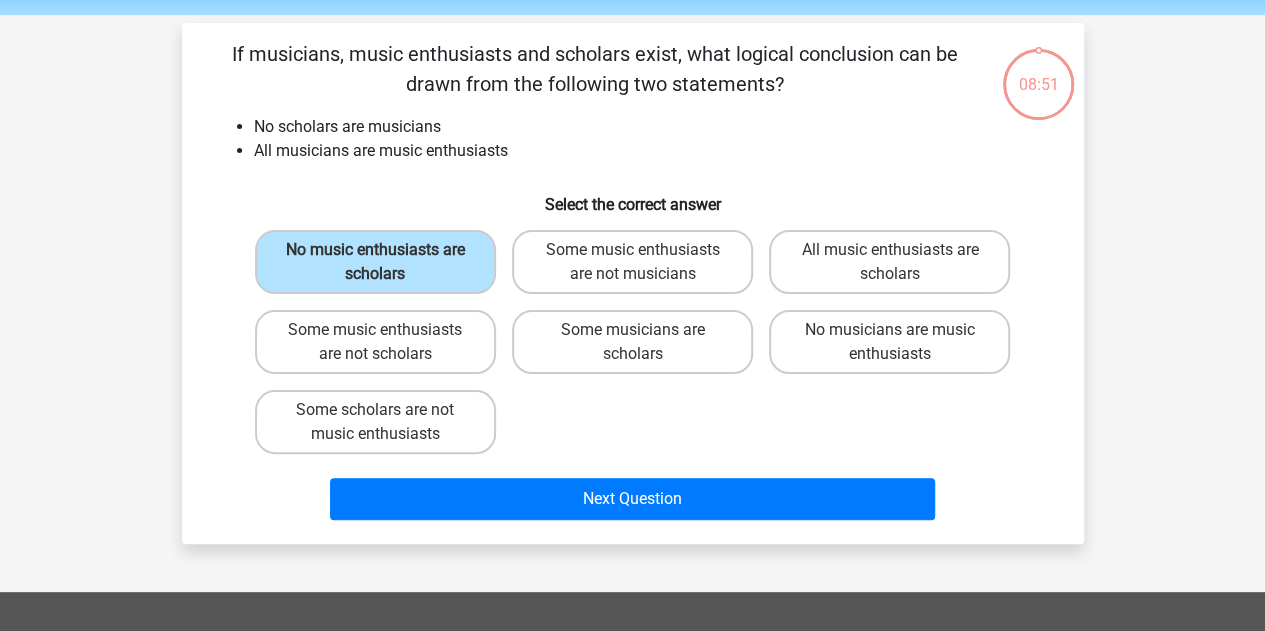 scroll, scrollTop: 100, scrollLeft: 0, axis: vertical 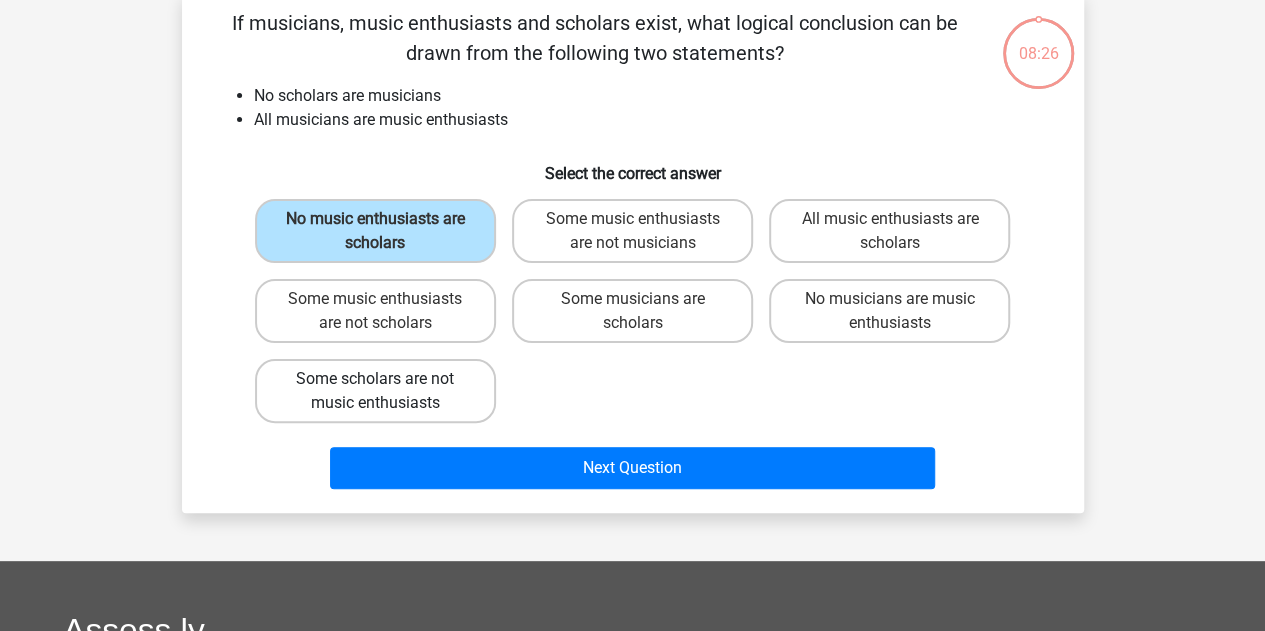 click on "Some scholars are not music enthusiasts" at bounding box center [375, 391] 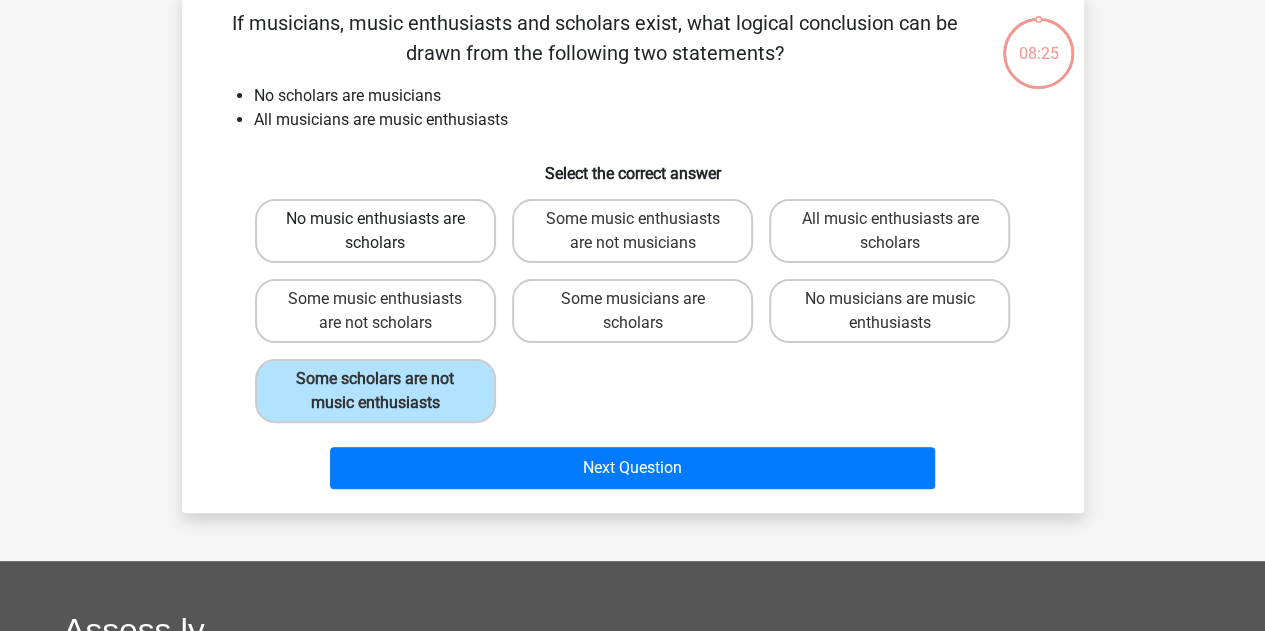 click on "No music enthusiasts are scholars" at bounding box center (375, 231) 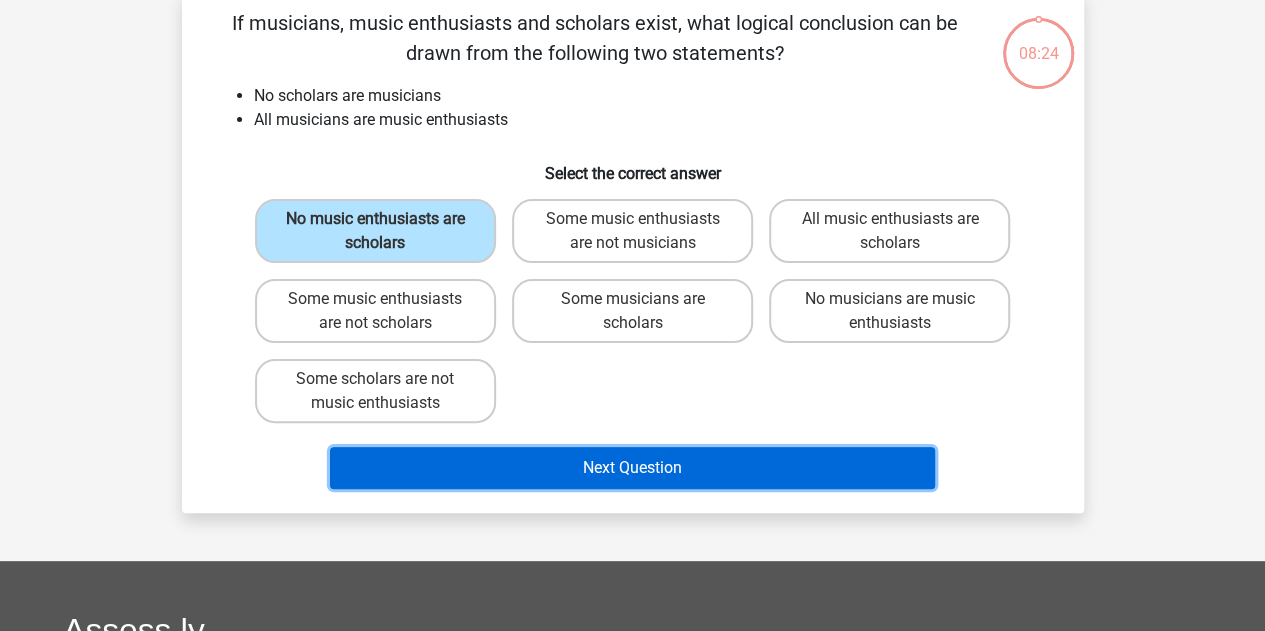 click on "Next Question" at bounding box center (632, 468) 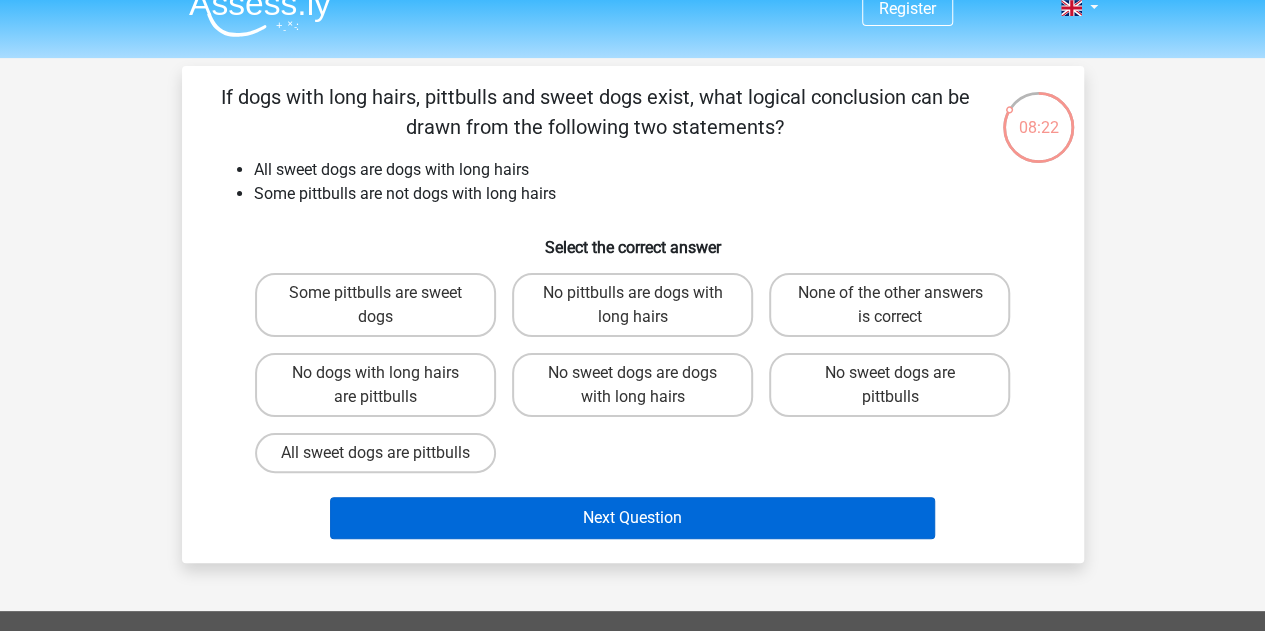 scroll, scrollTop: 0, scrollLeft: 0, axis: both 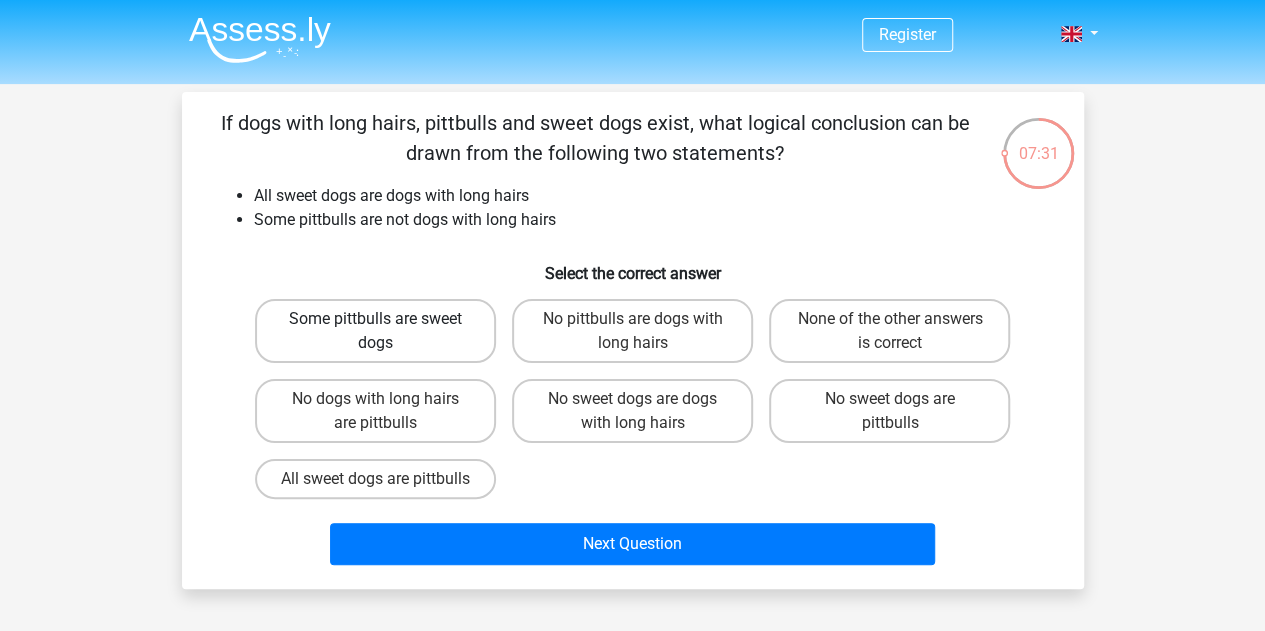 click on "Some pittbulls are sweet dogs" at bounding box center [375, 331] 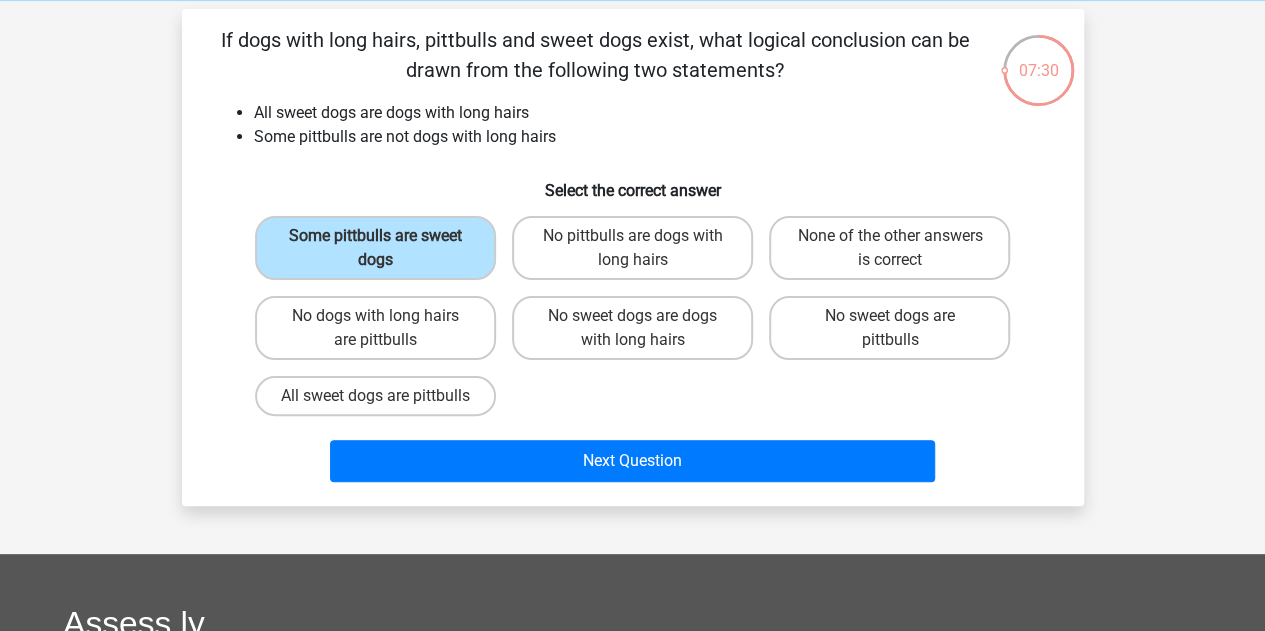 scroll, scrollTop: 100, scrollLeft: 0, axis: vertical 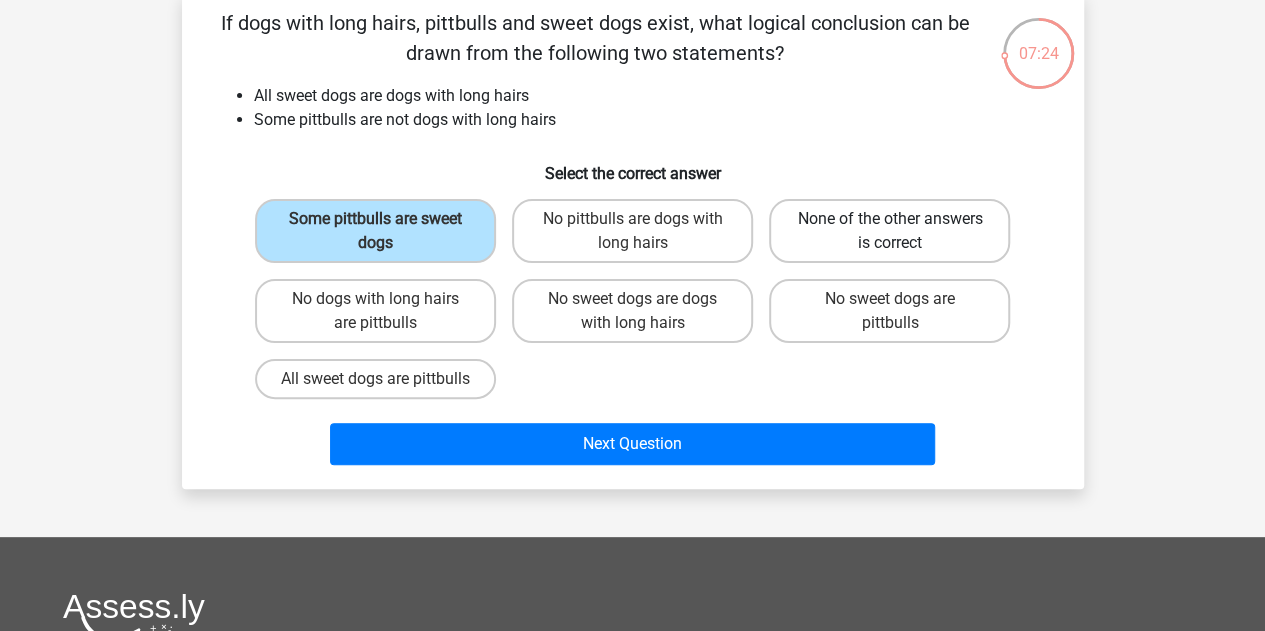click on "None of the other answers is correct" at bounding box center [889, 231] 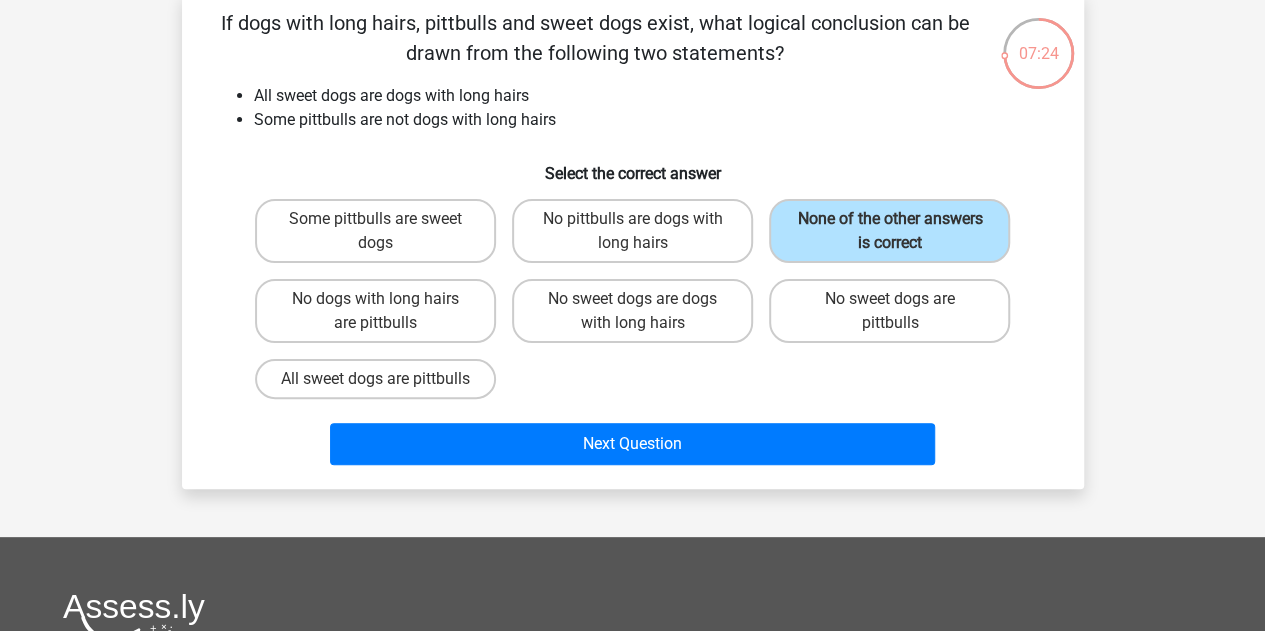 click on "Next Question" at bounding box center (633, 448) 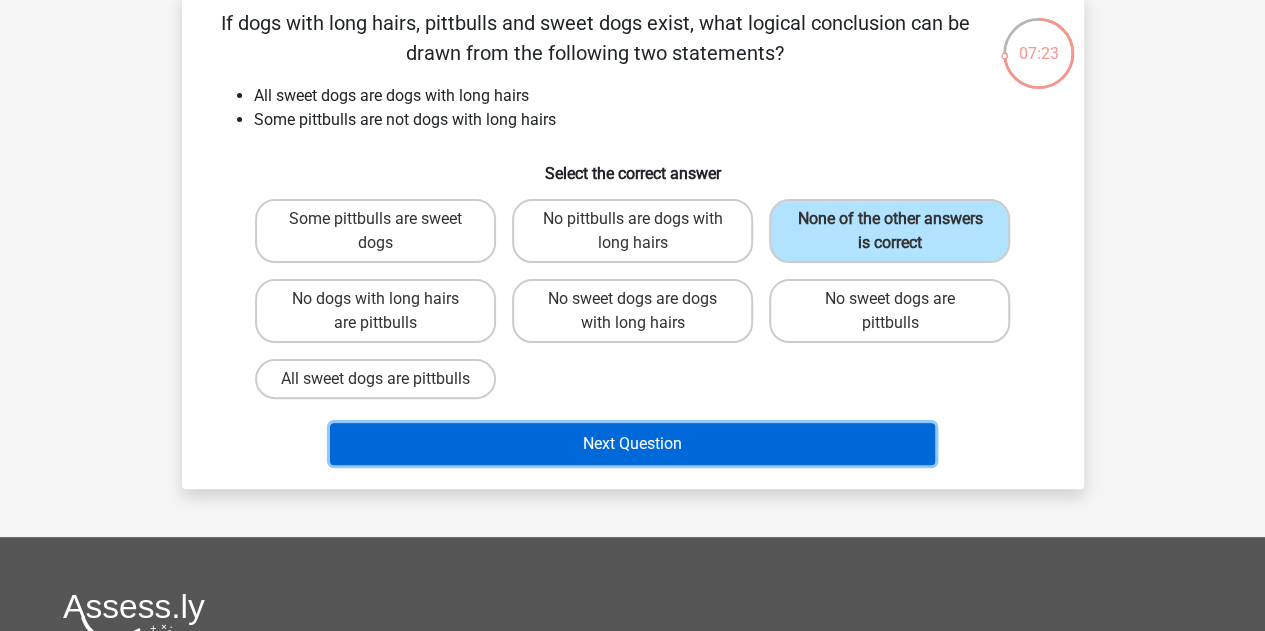 click on "Next Question" at bounding box center (632, 444) 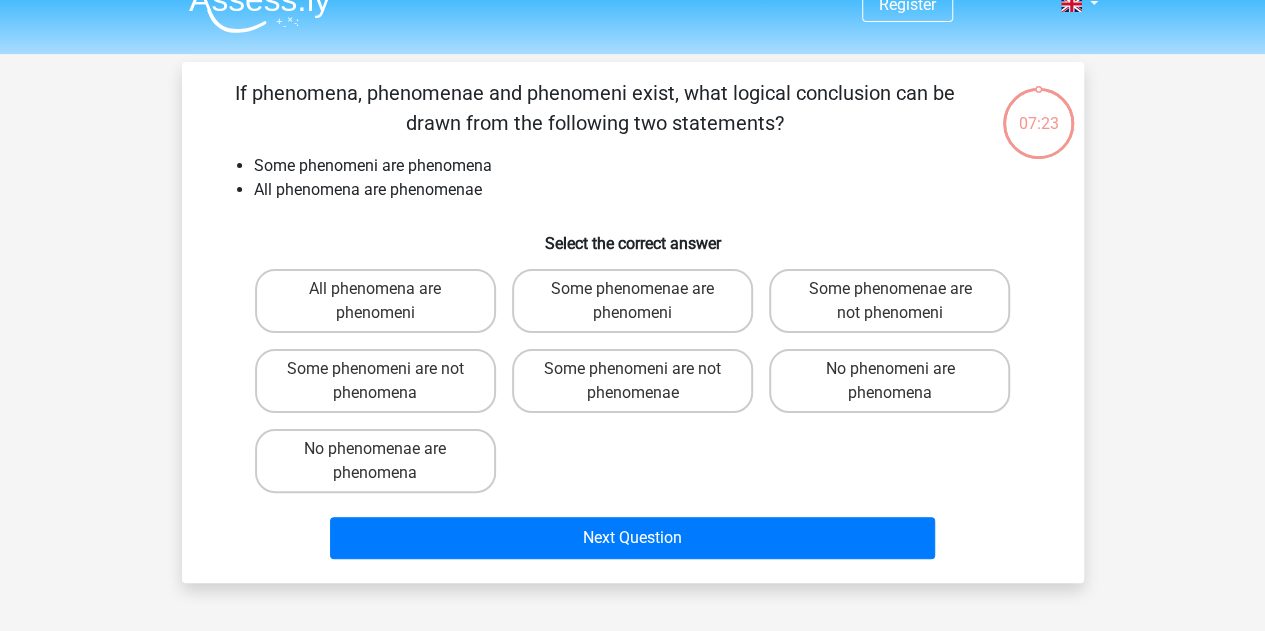 scroll, scrollTop: 0, scrollLeft: 0, axis: both 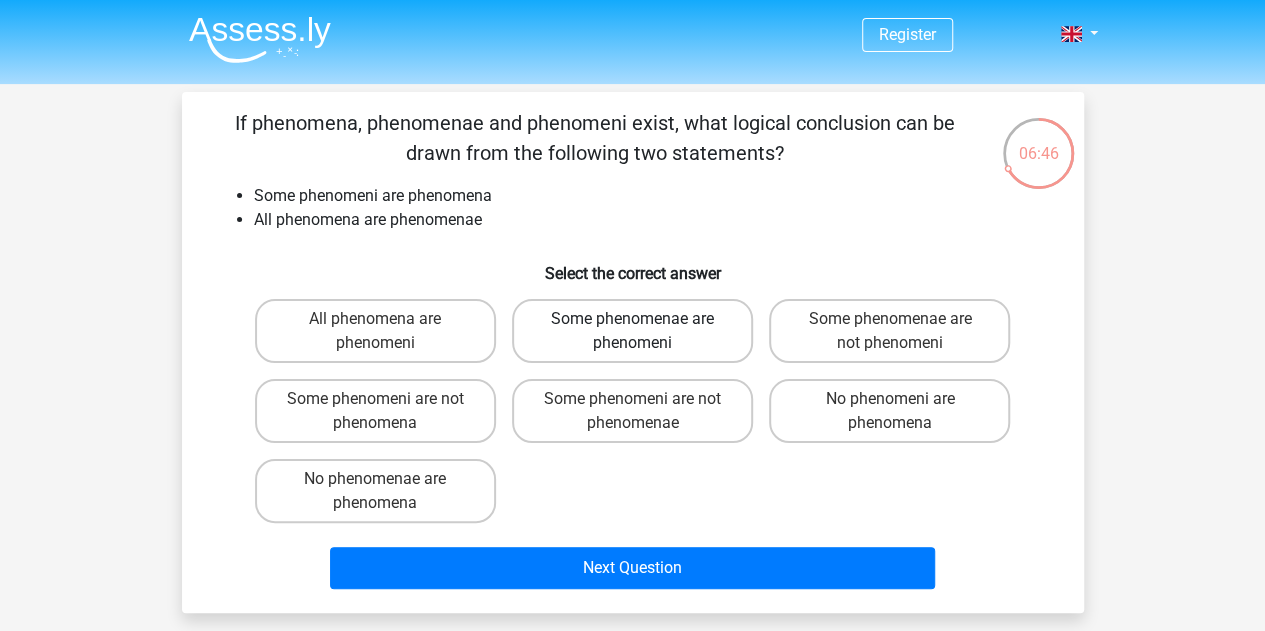click on "Some phenomenae are phenomeni" at bounding box center [632, 331] 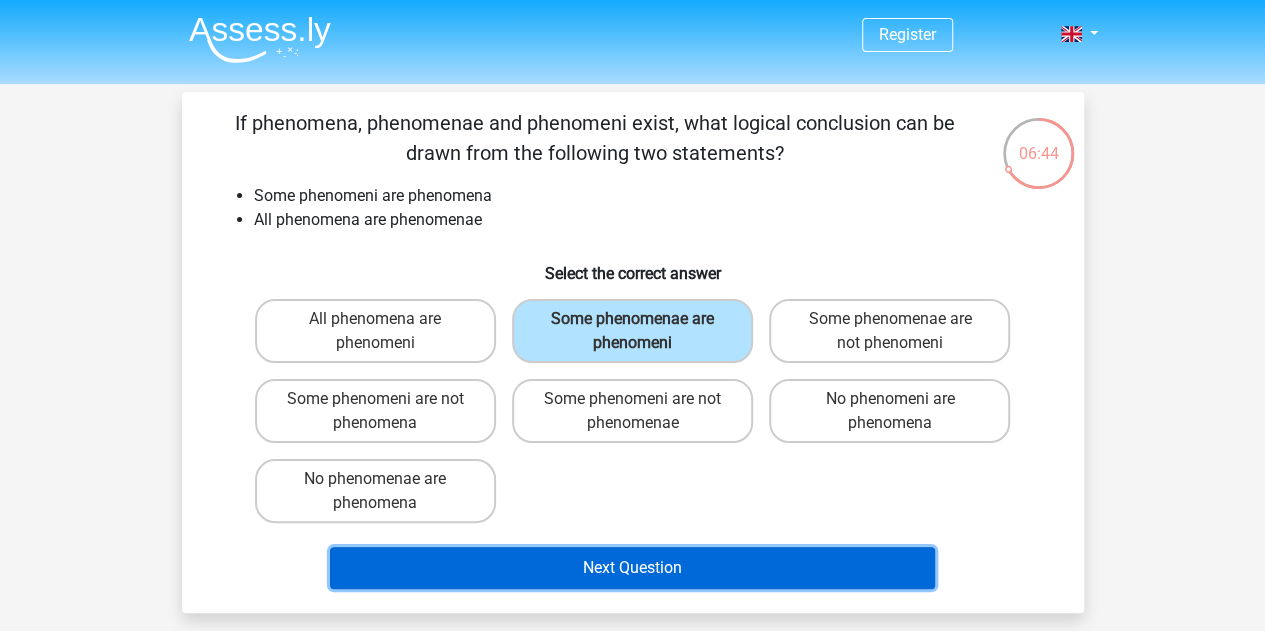 click on "Next Question" at bounding box center (632, 568) 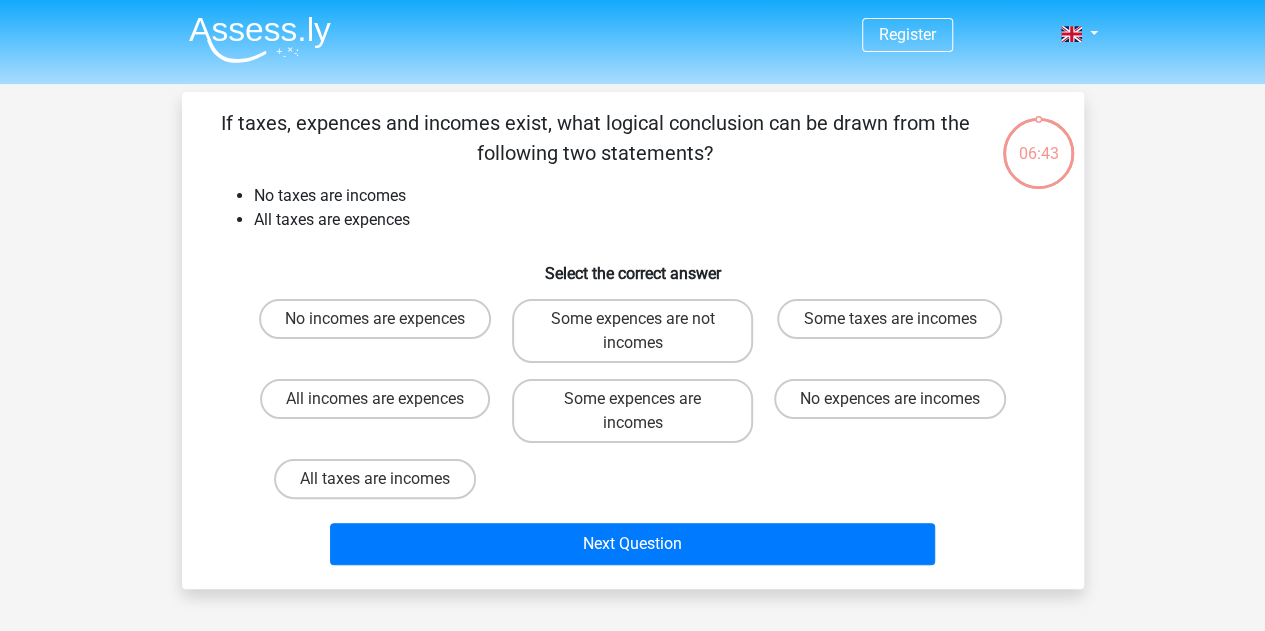 scroll, scrollTop: 92, scrollLeft: 0, axis: vertical 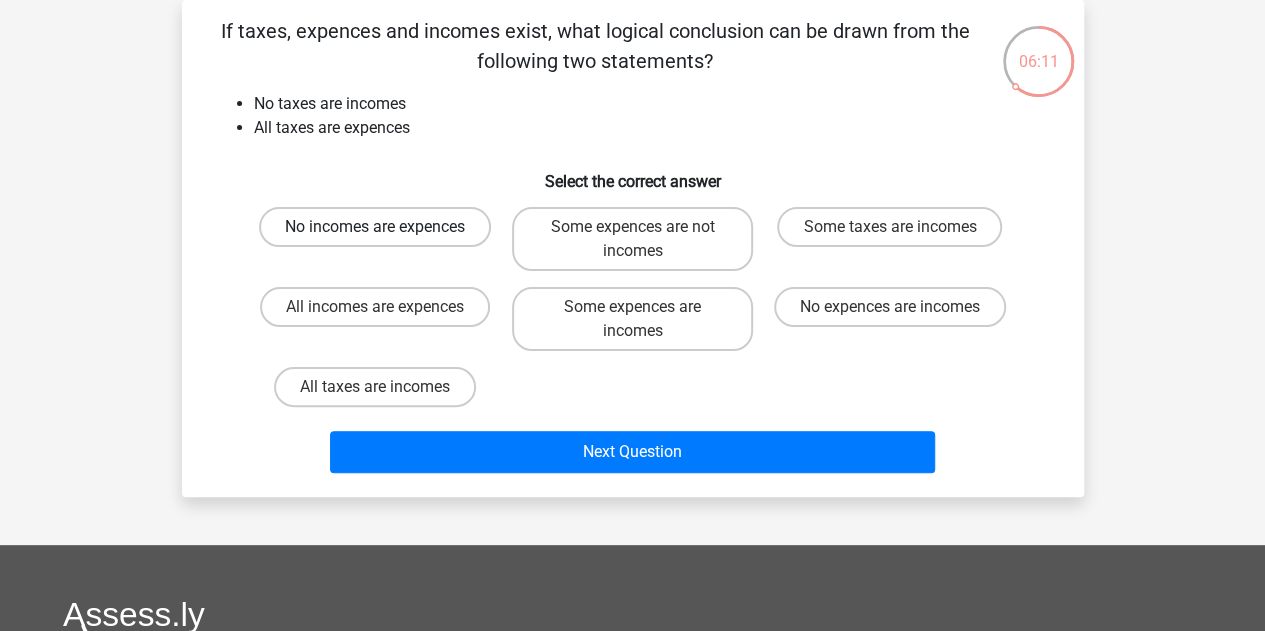 click on "No incomes are expences" at bounding box center (375, 227) 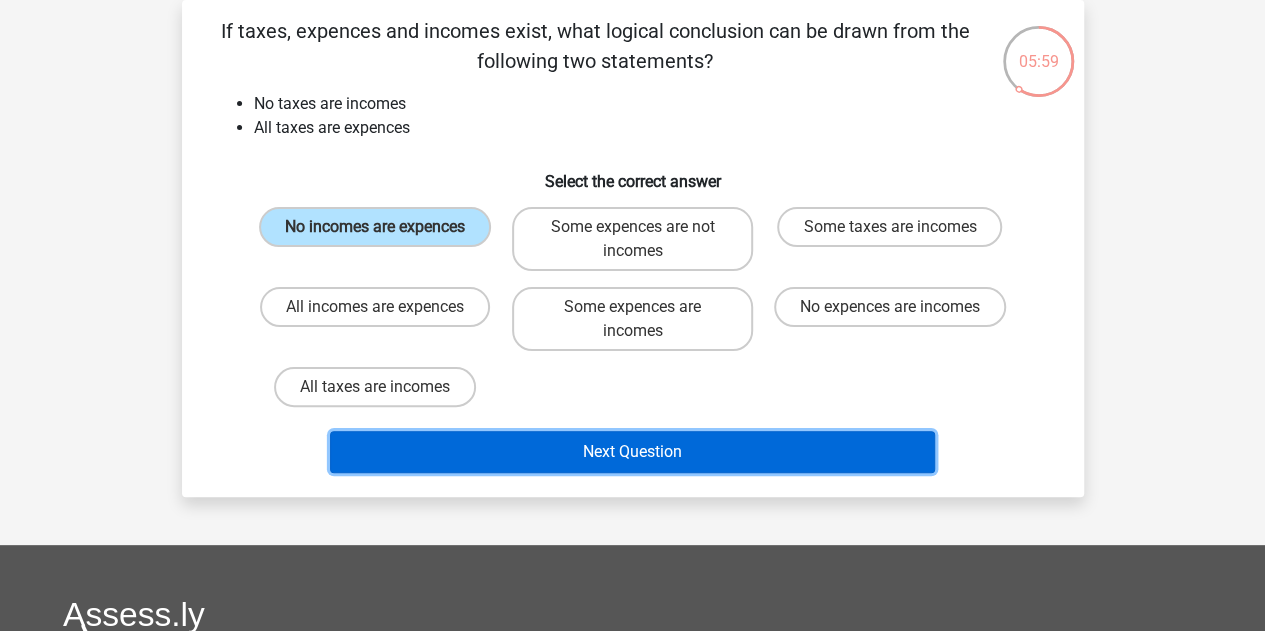 click on "Next Question" at bounding box center (632, 452) 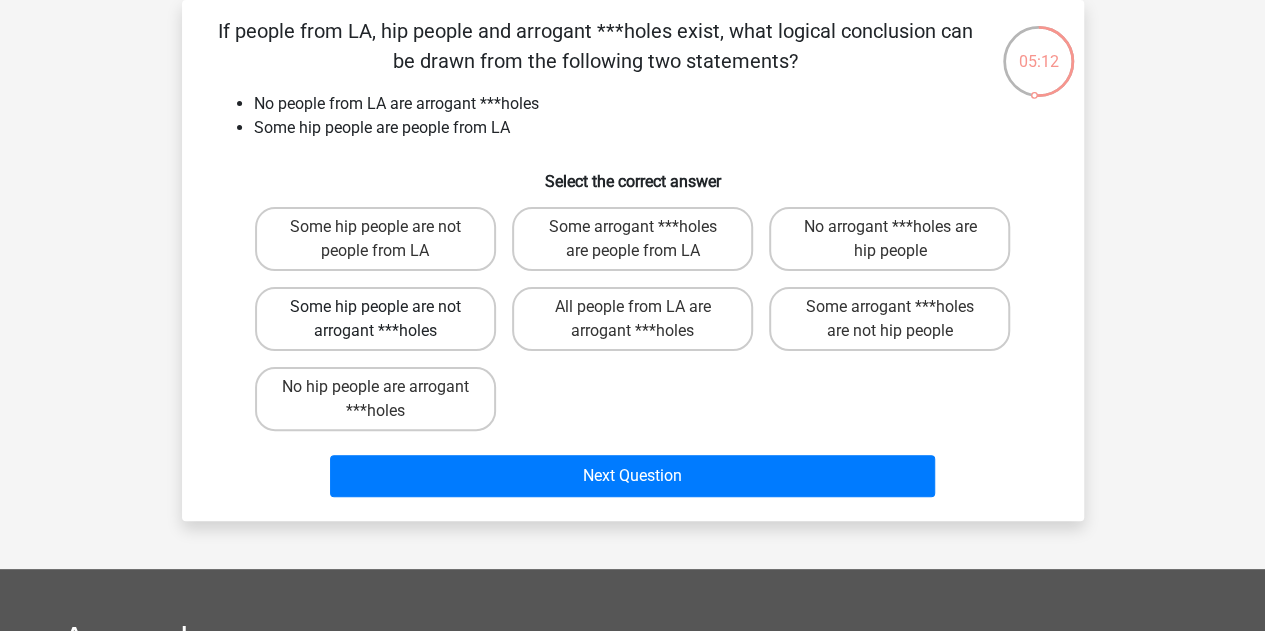 click on "Some hip people are not arrogant ***holes" at bounding box center [375, 319] 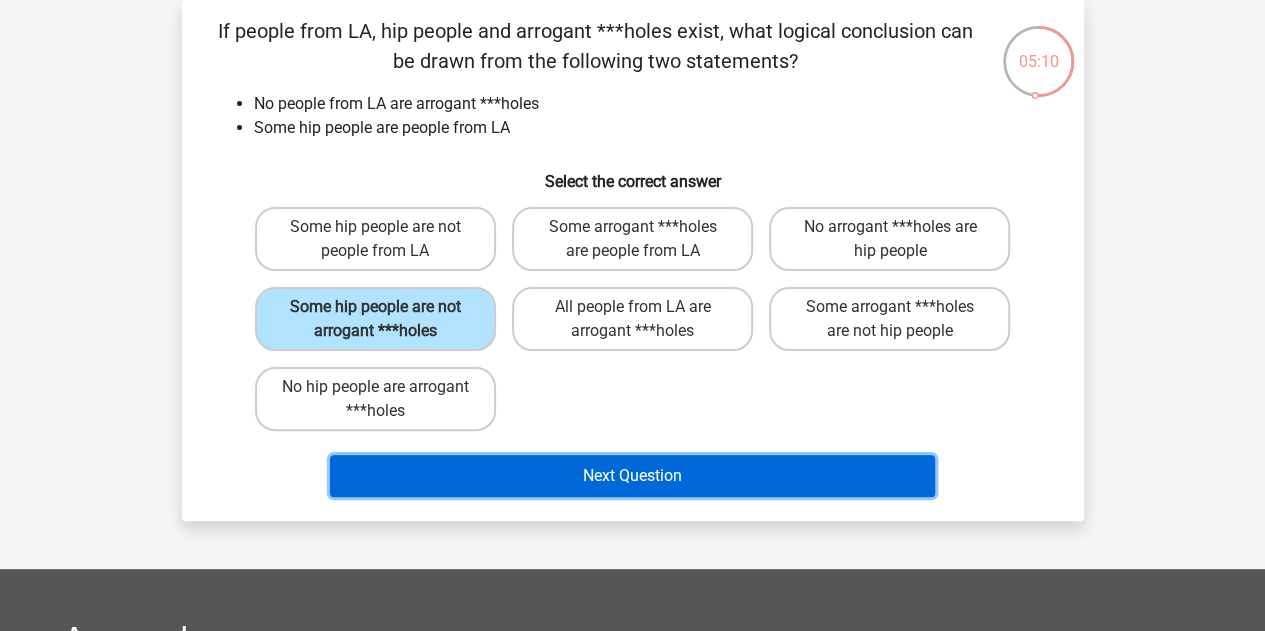 click on "Next Question" at bounding box center [632, 476] 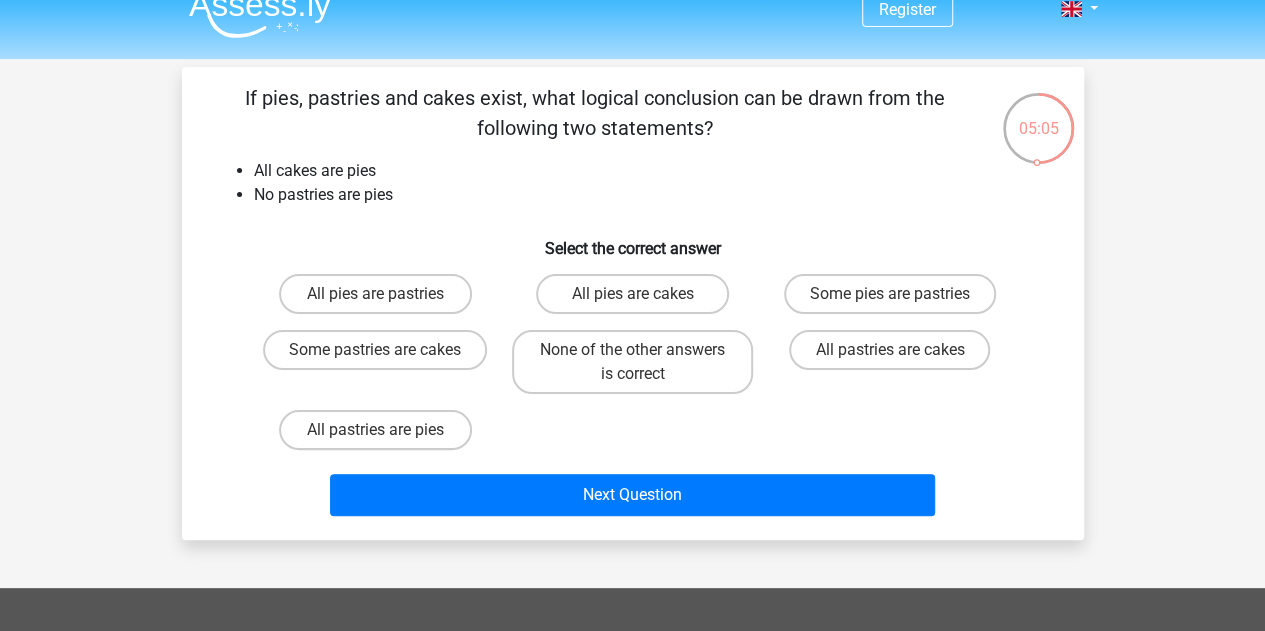 scroll, scrollTop: 0, scrollLeft: 0, axis: both 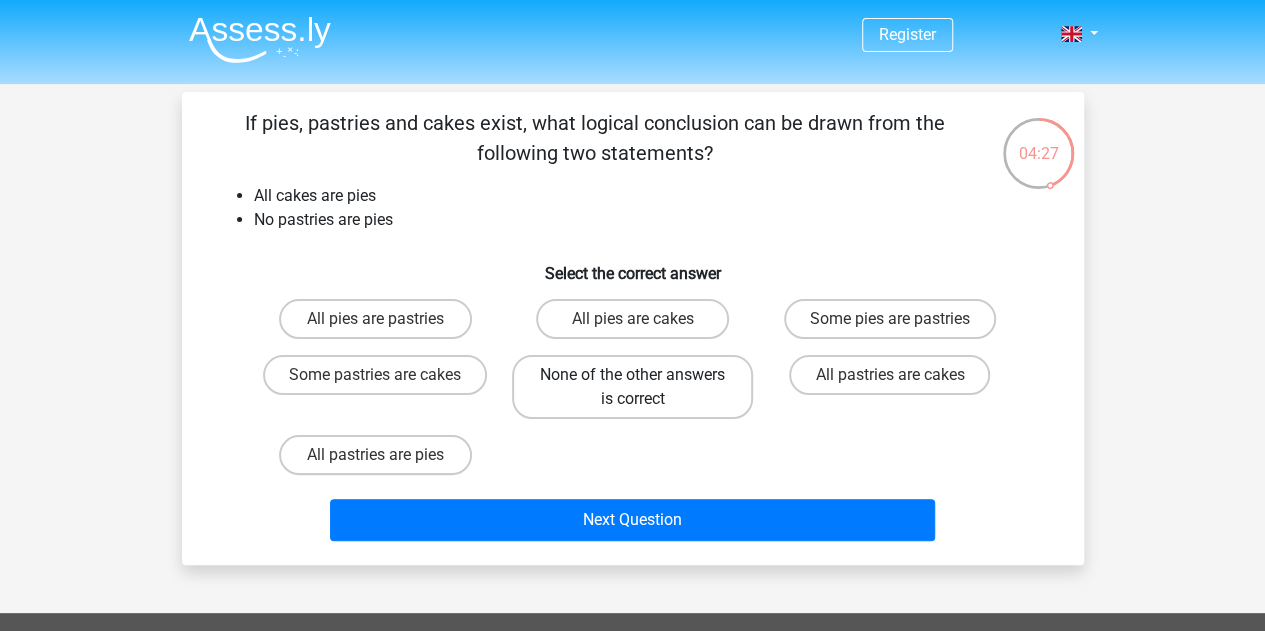 click on "None of the other answers is correct" at bounding box center [632, 387] 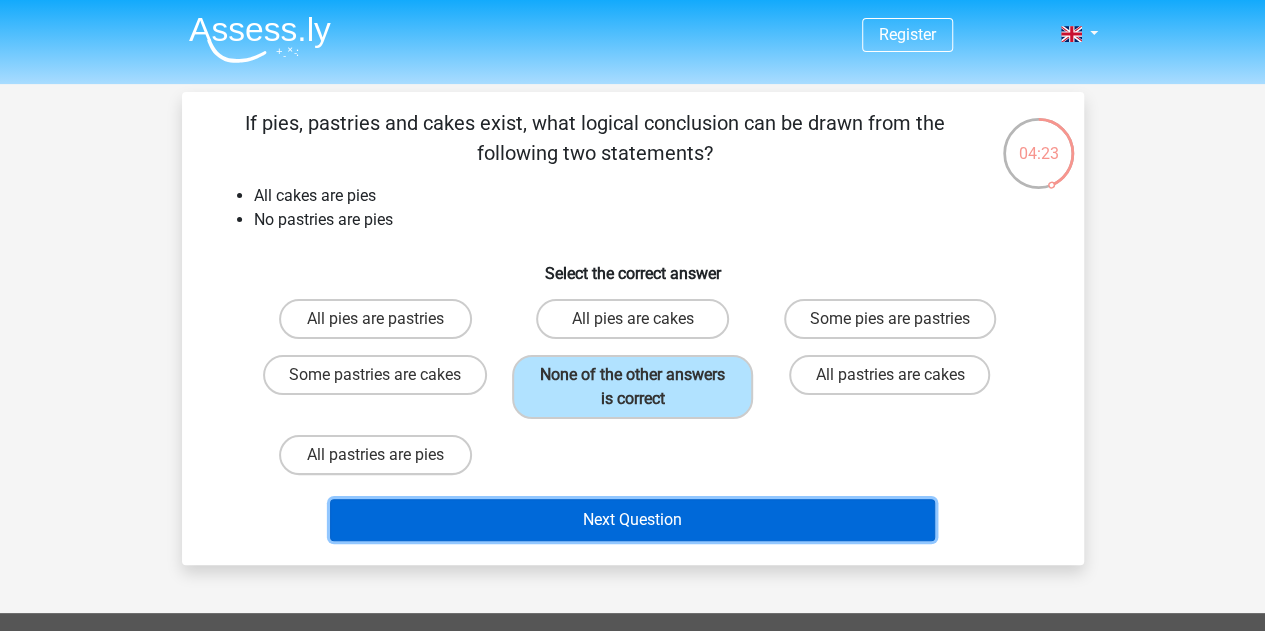 click on "Next Question" at bounding box center (632, 520) 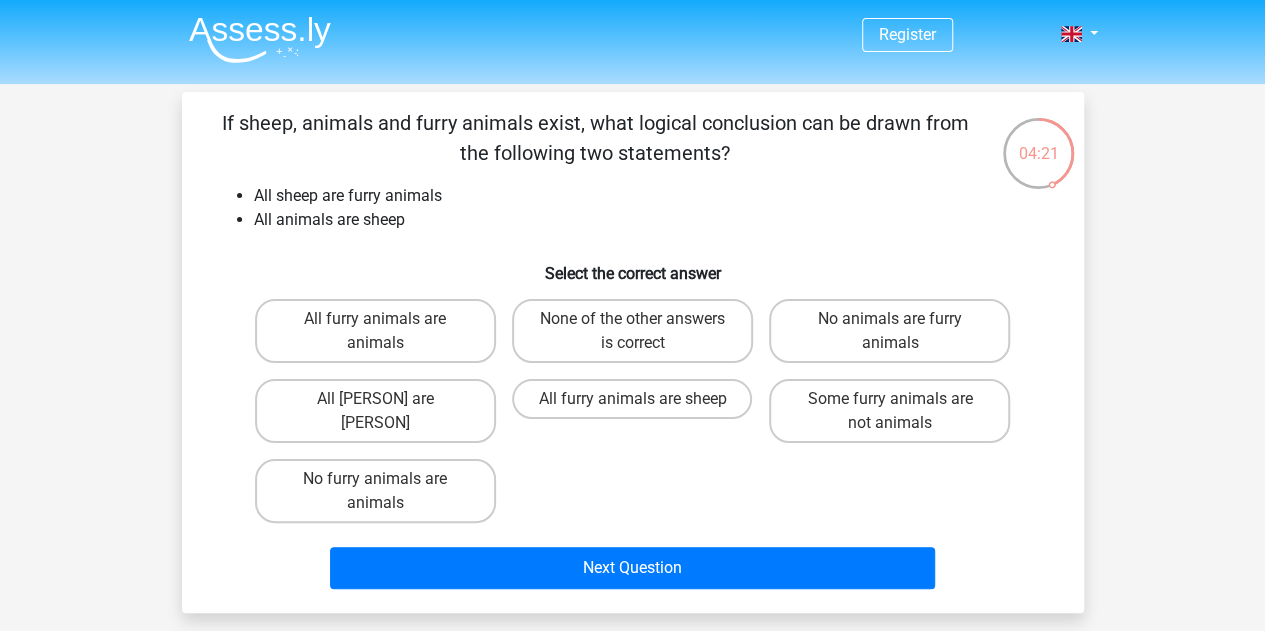 scroll, scrollTop: 100, scrollLeft: 0, axis: vertical 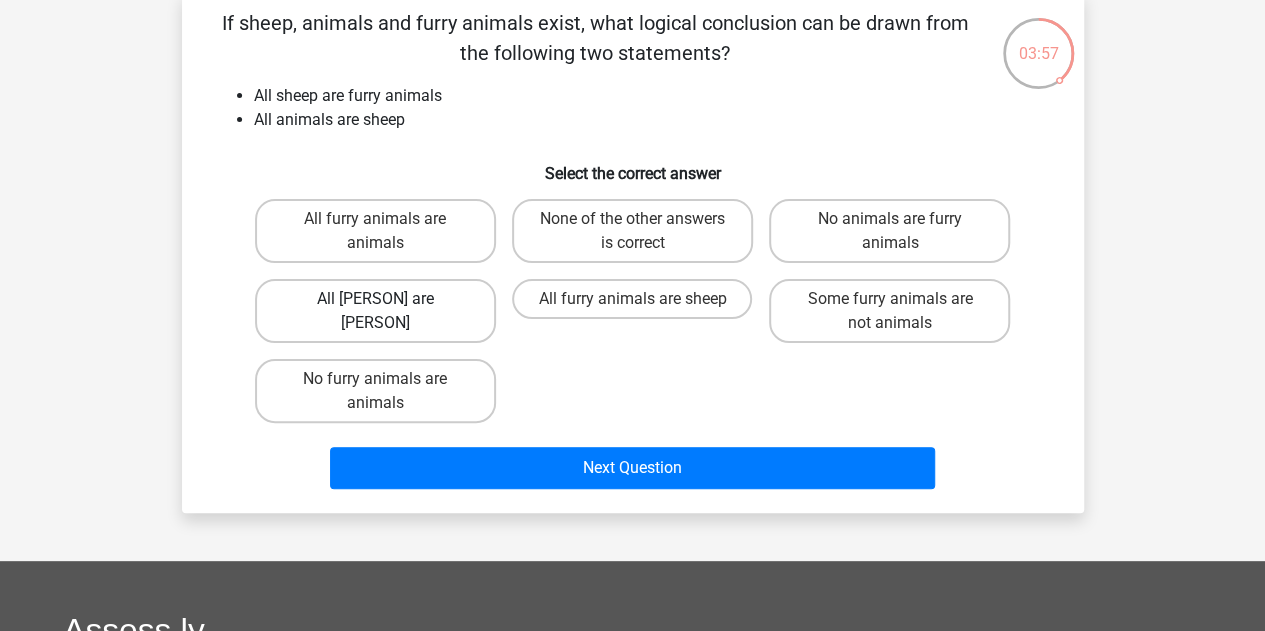 click on "All animals are furry animals" at bounding box center [375, 311] 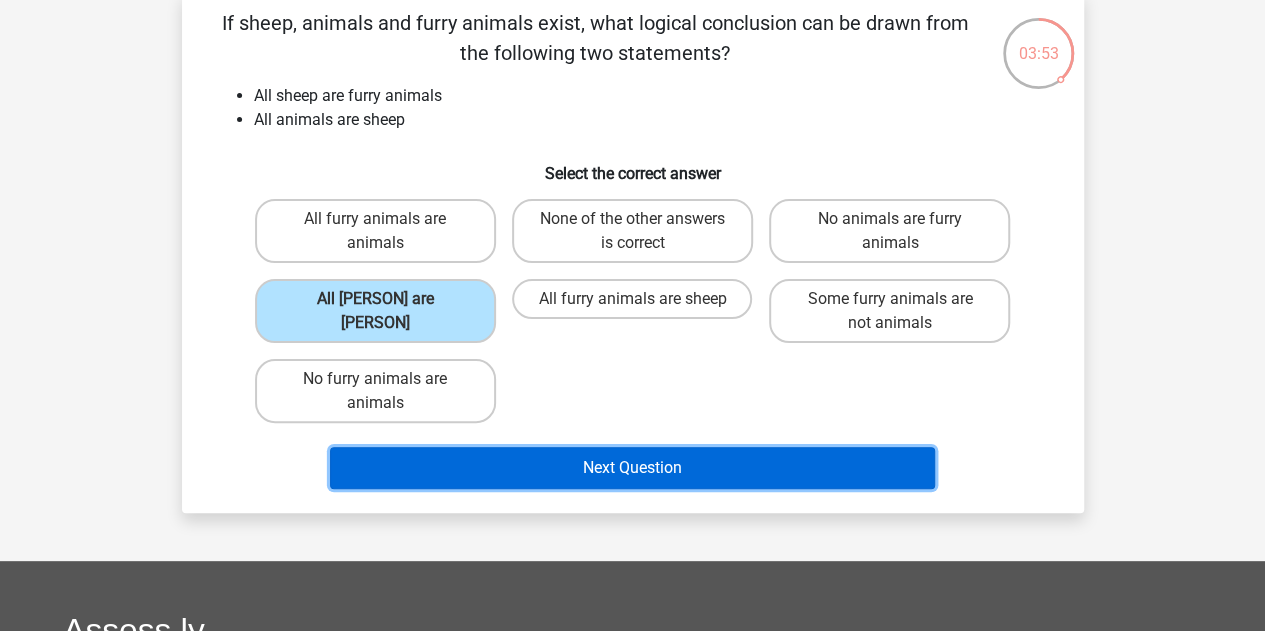 click on "Next Question" at bounding box center [632, 468] 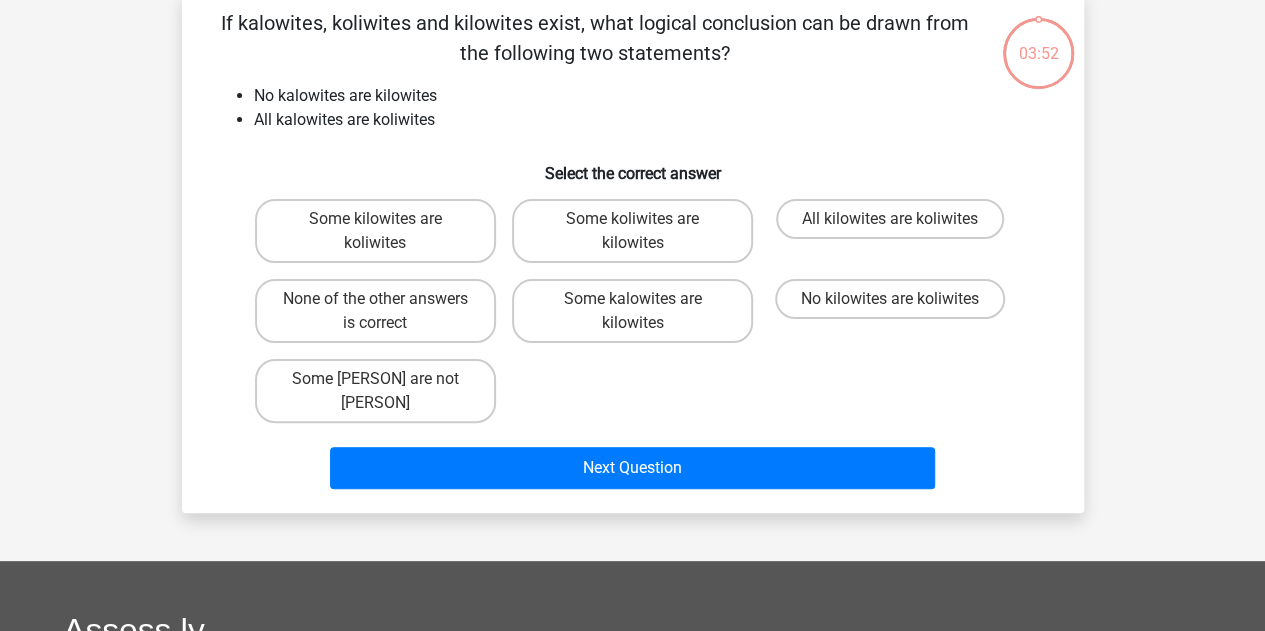 scroll, scrollTop: 92, scrollLeft: 0, axis: vertical 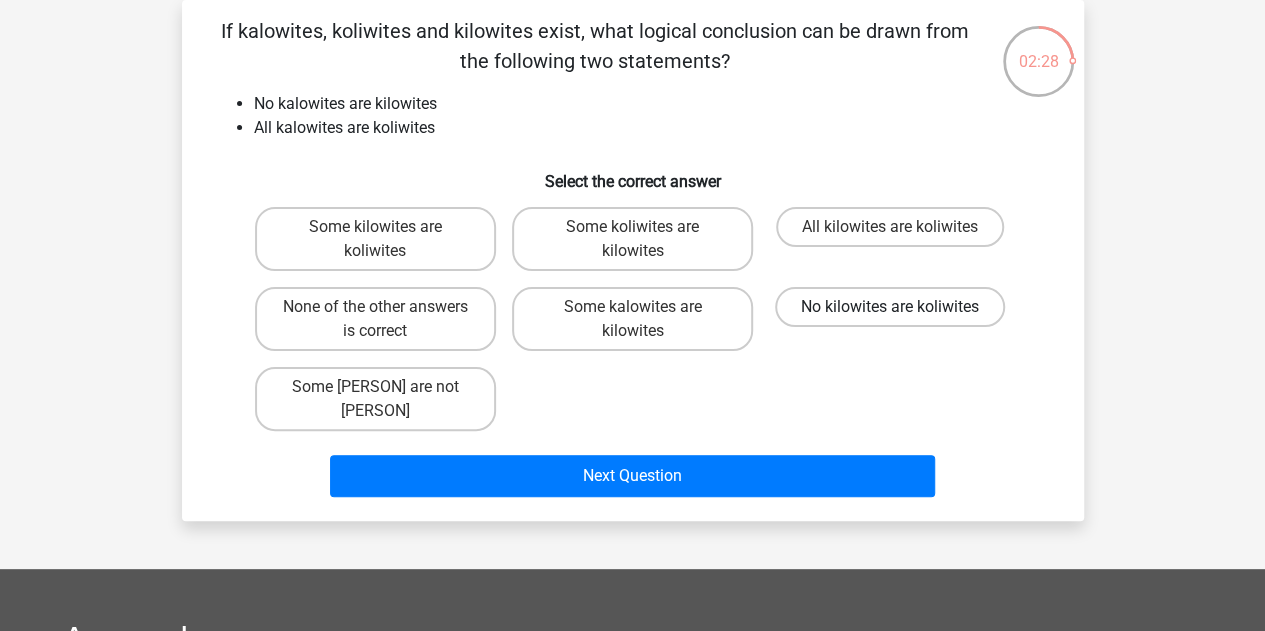 click on "No kilowites are koliwites" at bounding box center (890, 307) 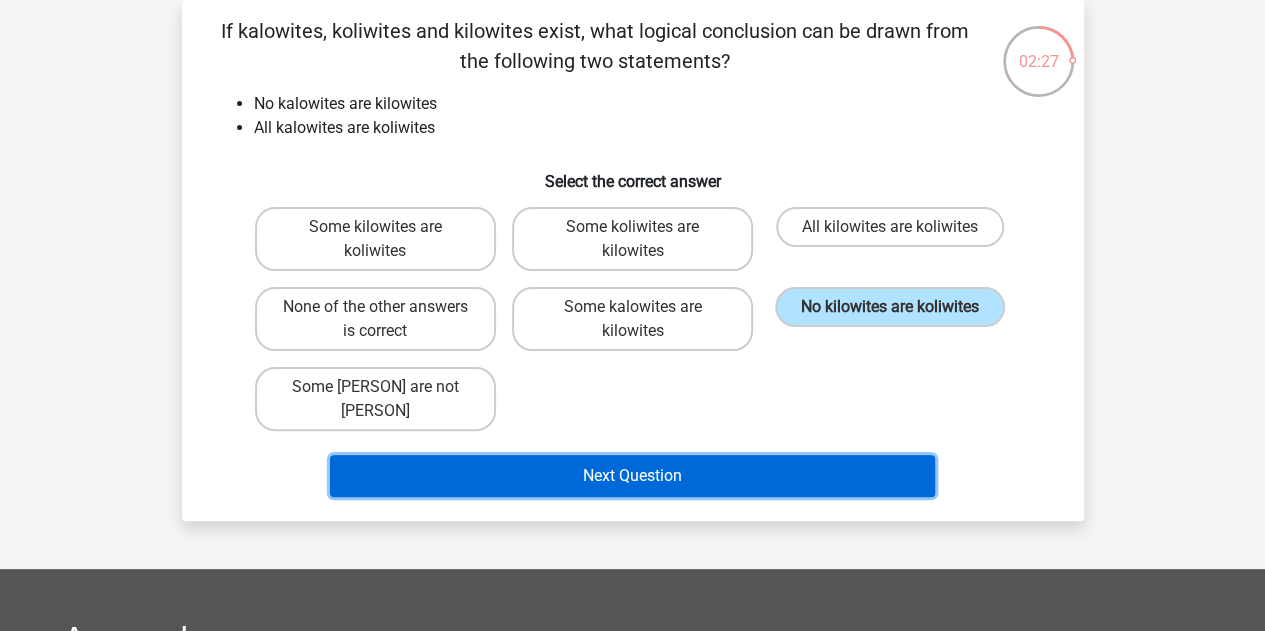 click on "Next Question" at bounding box center (632, 476) 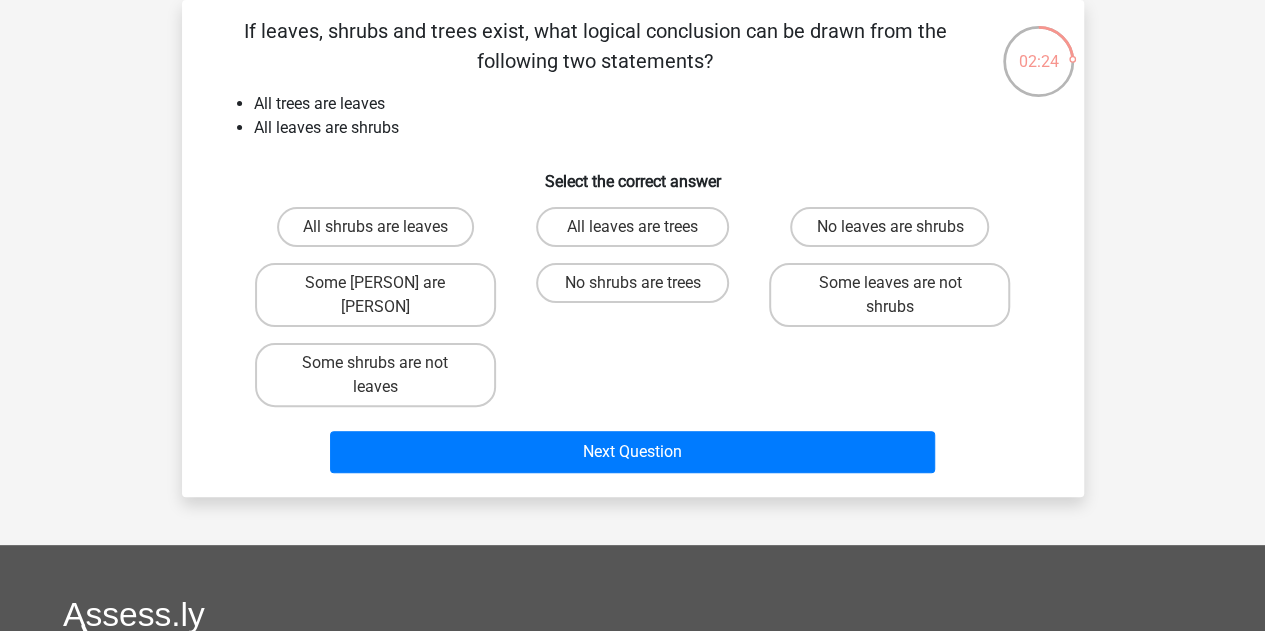 scroll, scrollTop: 0, scrollLeft: 0, axis: both 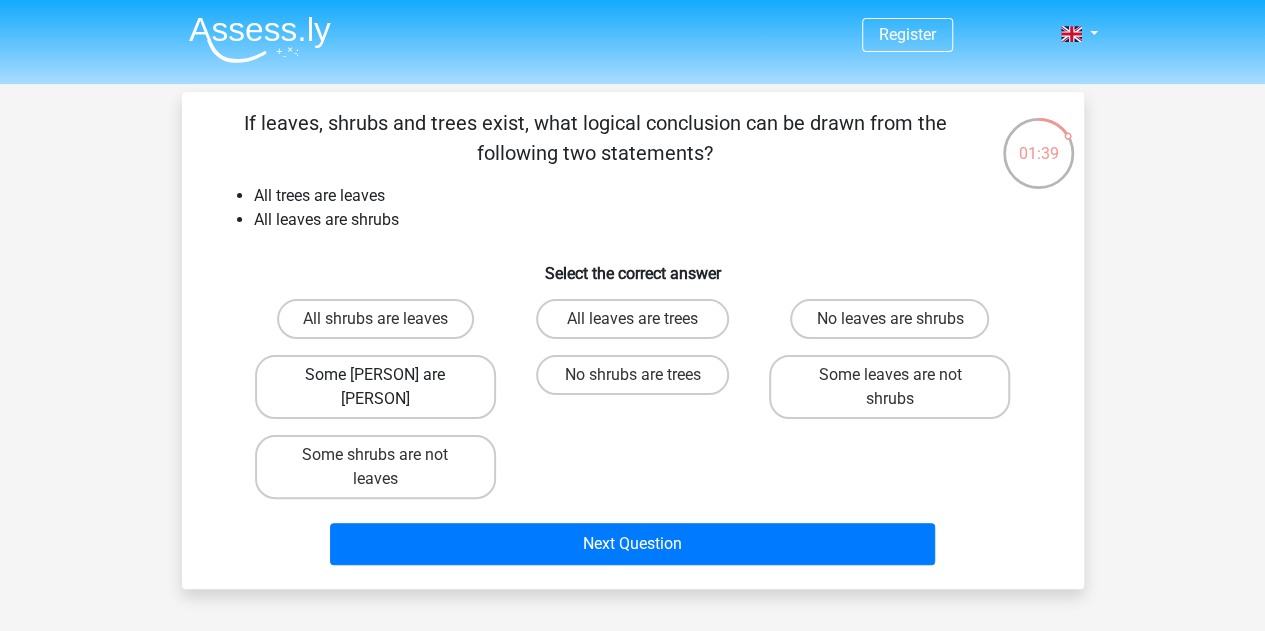 click on "Some shrubs are trees" at bounding box center (375, 387) 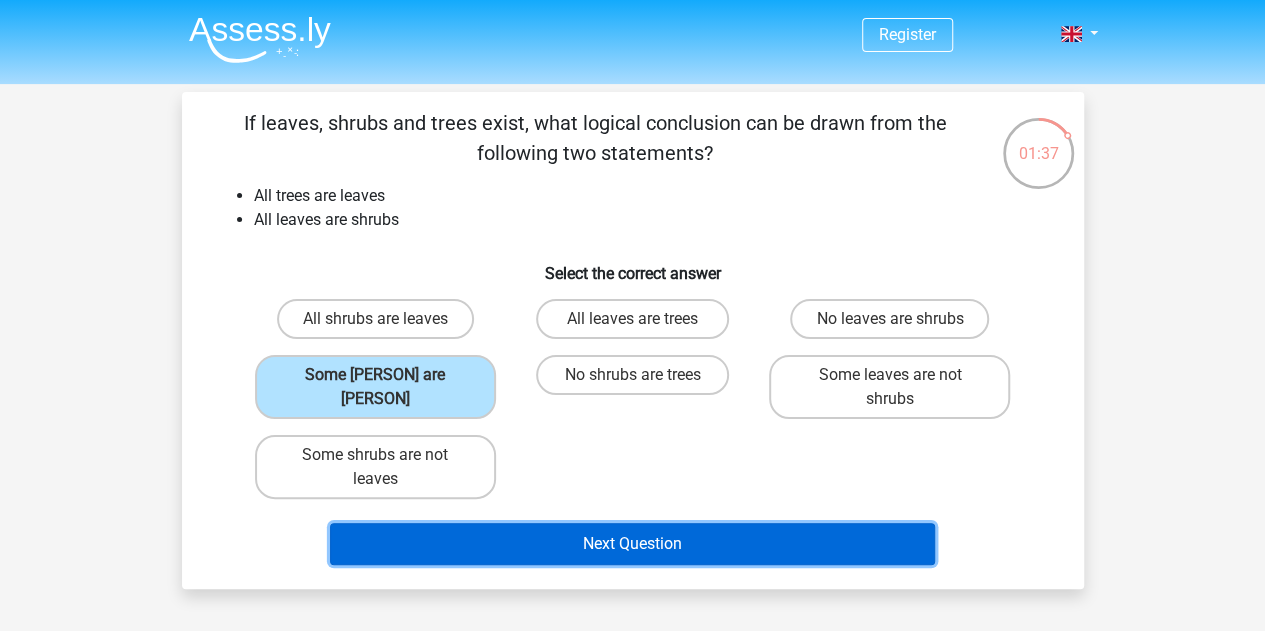 click on "Next Question" at bounding box center (632, 544) 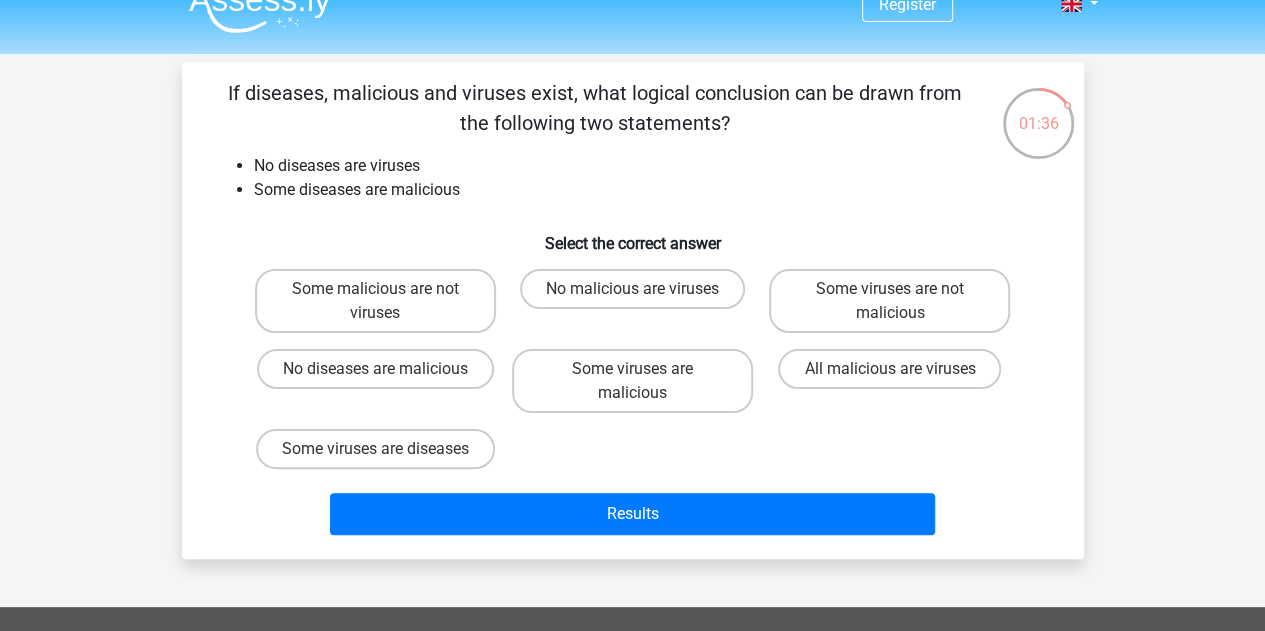 scroll, scrollTop: 0, scrollLeft: 0, axis: both 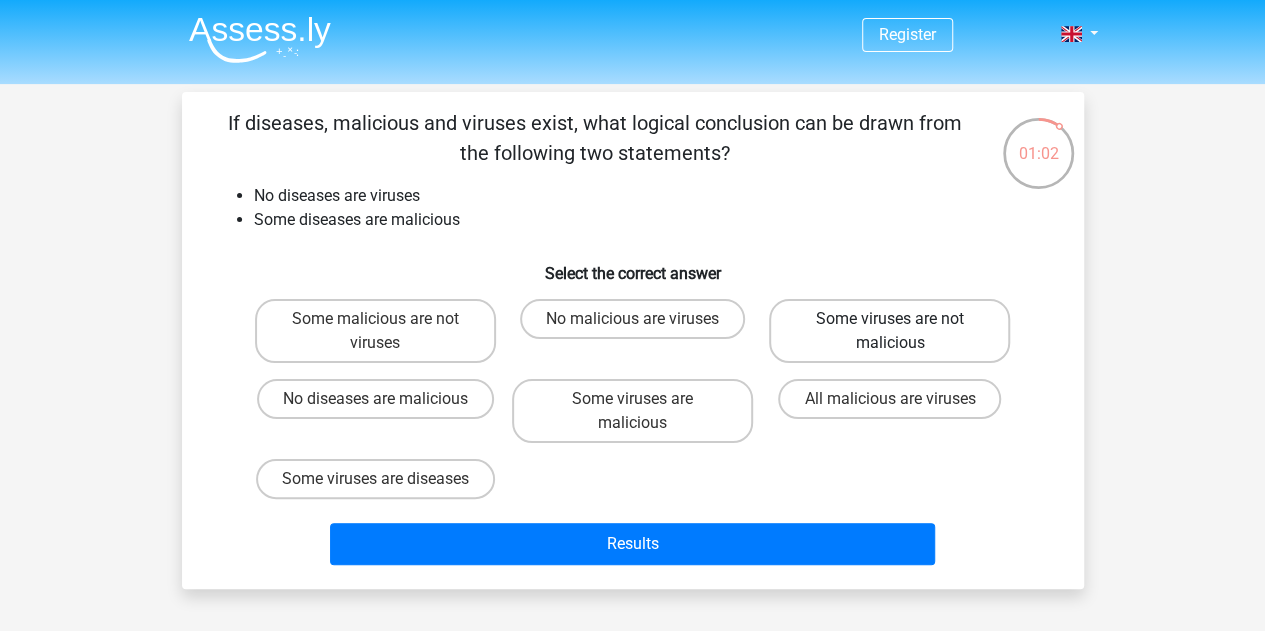 click on "Some viruses are not malicious" at bounding box center [889, 331] 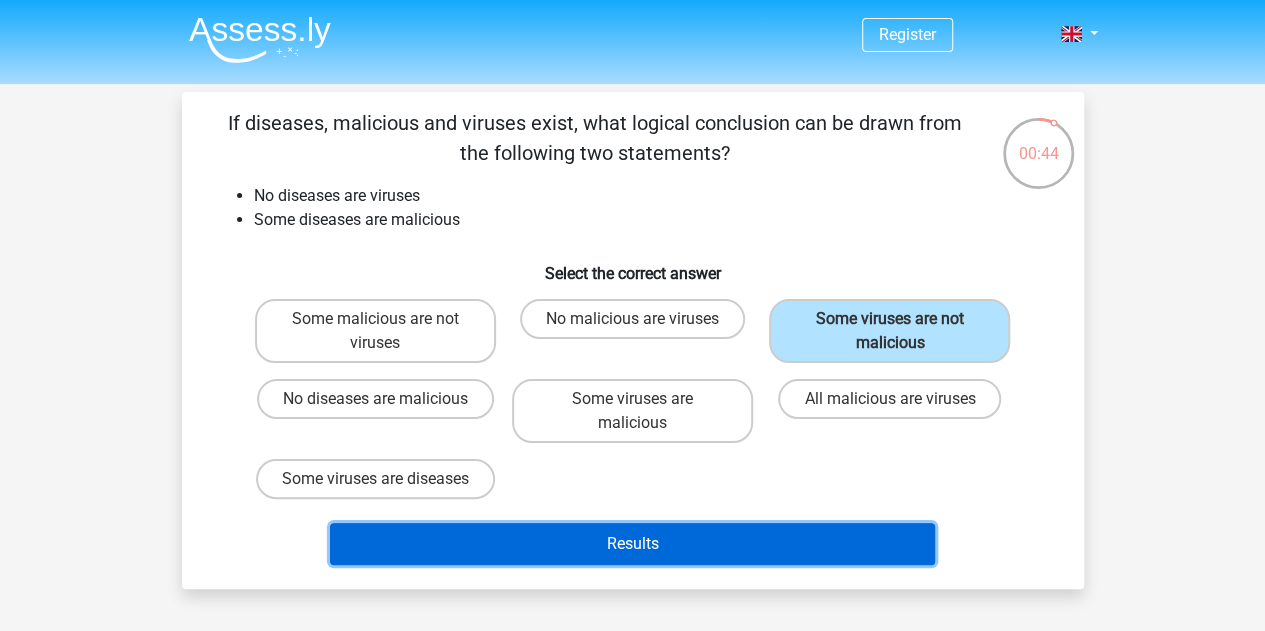 click on "Results" at bounding box center (632, 544) 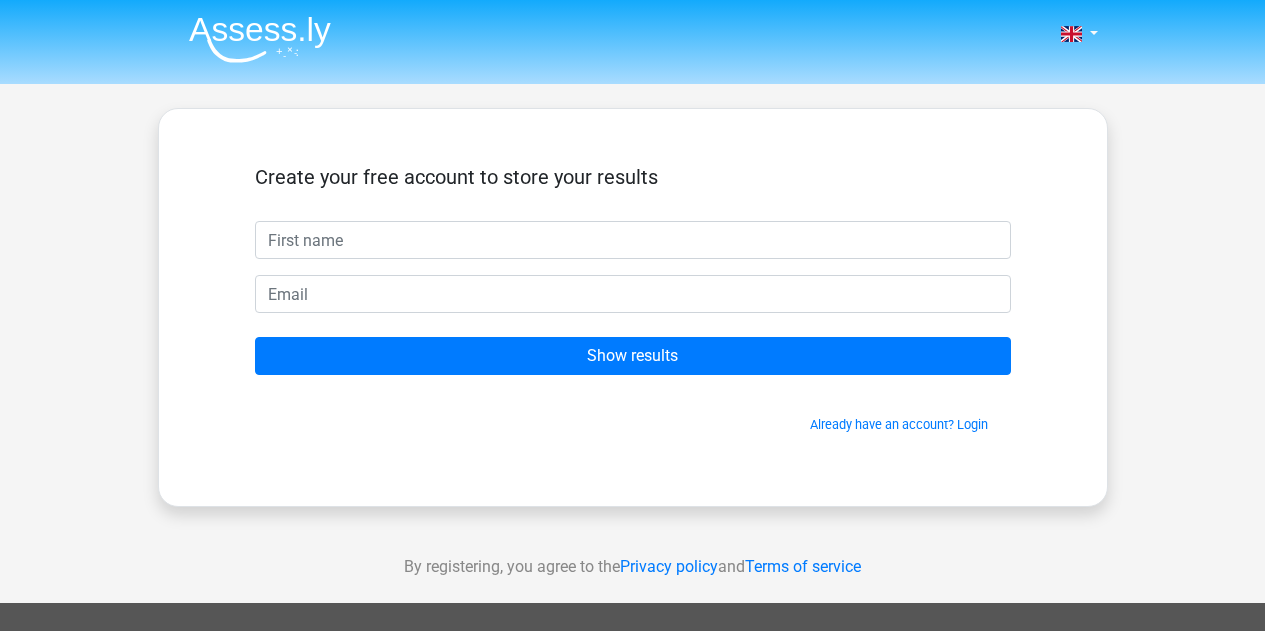 scroll, scrollTop: 0, scrollLeft: 0, axis: both 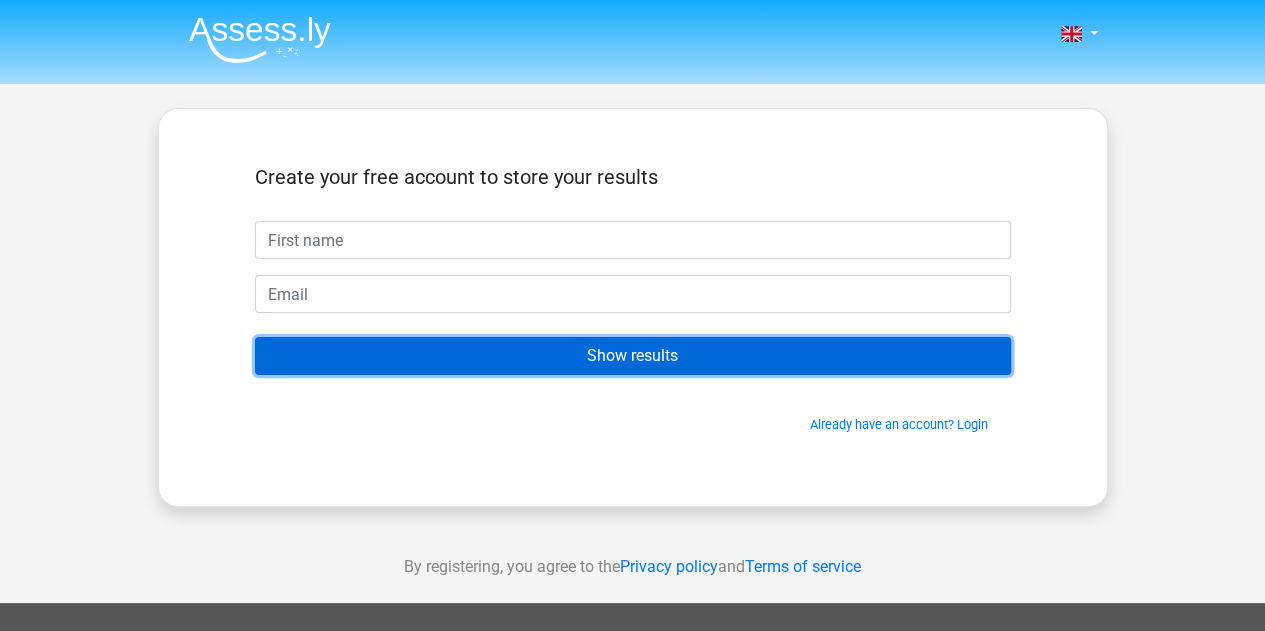 click on "Show results" at bounding box center [633, 356] 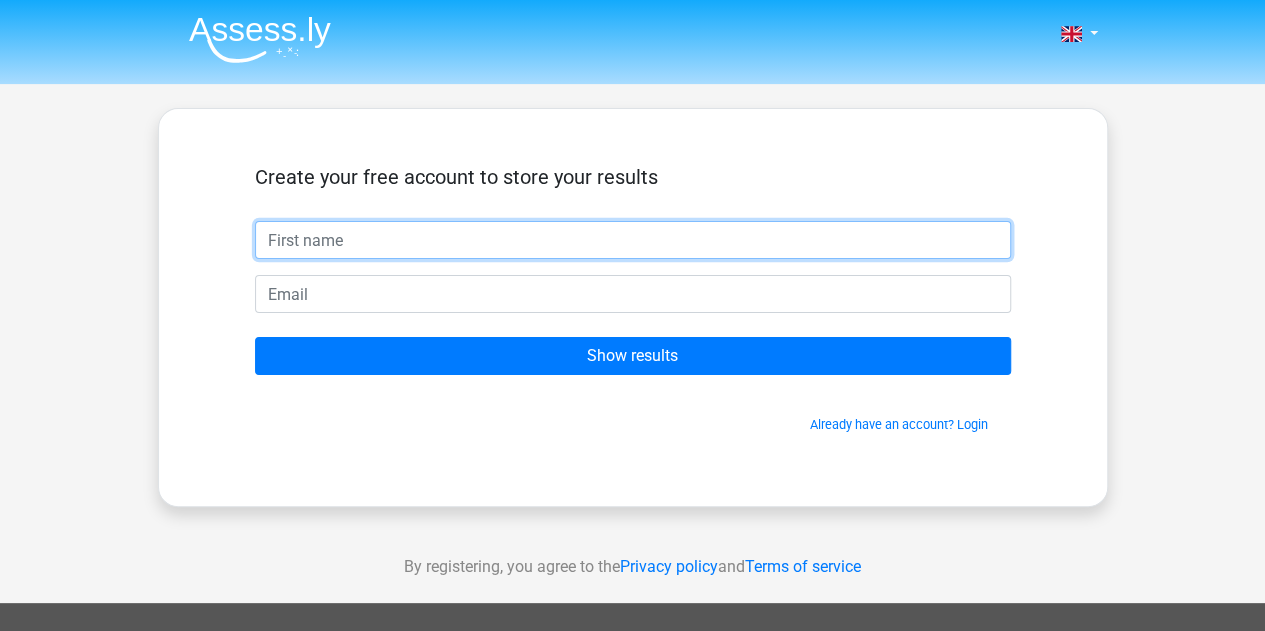 click at bounding box center [633, 240] 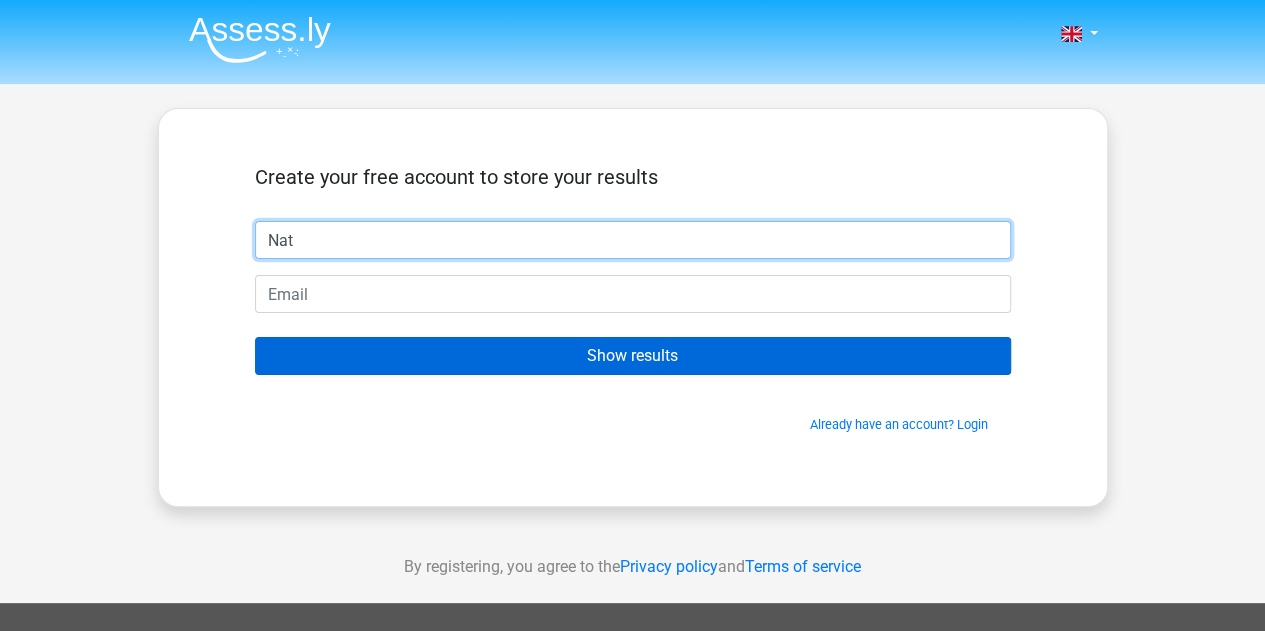type on "Nat" 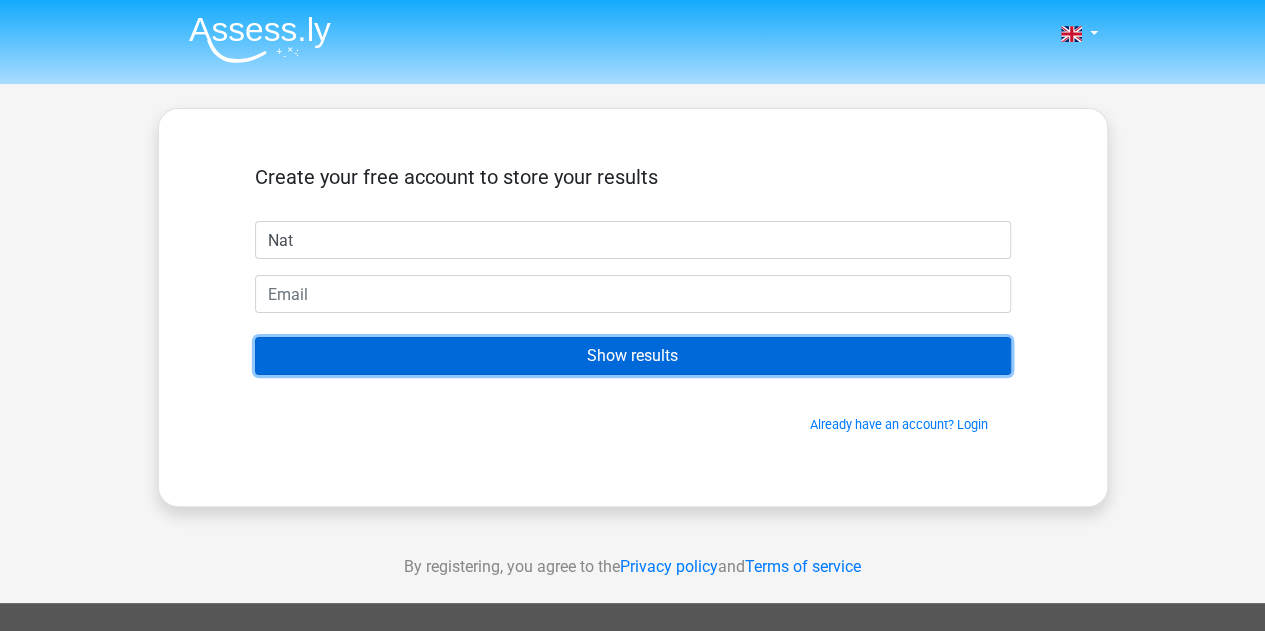click on "Show results" at bounding box center [633, 356] 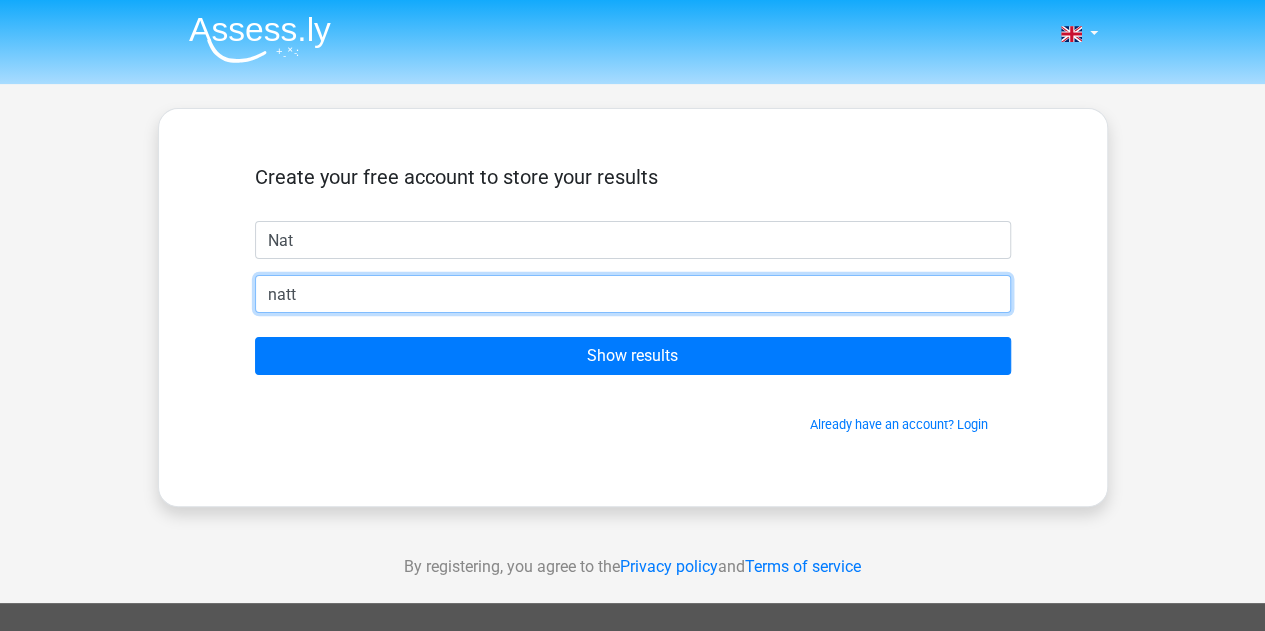 type on "[EMAIL]" 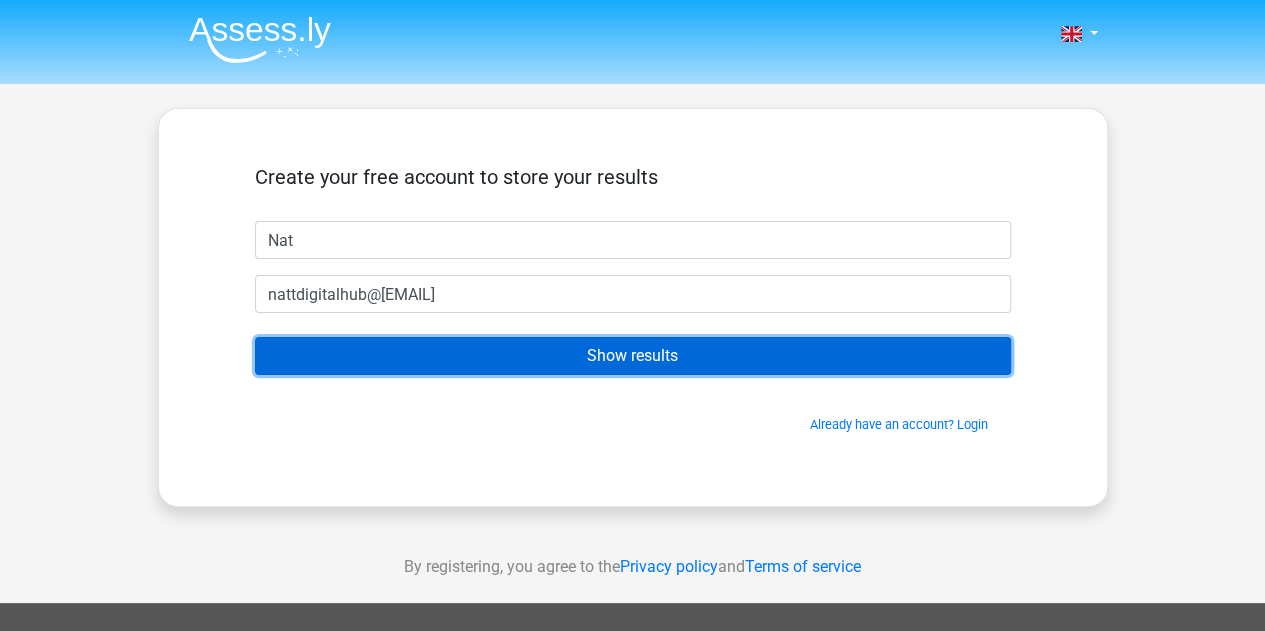 click on "Show results" at bounding box center (633, 356) 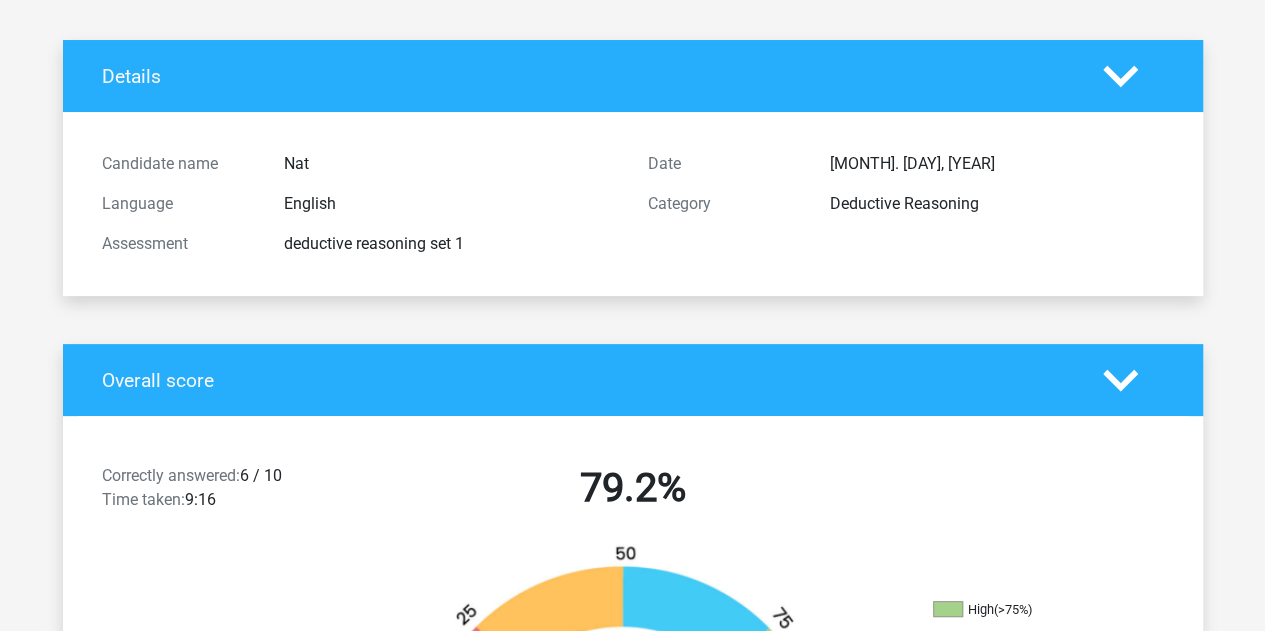 scroll, scrollTop: 0, scrollLeft: 0, axis: both 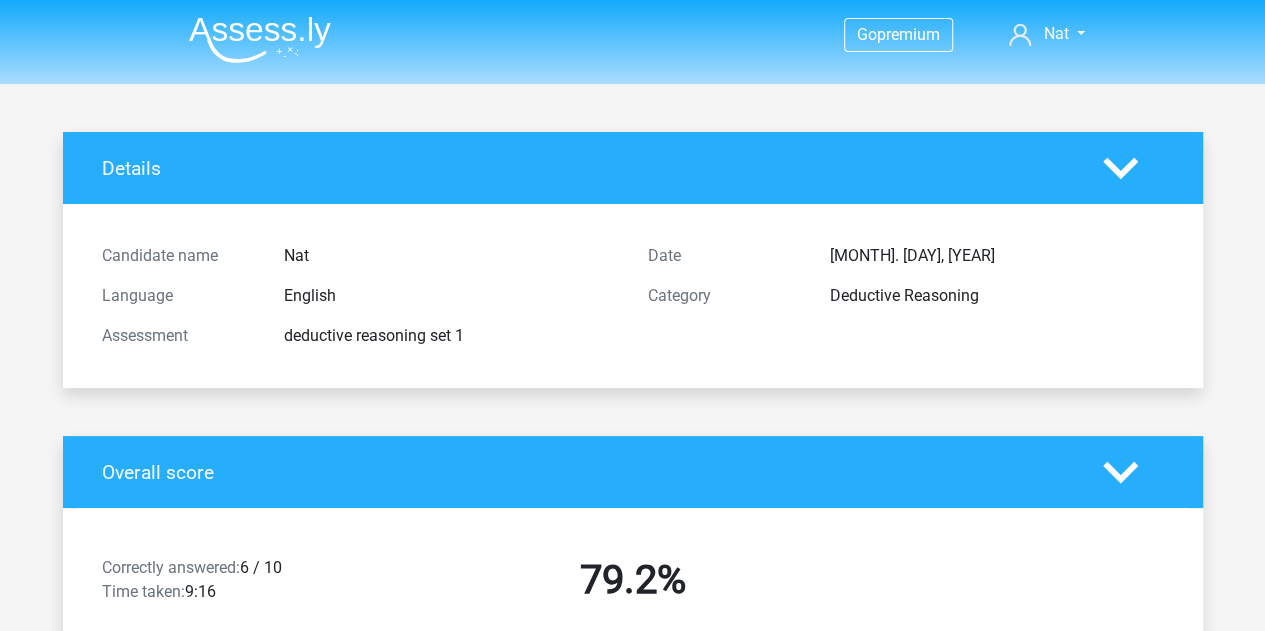 click 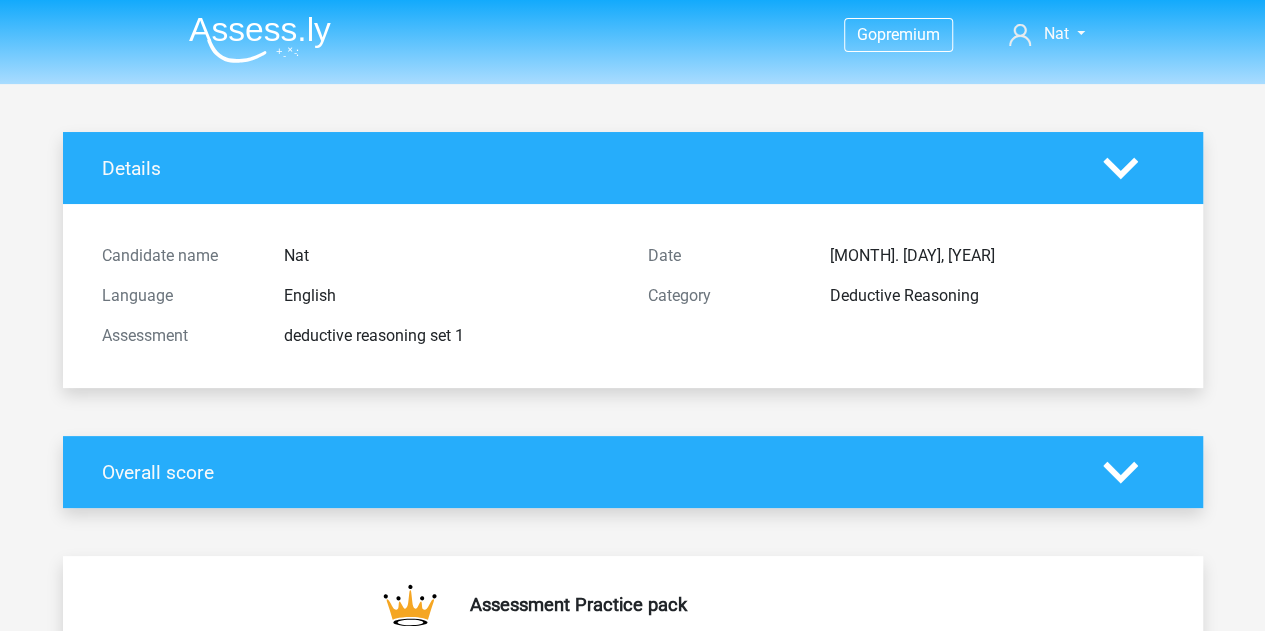 click 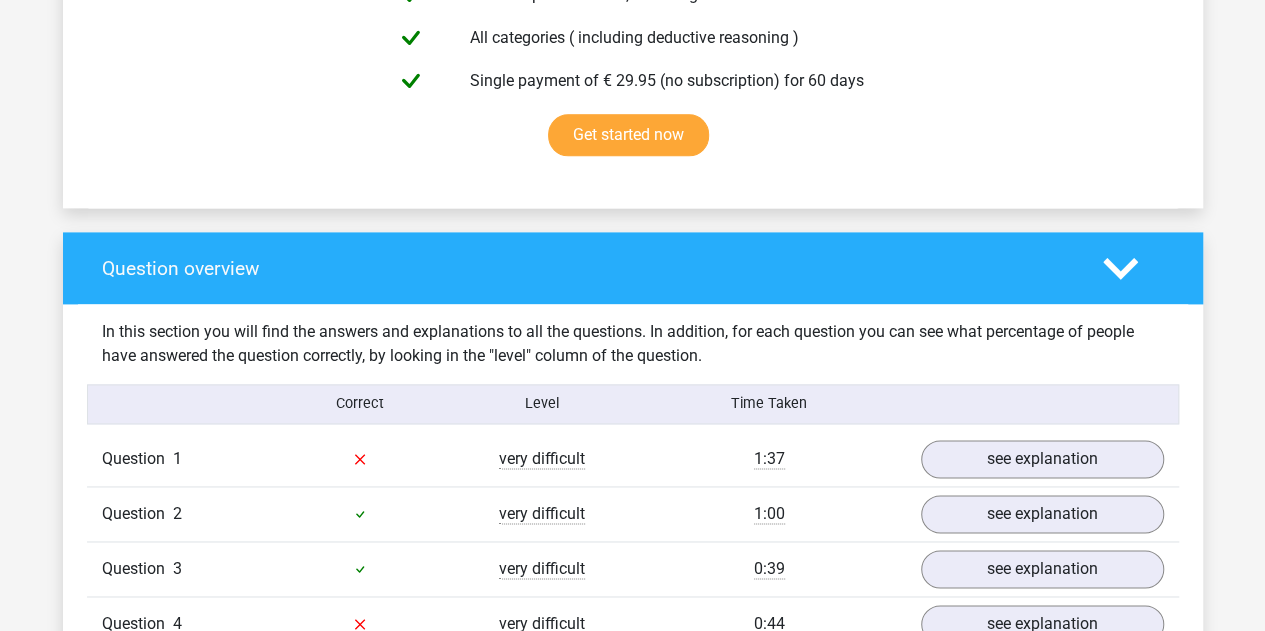 scroll, scrollTop: 1300, scrollLeft: 0, axis: vertical 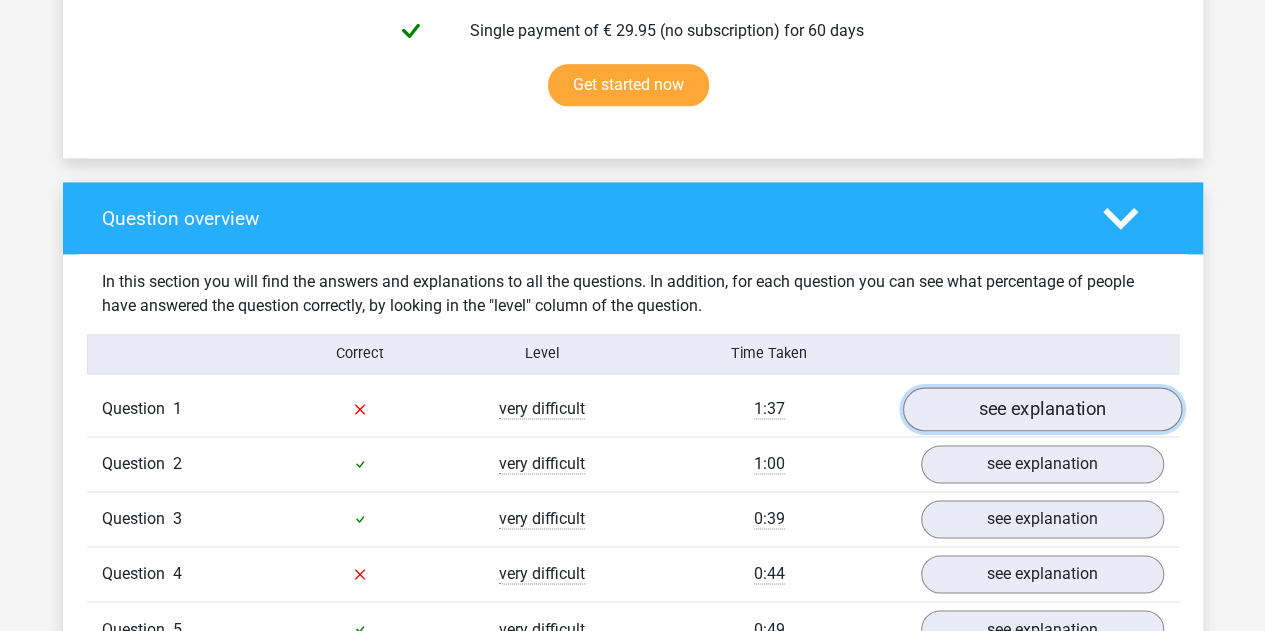 click on "see explanation" at bounding box center [1041, 409] 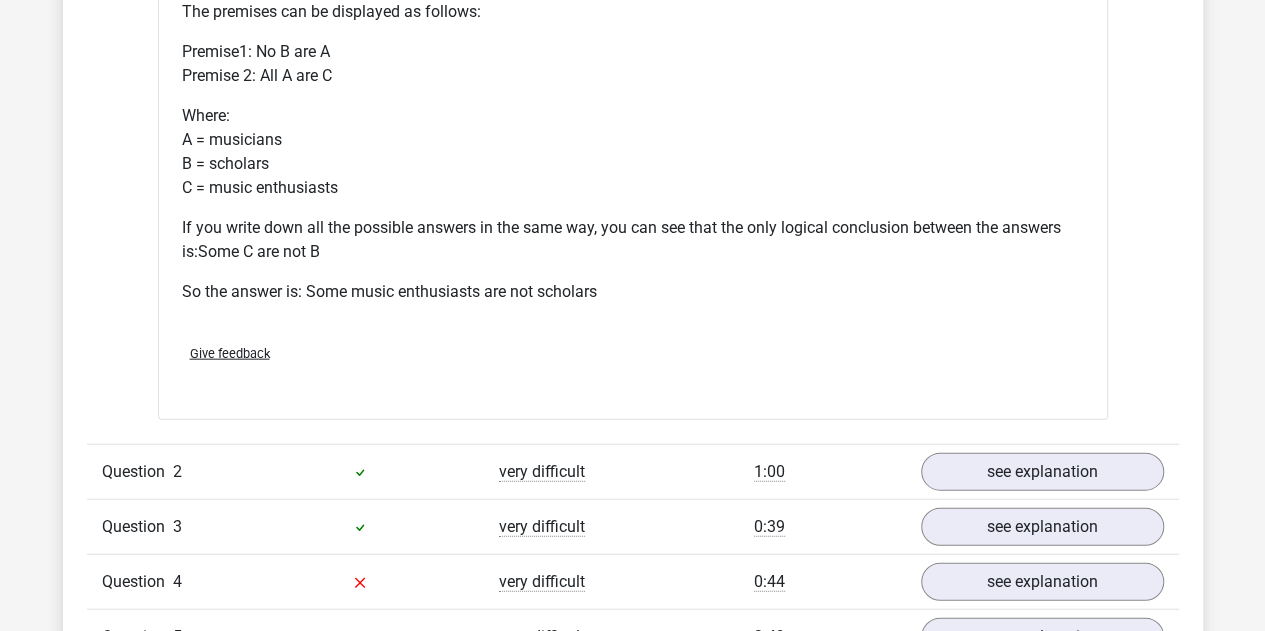 scroll, scrollTop: 2200, scrollLeft: 0, axis: vertical 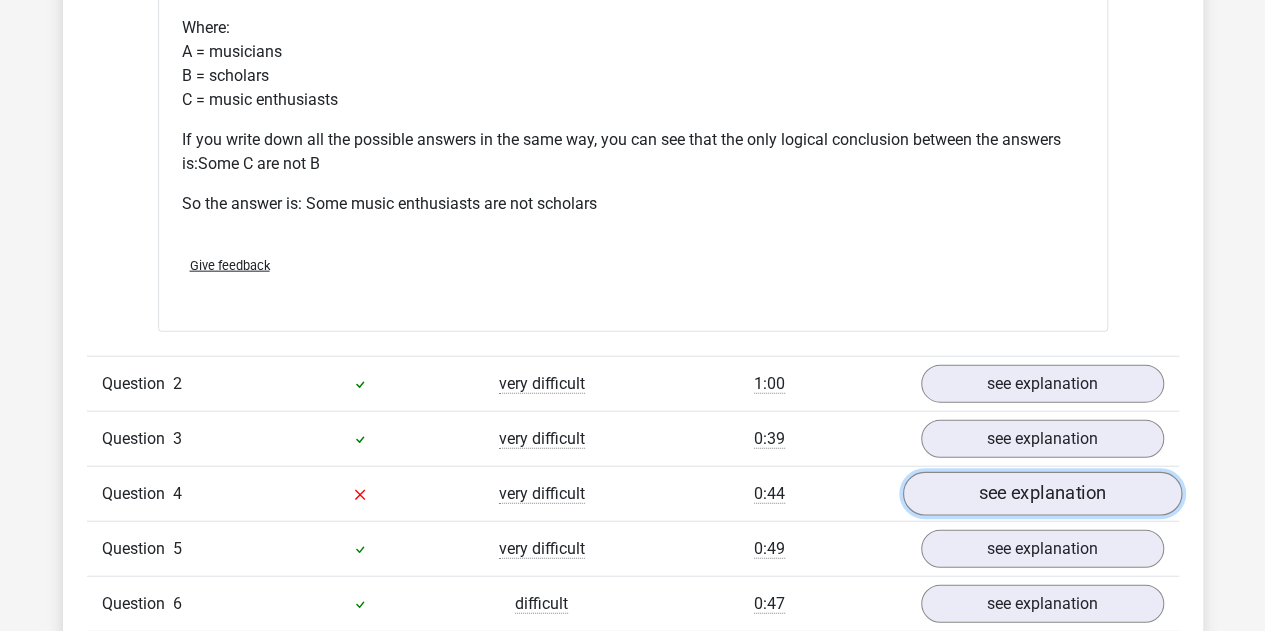 click on "see explanation" at bounding box center [1041, 494] 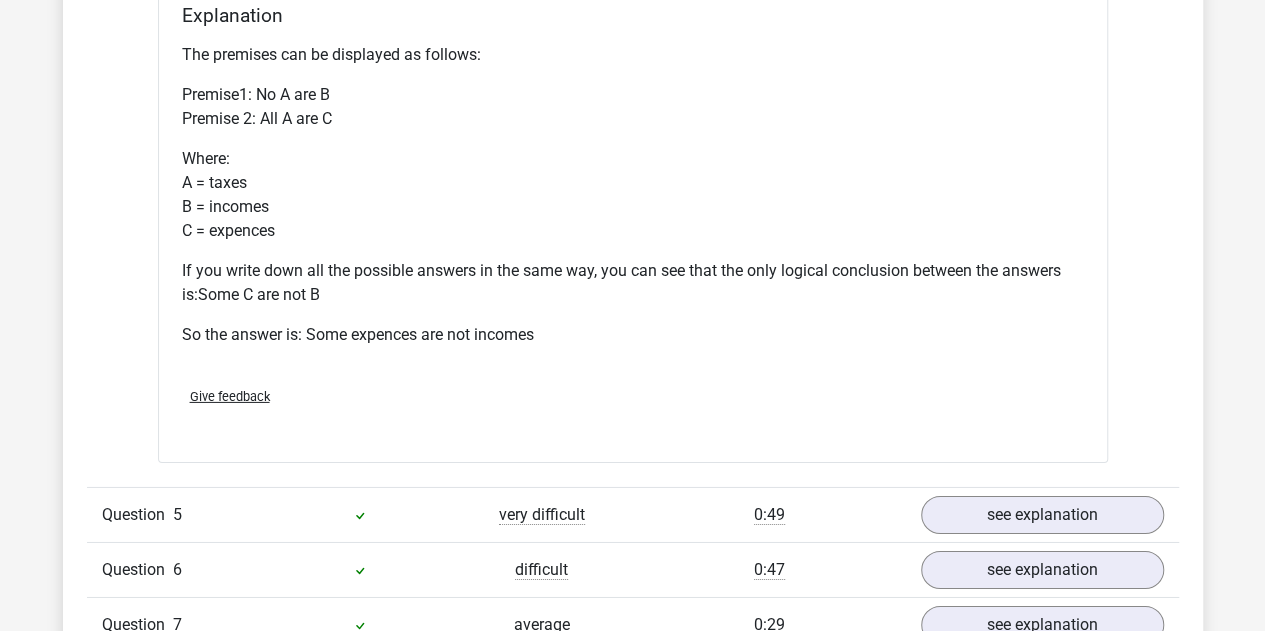 scroll, scrollTop: 3300, scrollLeft: 0, axis: vertical 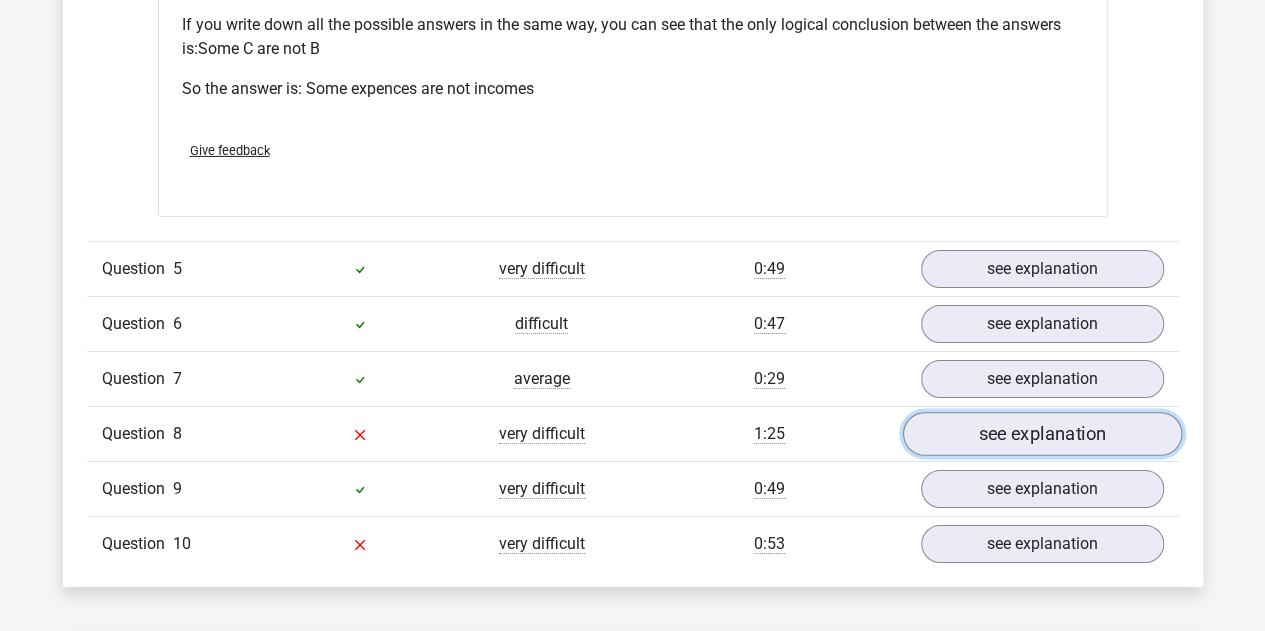 click on "see explanation" at bounding box center [1041, 434] 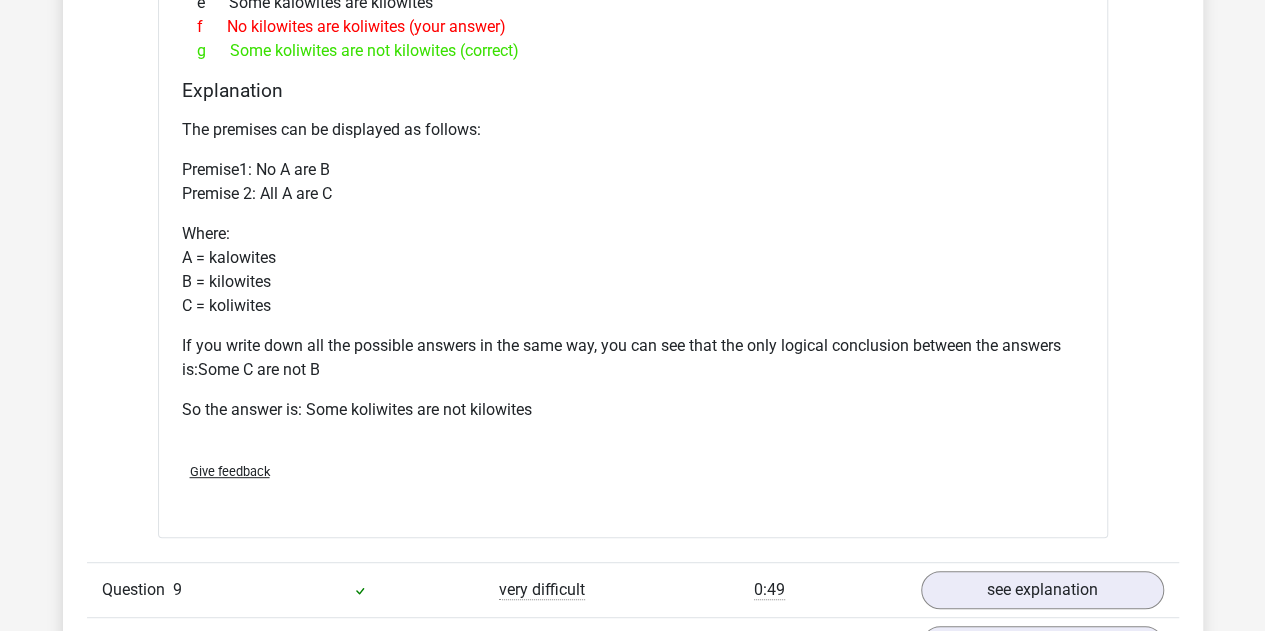 scroll, scrollTop: 4200, scrollLeft: 0, axis: vertical 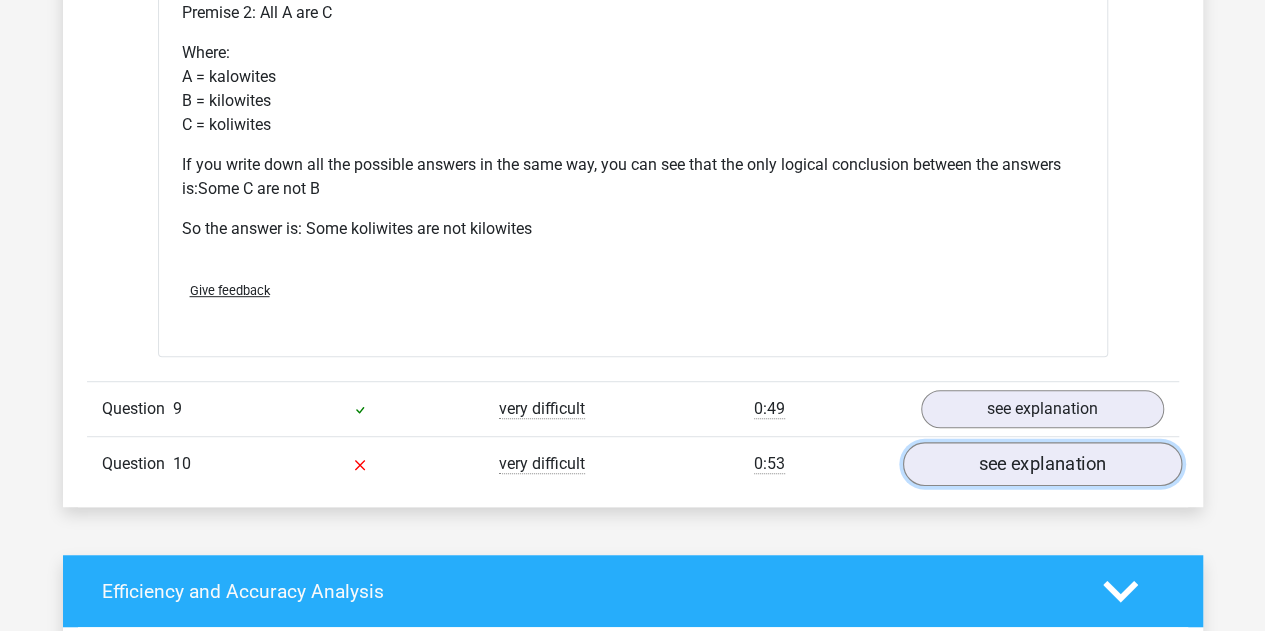click on "see explanation" at bounding box center (1041, 464) 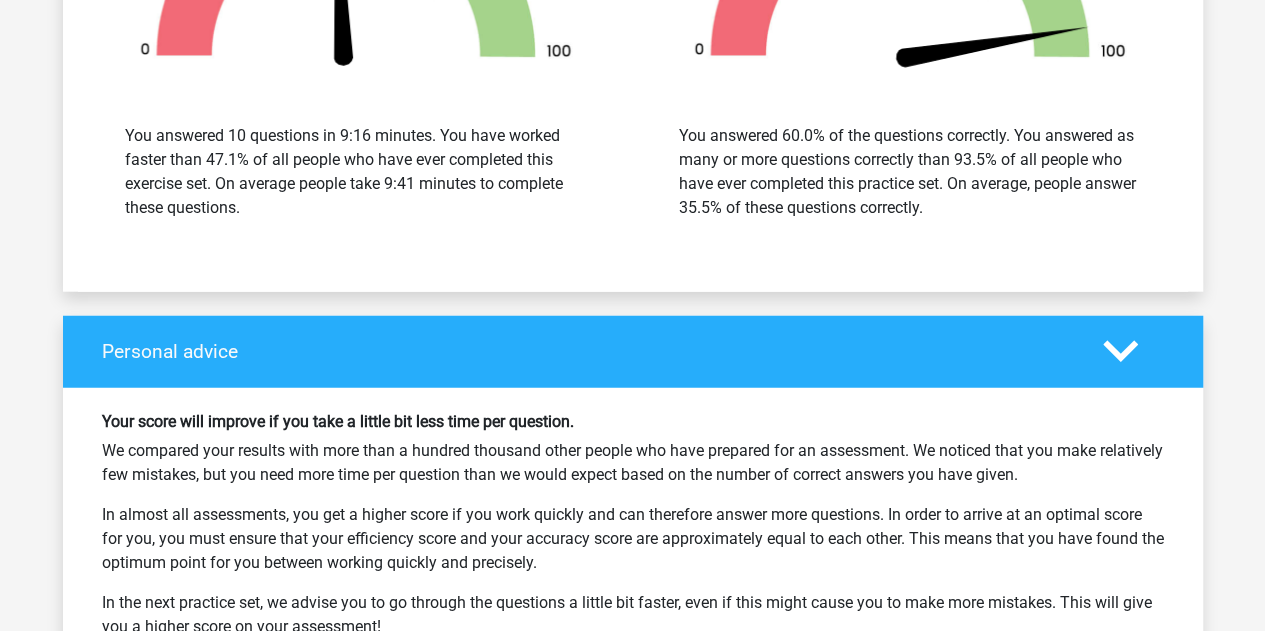 scroll, scrollTop: 6000, scrollLeft: 0, axis: vertical 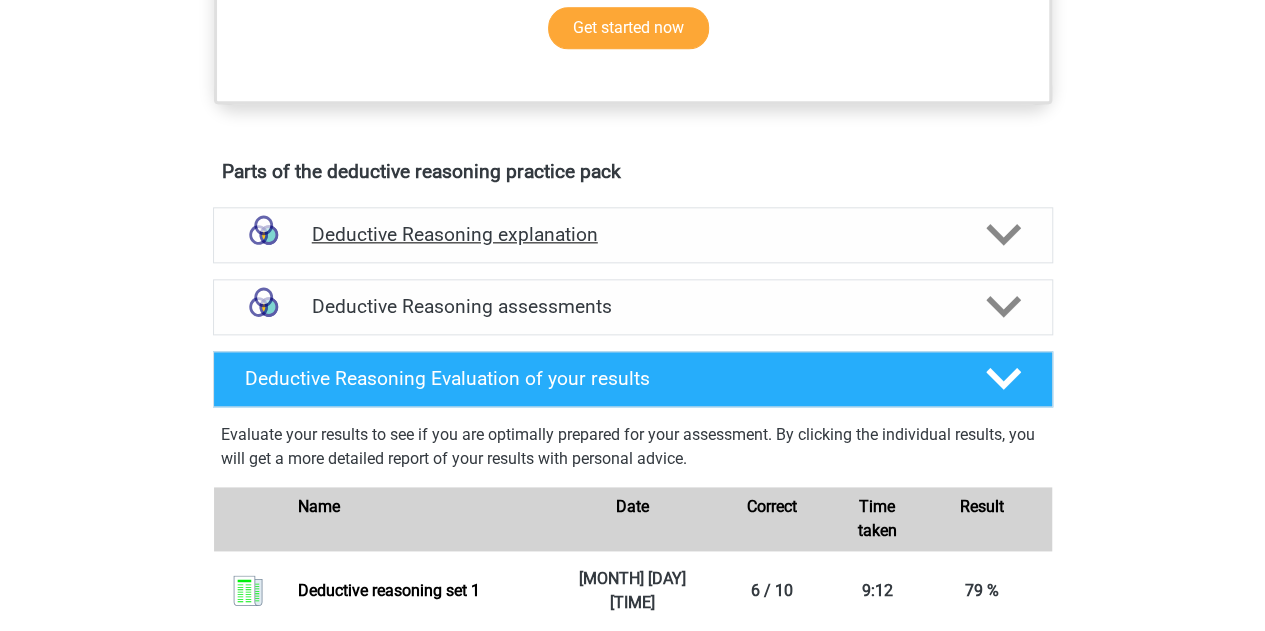 click on "Deductive Reasoning explanation" at bounding box center [633, 234] 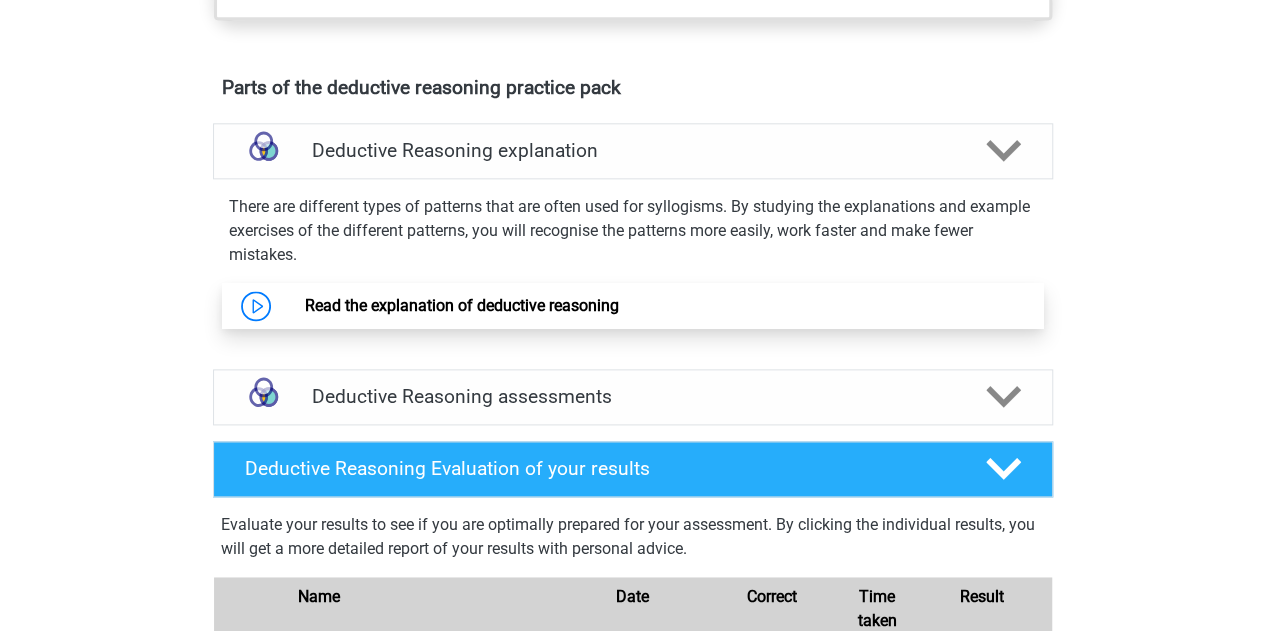 scroll, scrollTop: 1300, scrollLeft: 0, axis: vertical 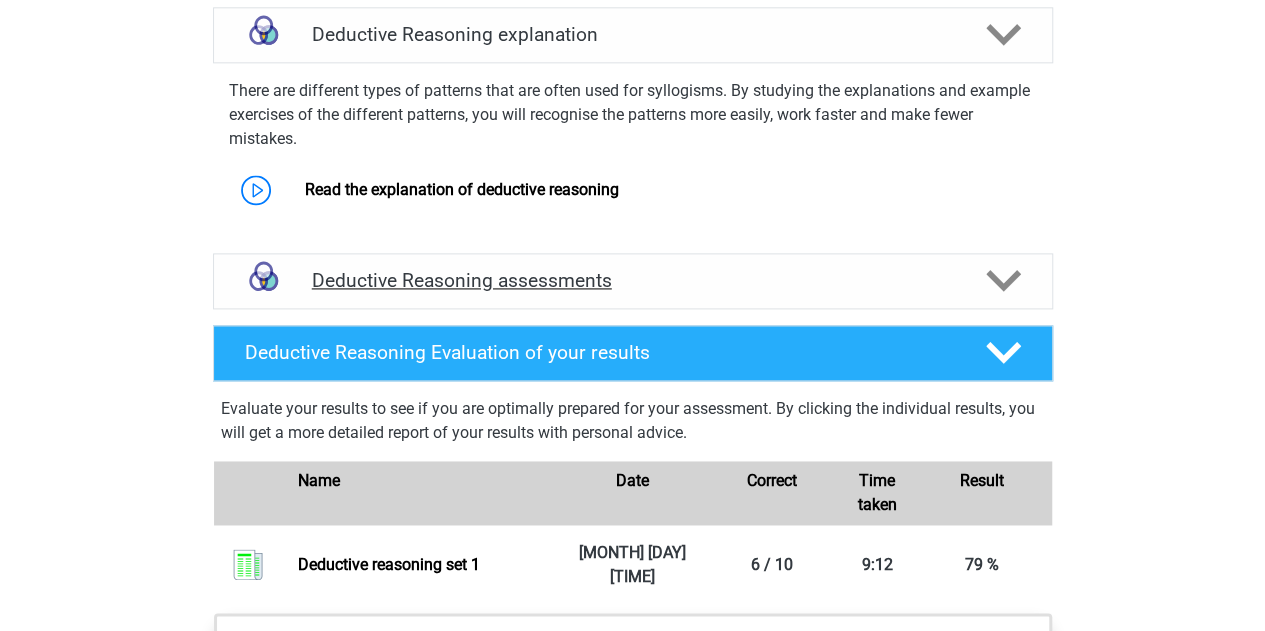 click on "Deductive Reasoning assessments" at bounding box center (633, 280) 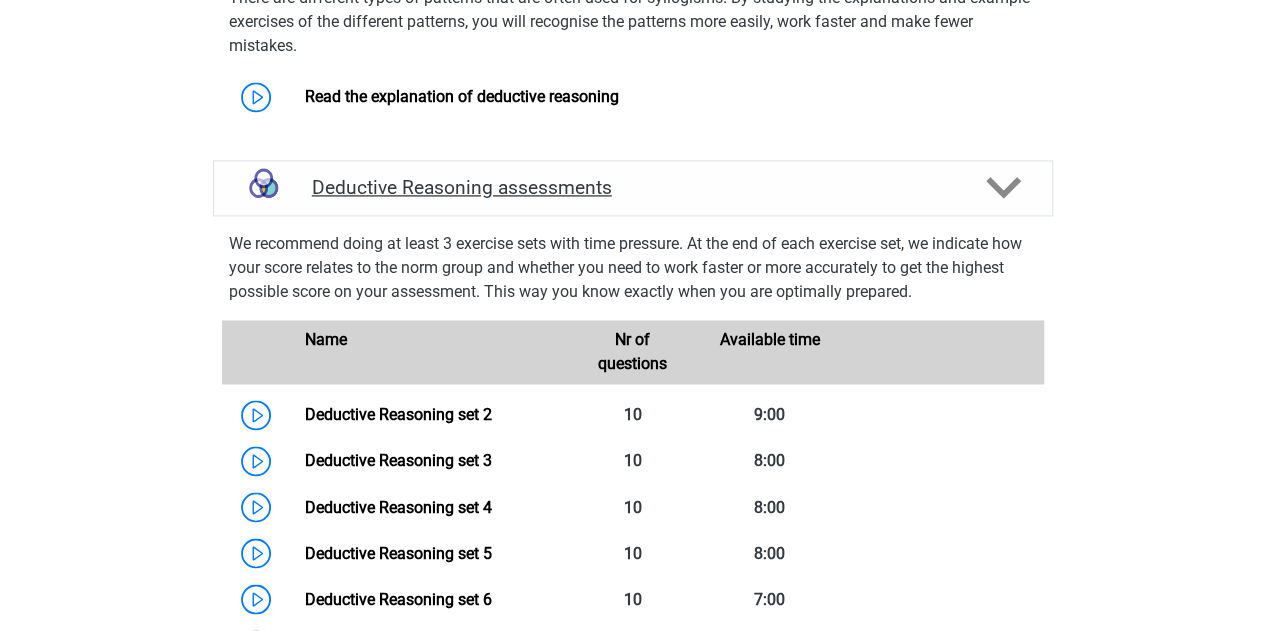 scroll, scrollTop: 1500, scrollLeft: 0, axis: vertical 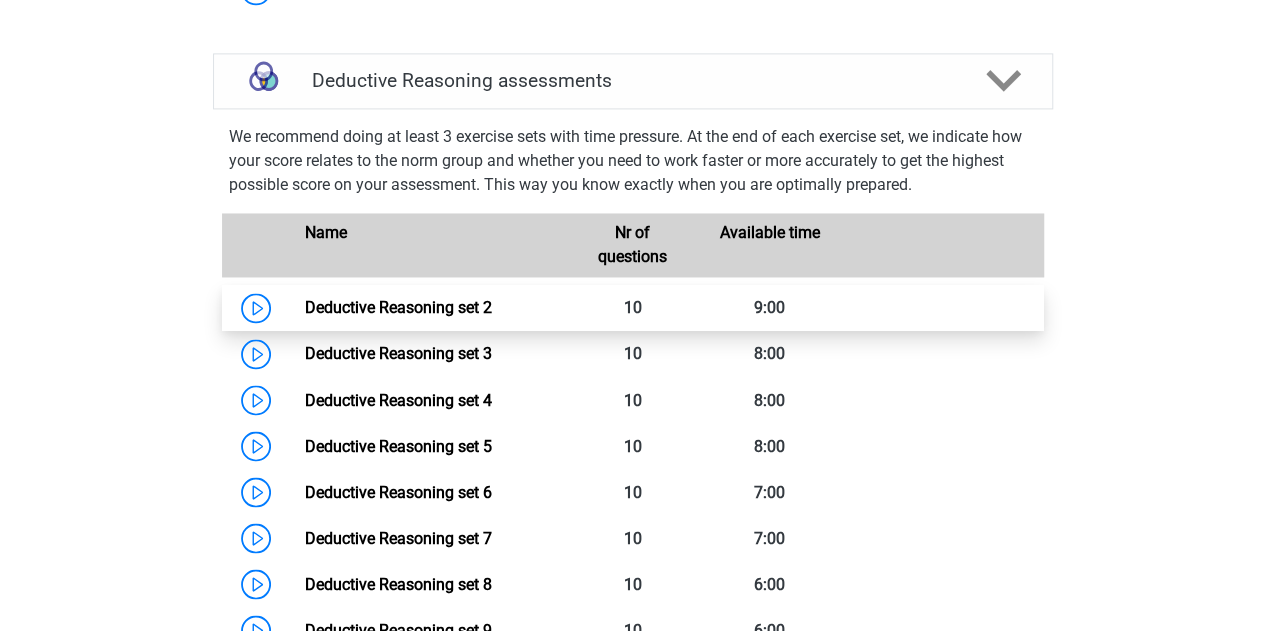 click on "Deductive Reasoning
set 2" at bounding box center (398, 307) 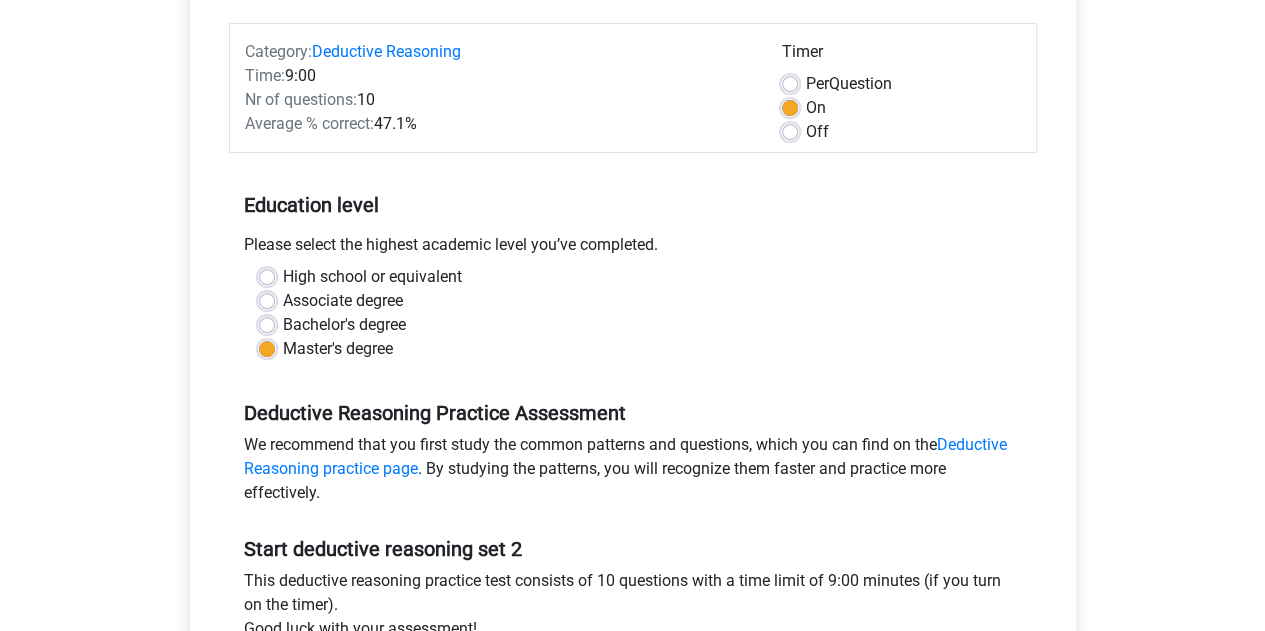 scroll, scrollTop: 400, scrollLeft: 0, axis: vertical 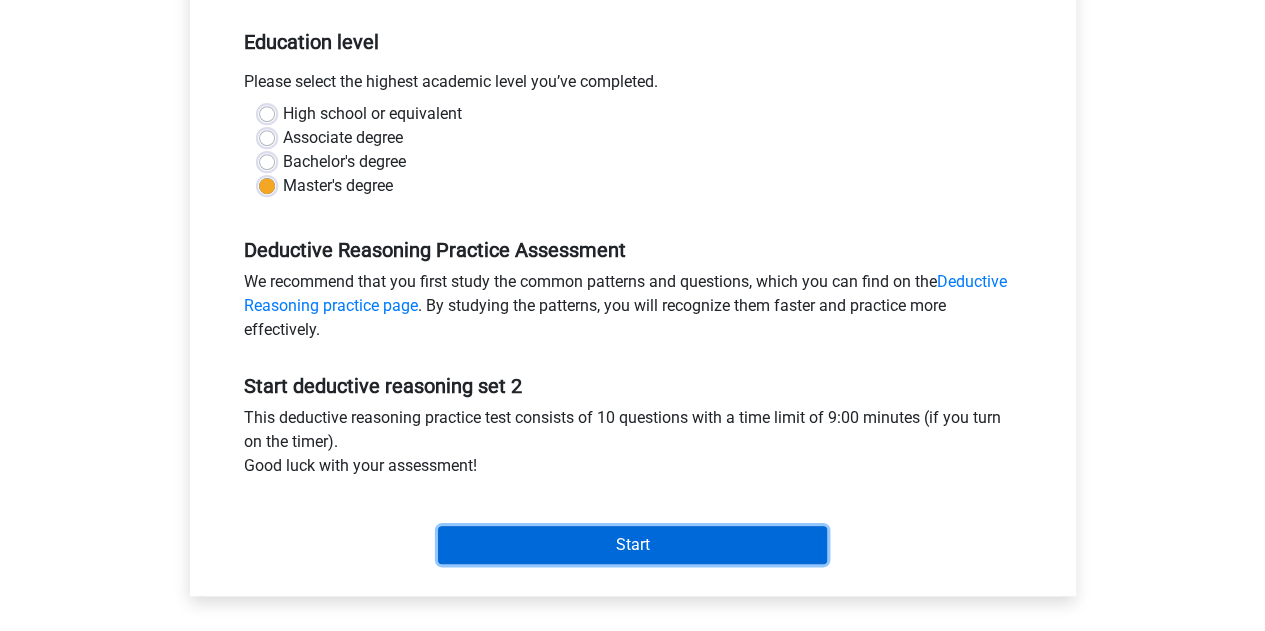 click on "Start" at bounding box center (632, 545) 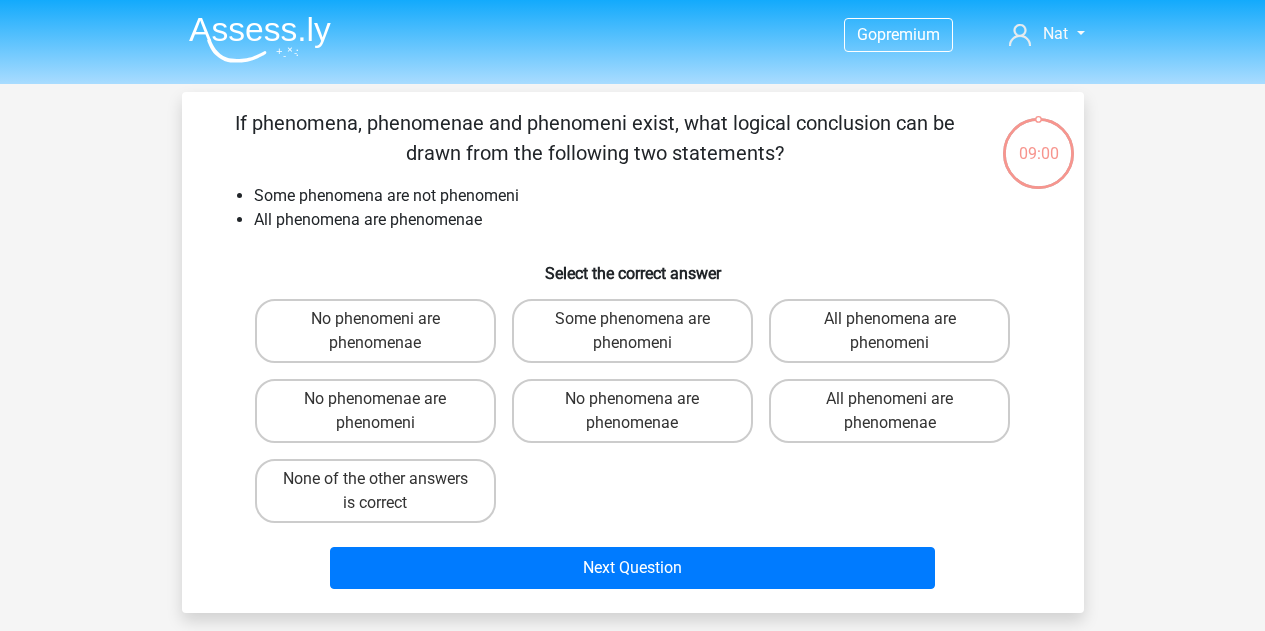 scroll, scrollTop: 0, scrollLeft: 0, axis: both 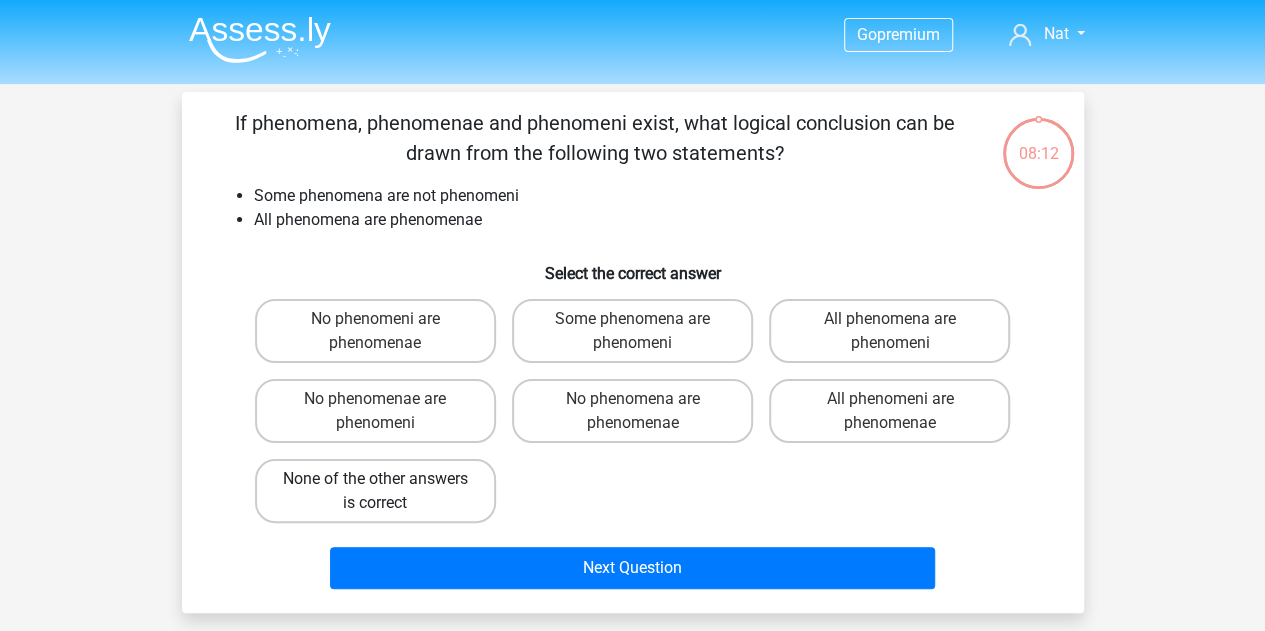click on "None of the other answers is correct" at bounding box center [375, 491] 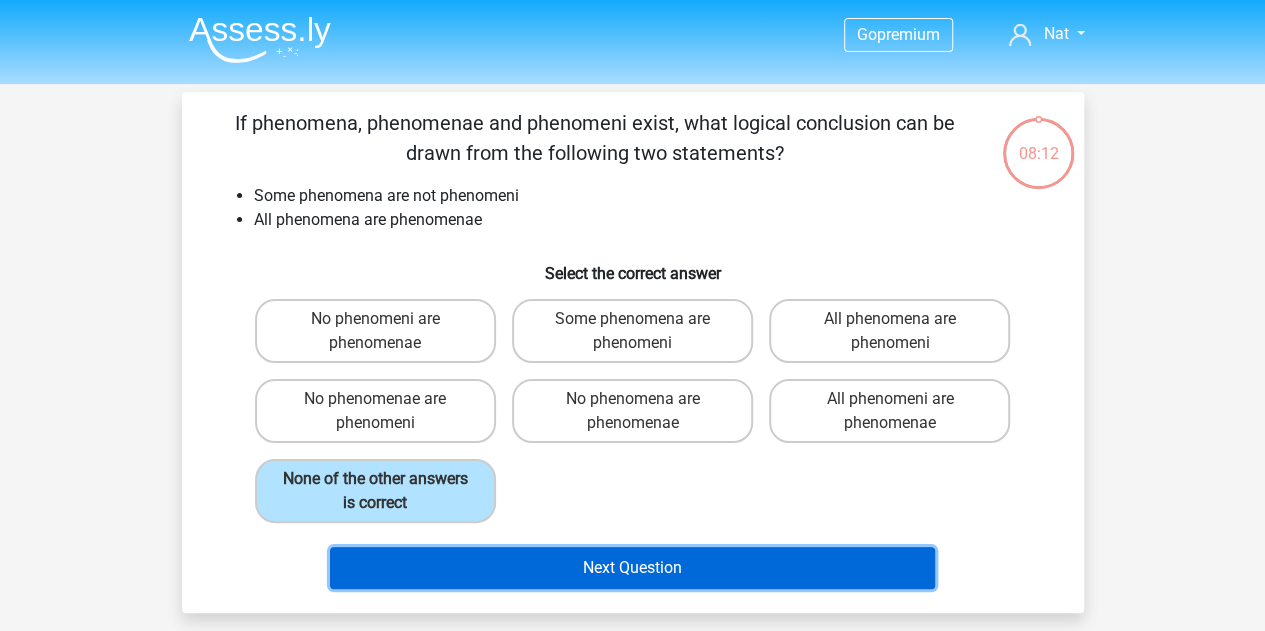 click on "Next Question" at bounding box center [632, 568] 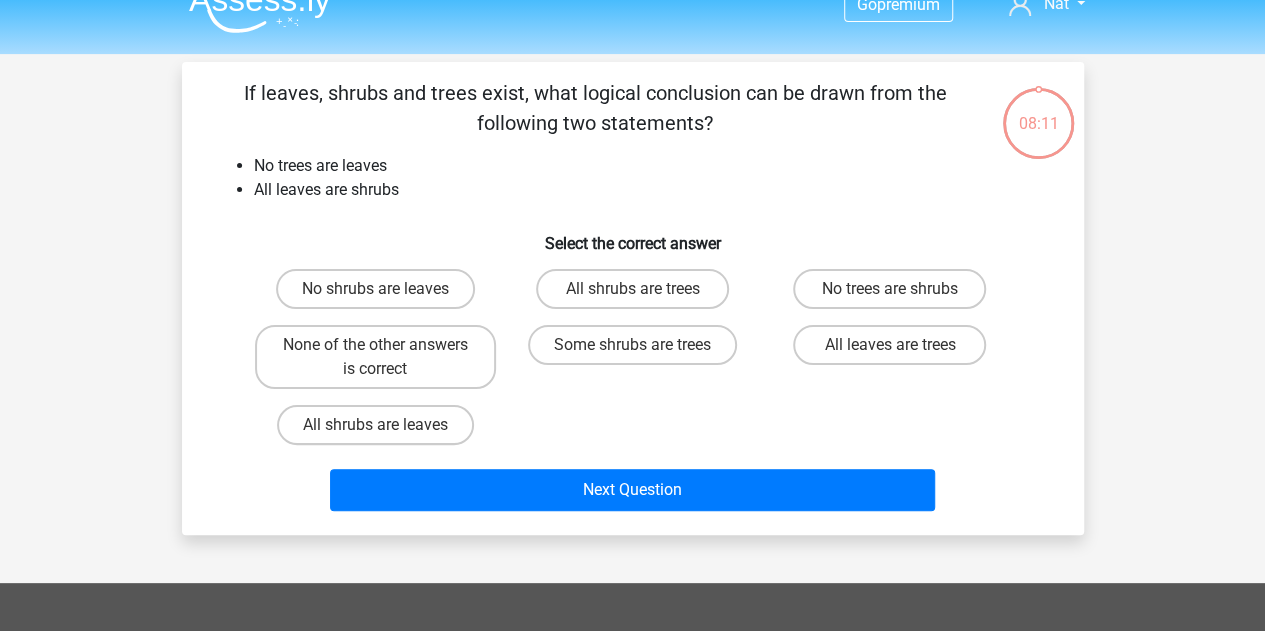 scroll, scrollTop: 0, scrollLeft: 0, axis: both 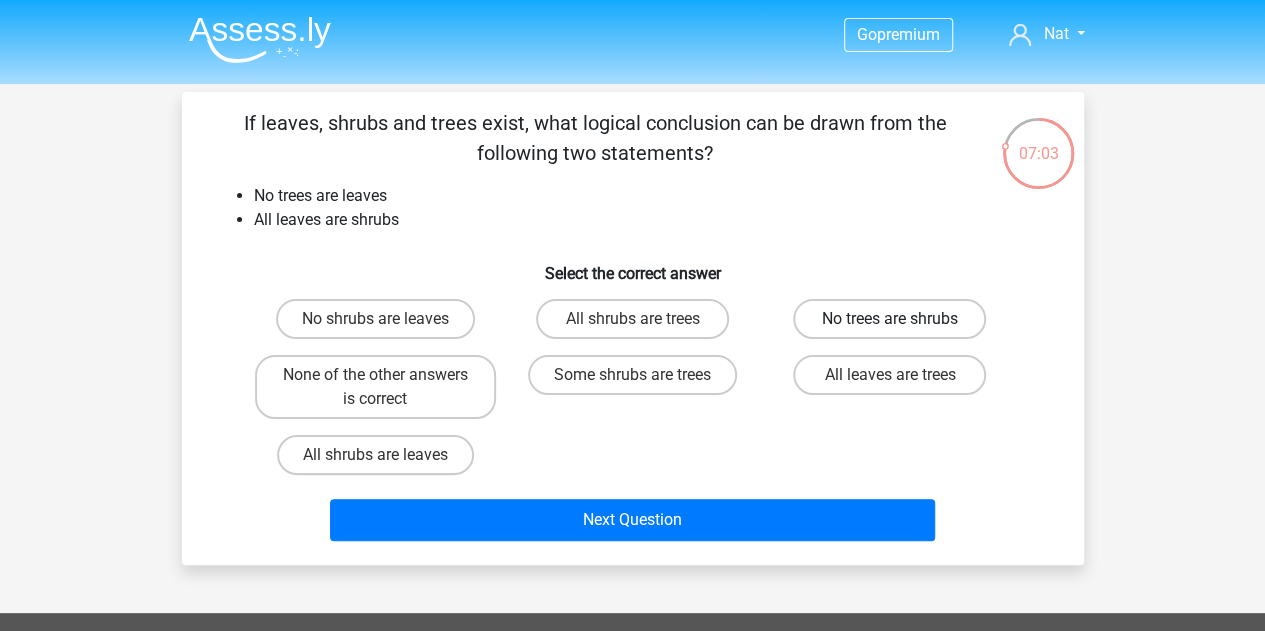 click on "No trees are shrubs" at bounding box center [889, 319] 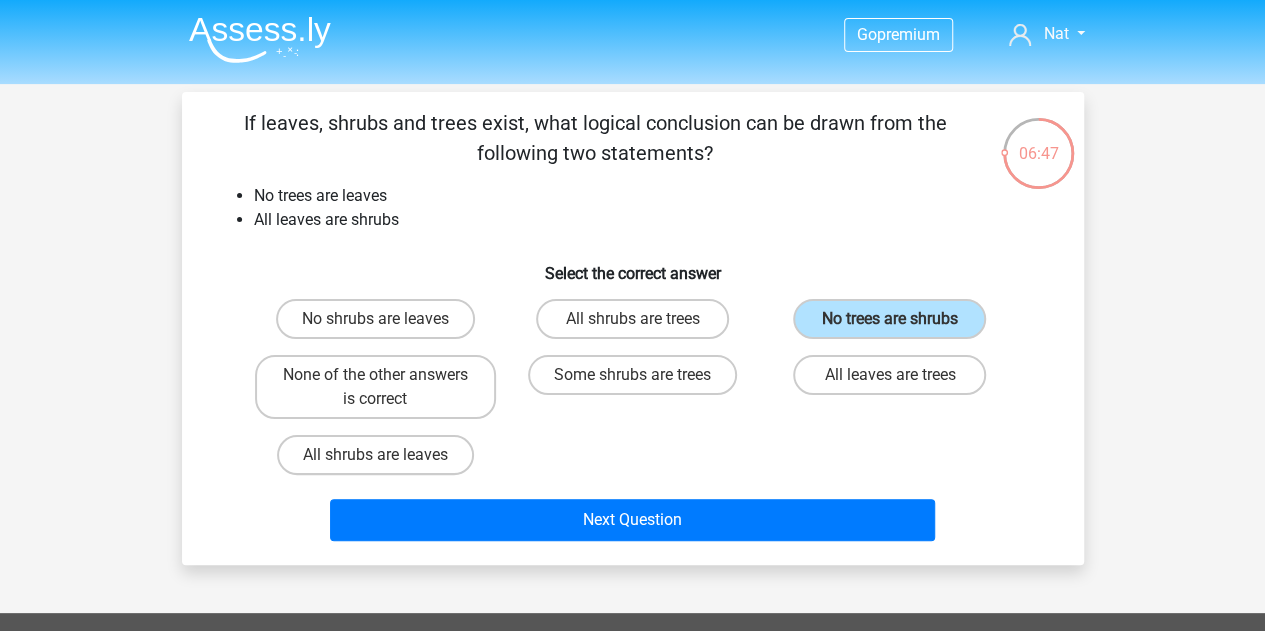 drag, startPoint x: 452, startPoint y: 389, endPoint x: 493, endPoint y: 434, distance: 60.876926 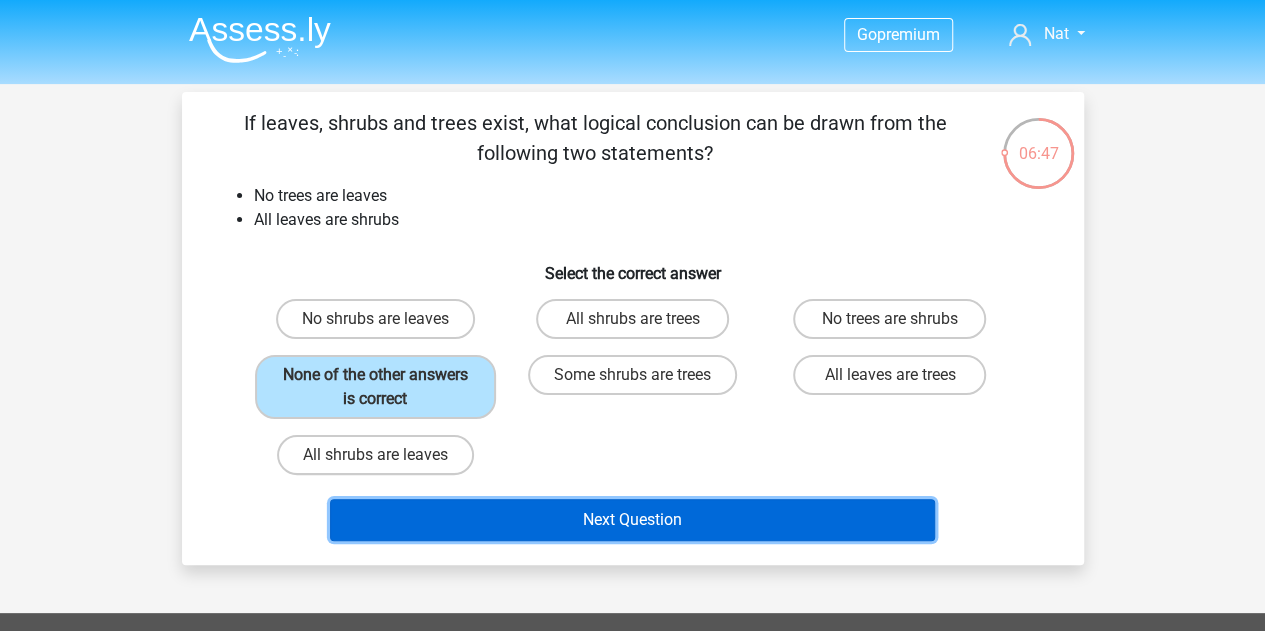 click on "Next Question" at bounding box center (632, 520) 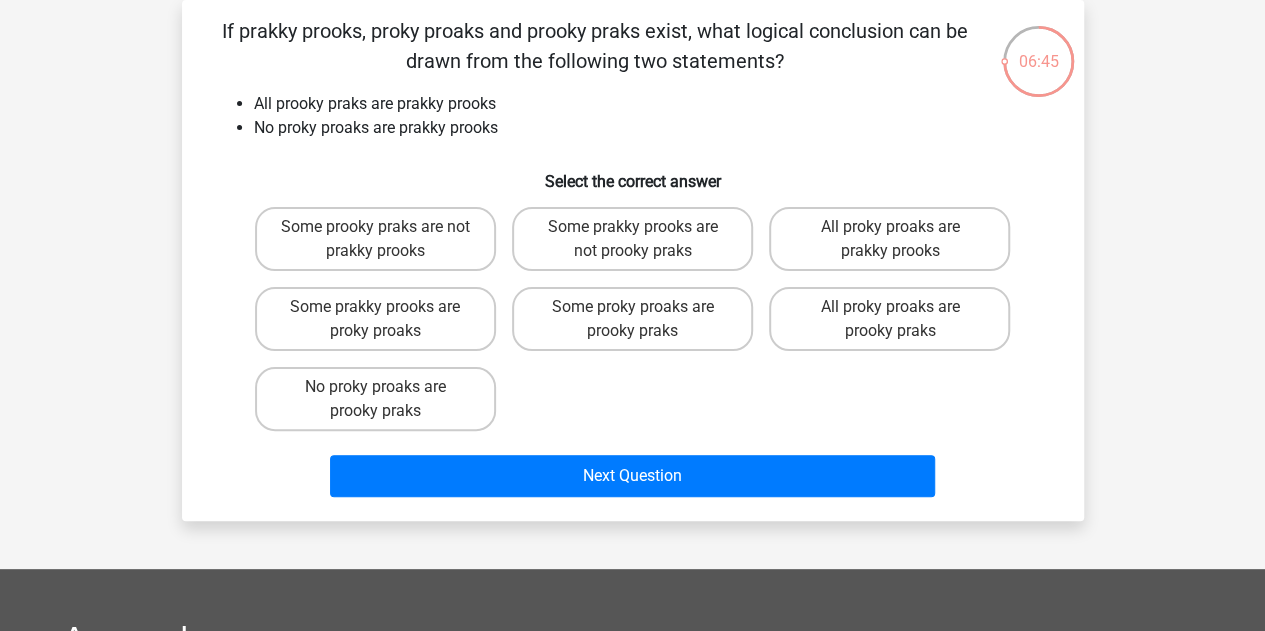 scroll, scrollTop: 0, scrollLeft: 0, axis: both 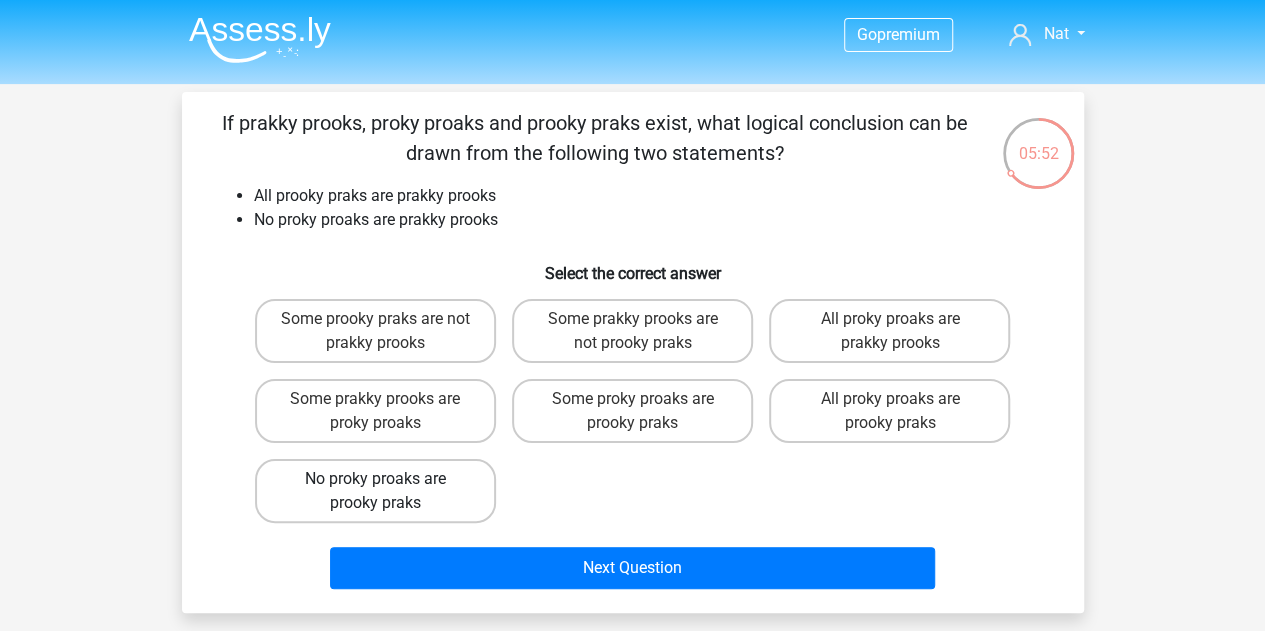 click on "No proky proaks are prooky praks" at bounding box center [375, 491] 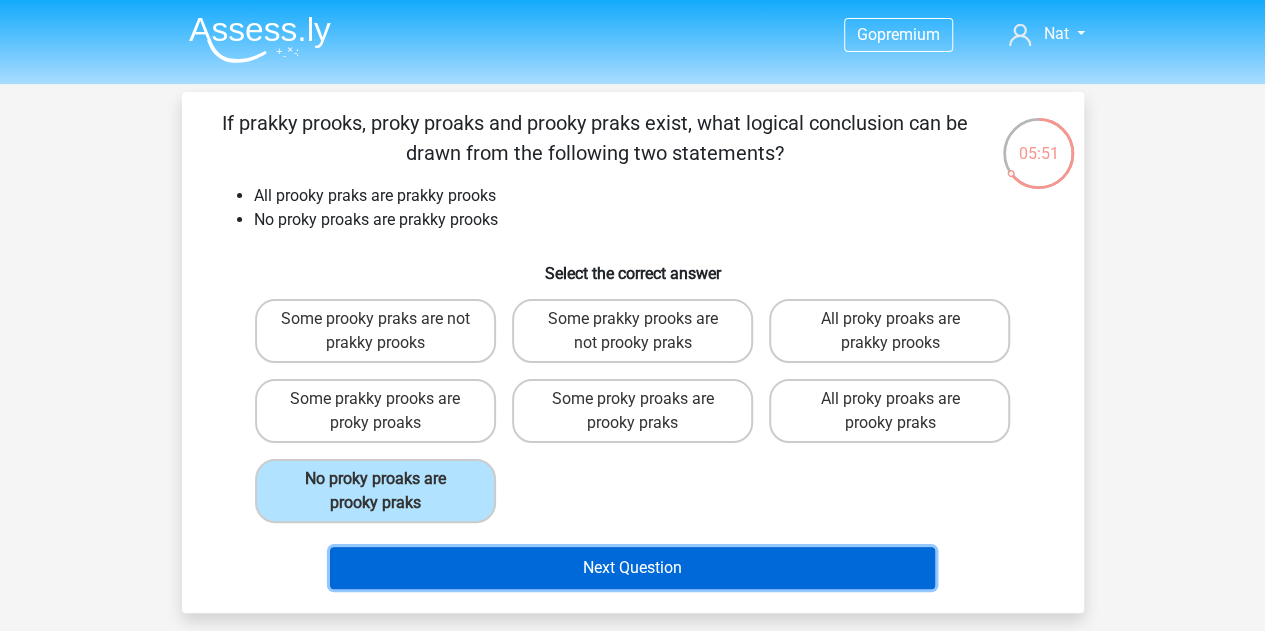 click on "Next Question" at bounding box center [632, 568] 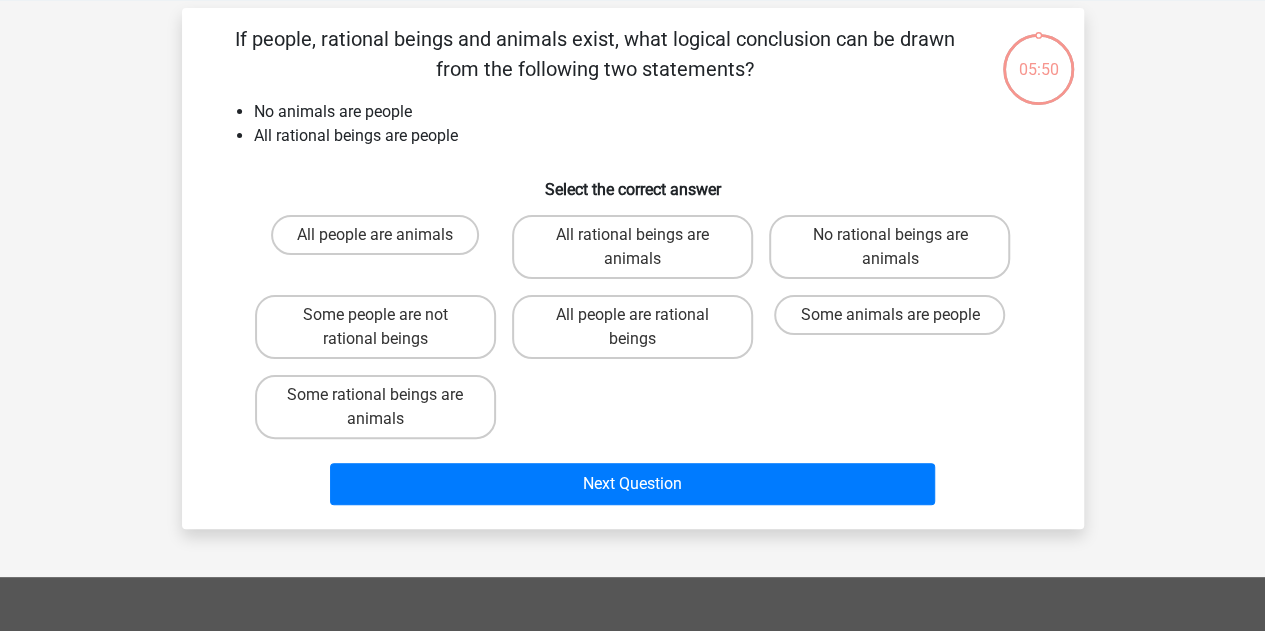 scroll, scrollTop: 92, scrollLeft: 0, axis: vertical 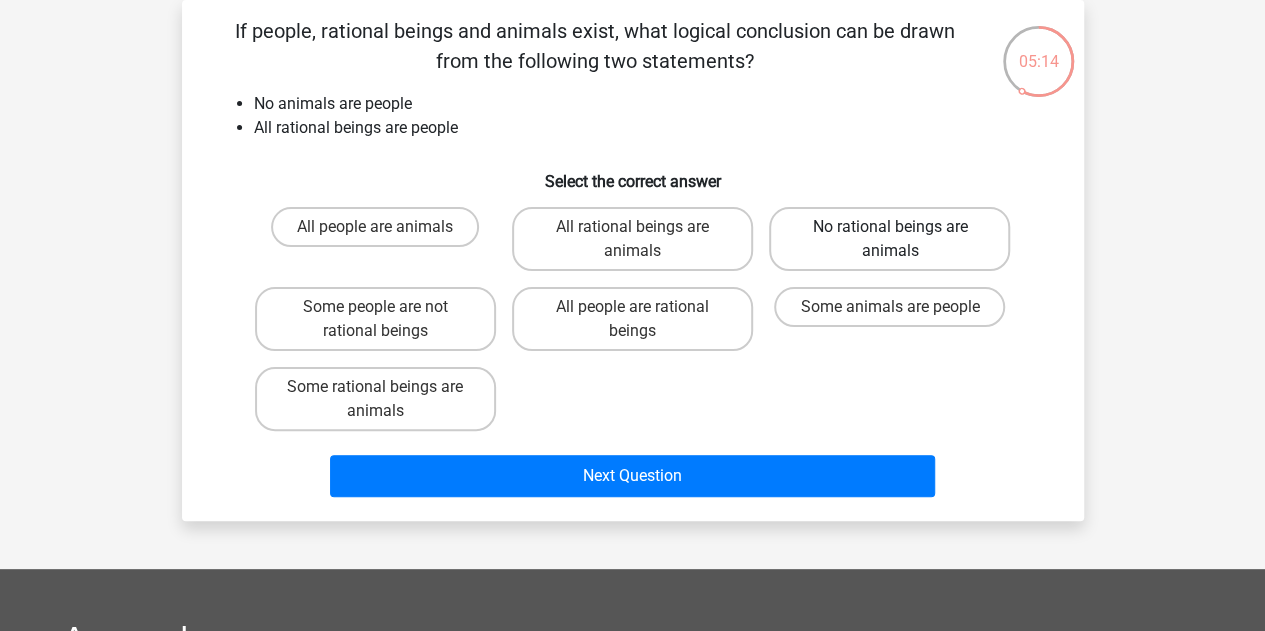 click on "No rational beings are animals" at bounding box center [889, 239] 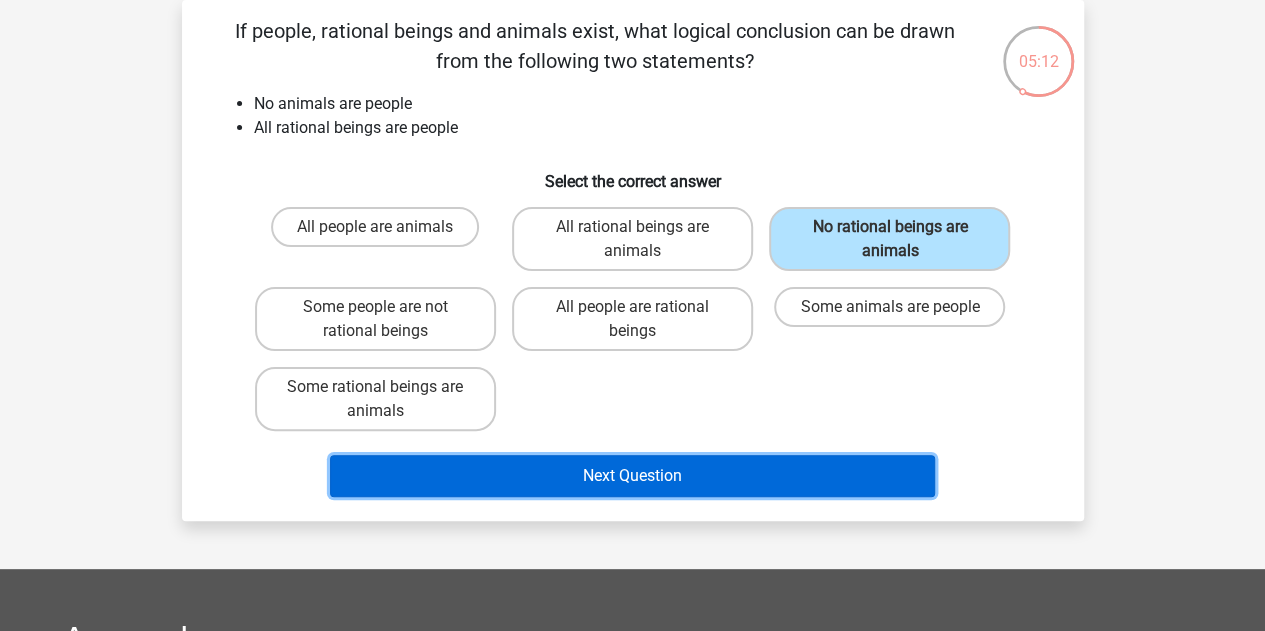 click on "Next Question" at bounding box center (632, 476) 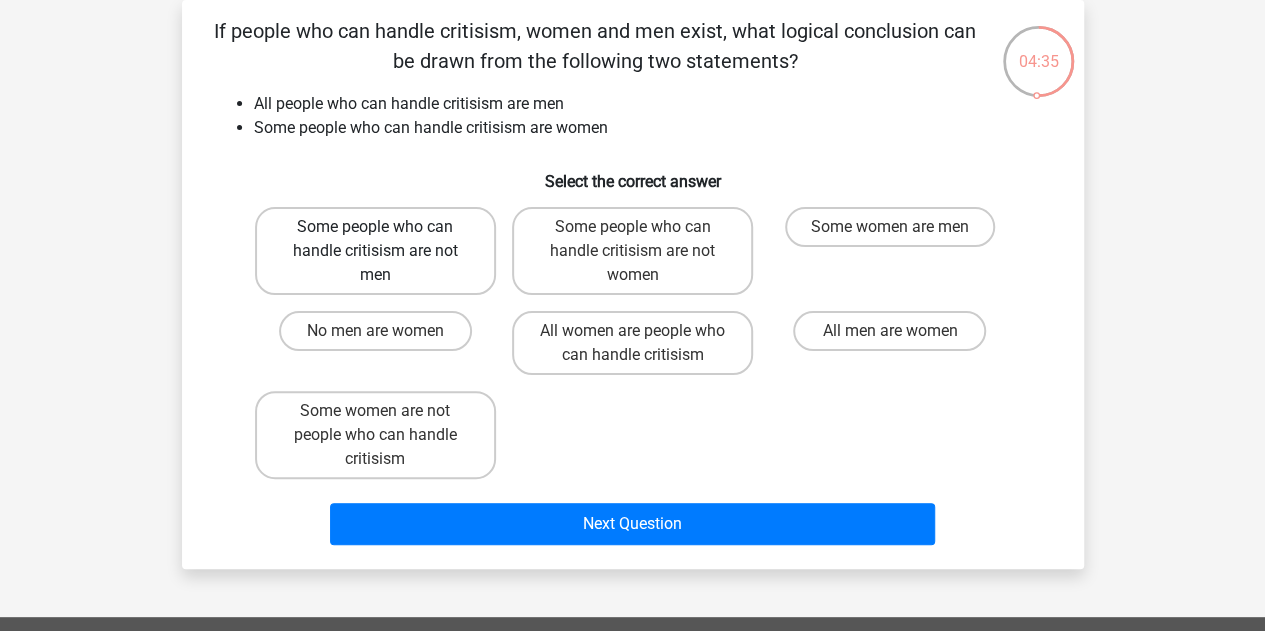 click on "Some people who can handle critisism are not men" at bounding box center (375, 251) 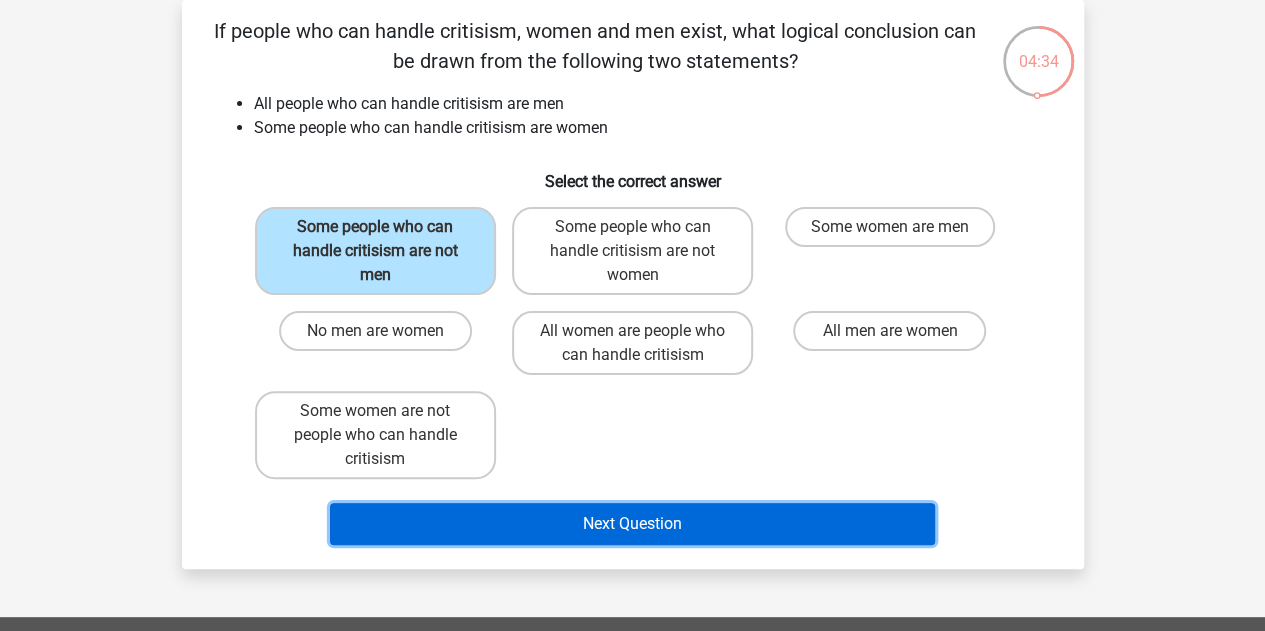click on "Next Question" at bounding box center [632, 524] 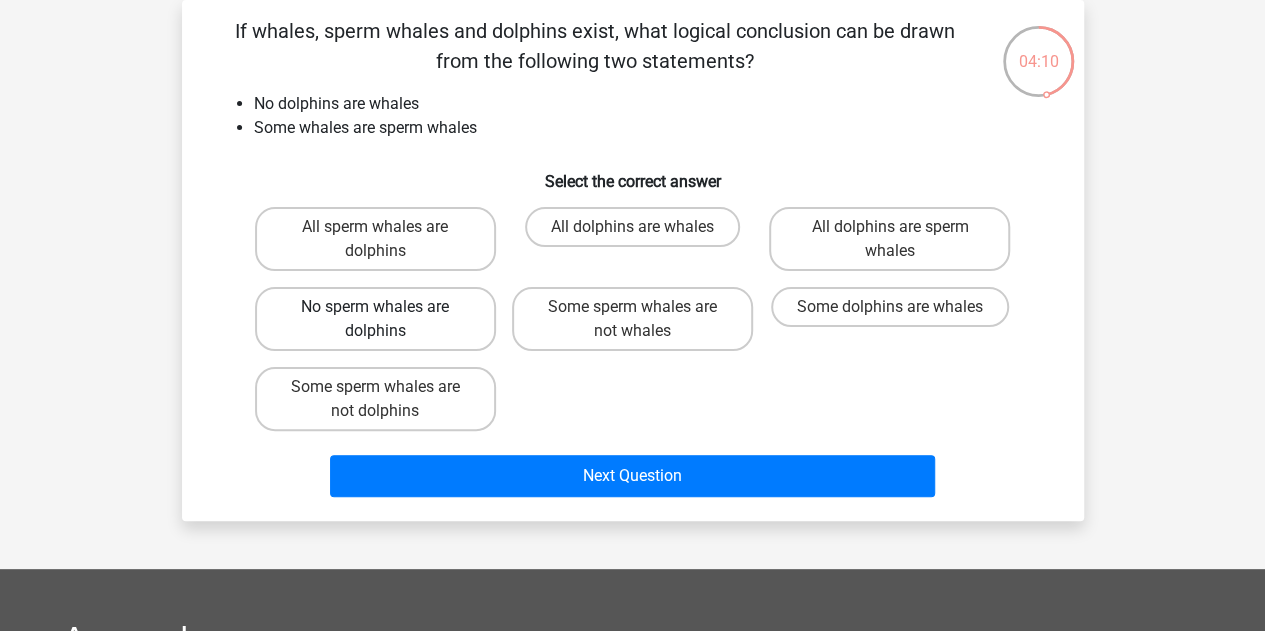 click on "No sperm whales are dolphins" at bounding box center [375, 319] 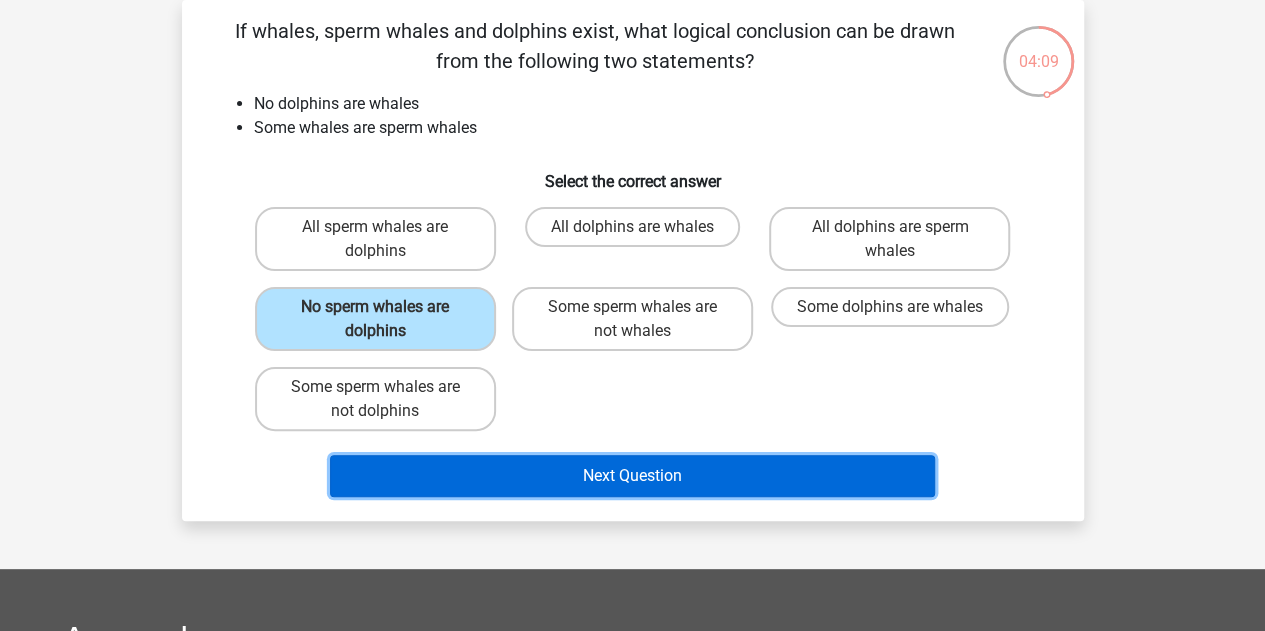click on "Next Question" at bounding box center [632, 476] 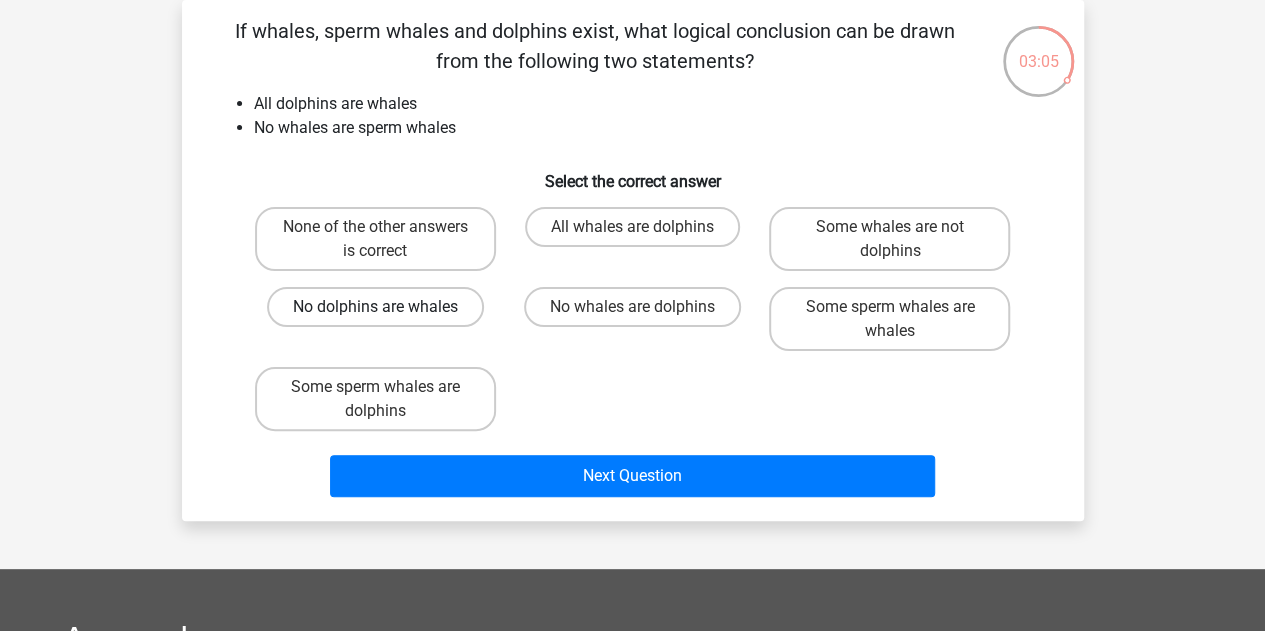 click on "No dolphins are whales" at bounding box center (375, 307) 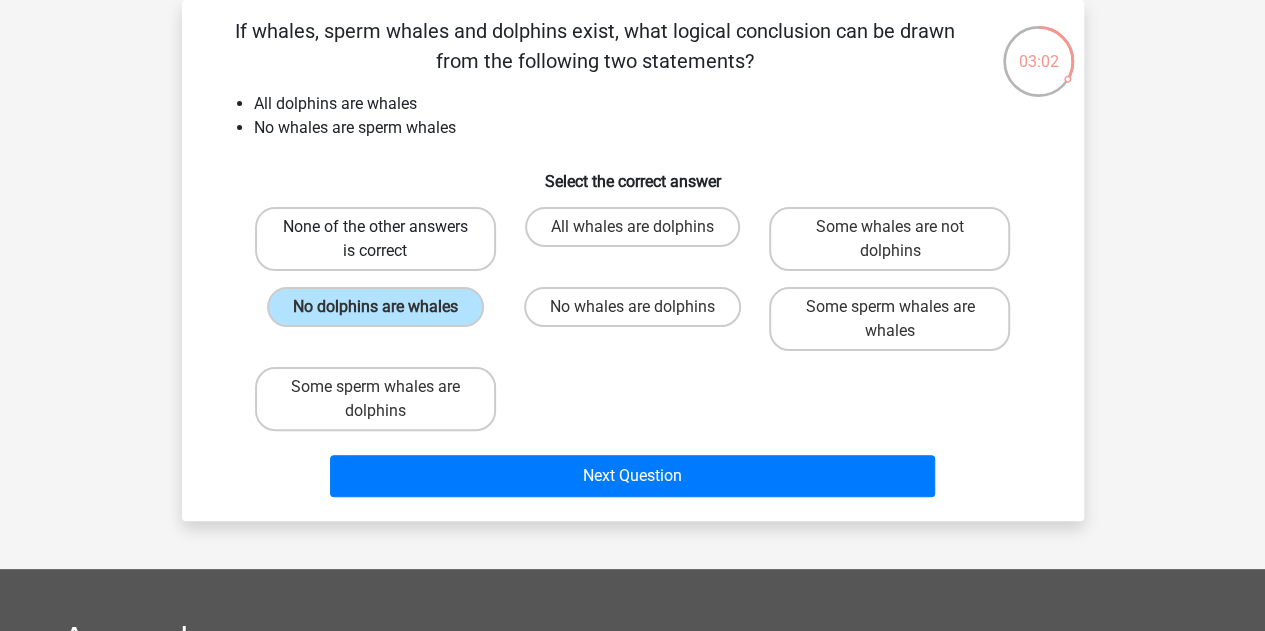 click on "None of the other answers is correct" at bounding box center [375, 239] 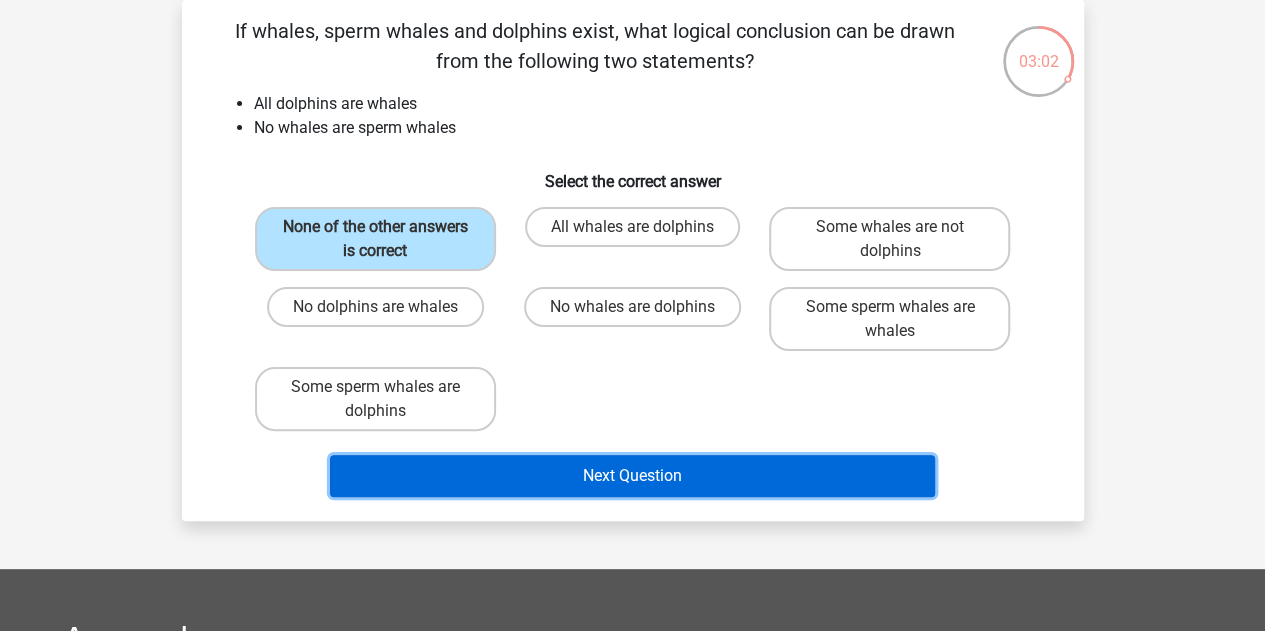 click on "Next Question" at bounding box center [632, 476] 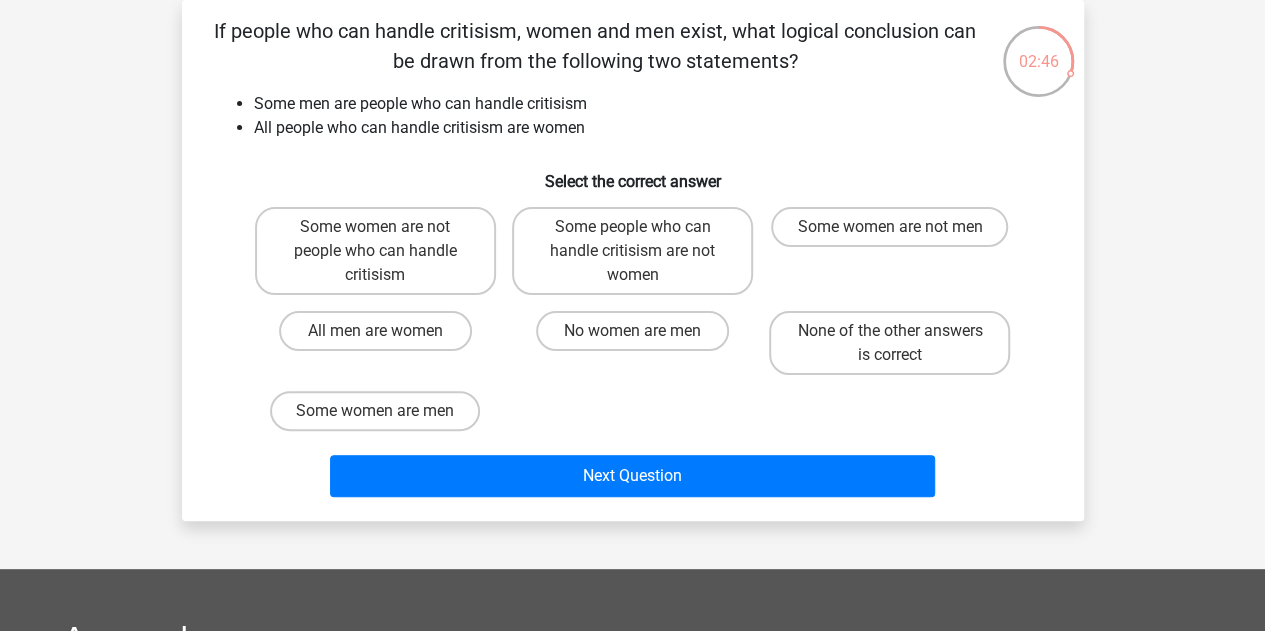 drag, startPoint x: 631, startPoint y: 275, endPoint x: 632, endPoint y: 301, distance: 26.019224 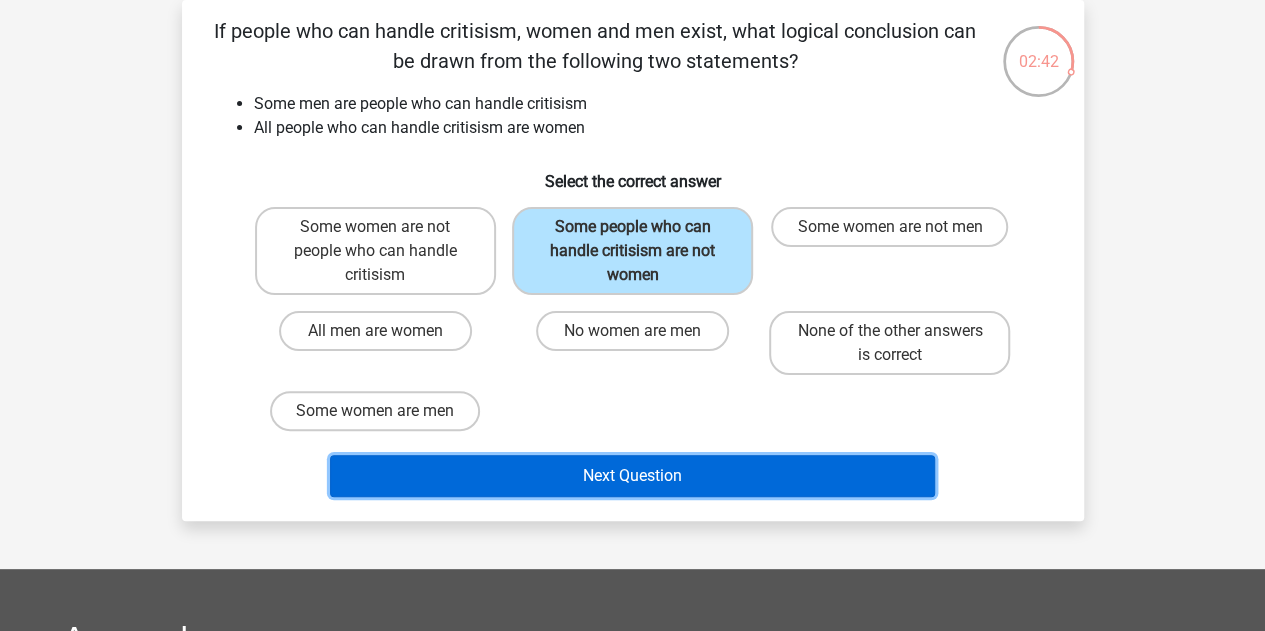 click on "Next Question" at bounding box center [632, 476] 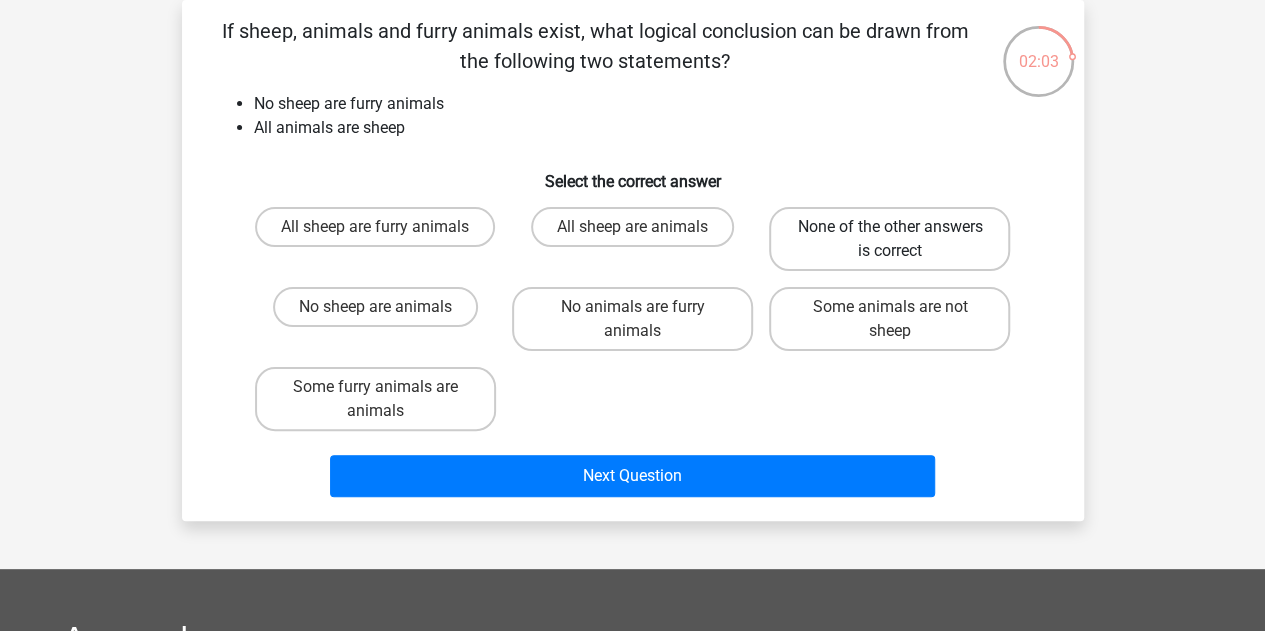 click on "None of the other answers is correct" at bounding box center (889, 239) 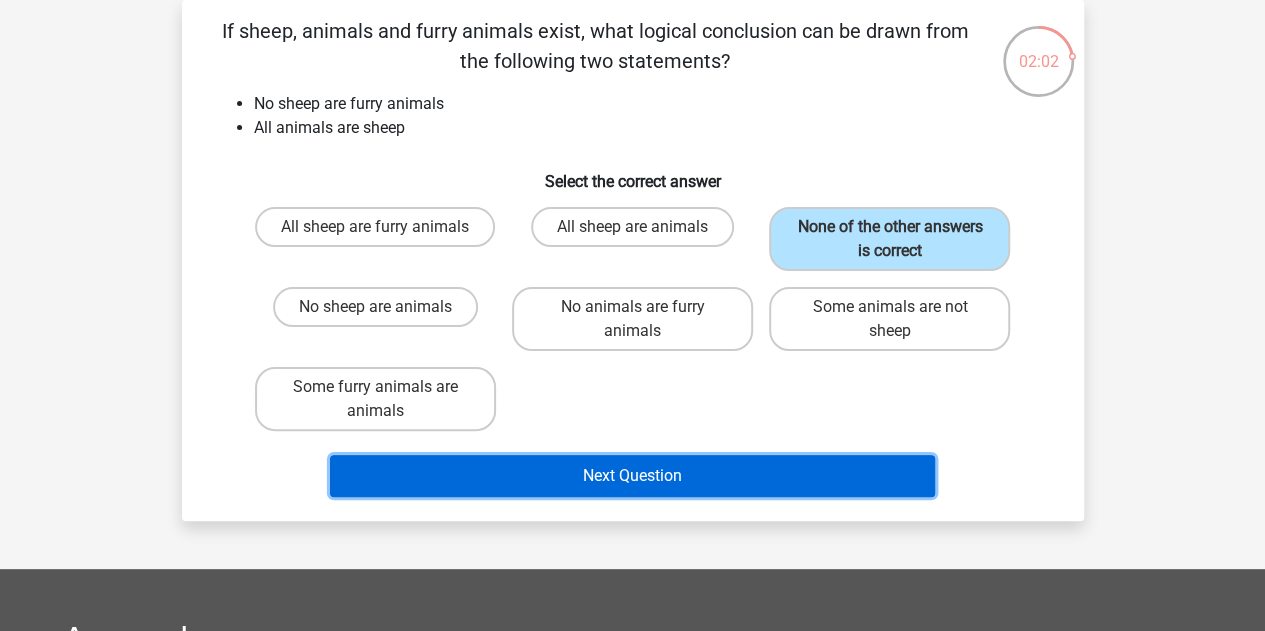 click on "Next Question" at bounding box center [632, 476] 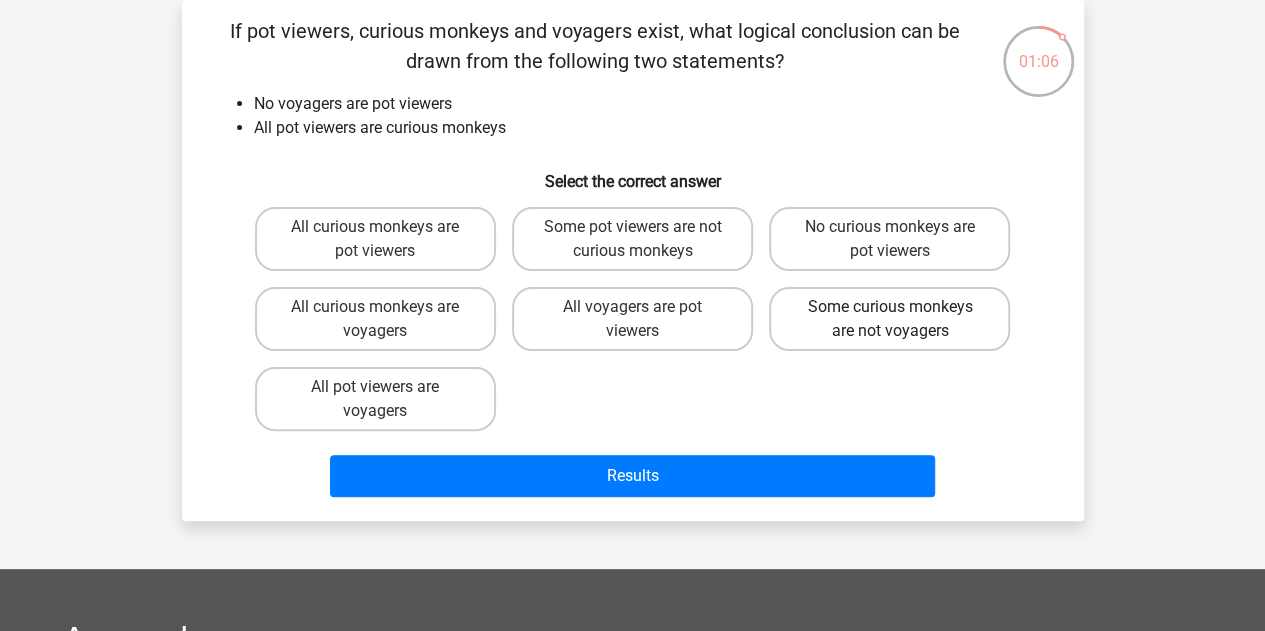 click on "Some curious monkeys are not voyagers" at bounding box center [889, 319] 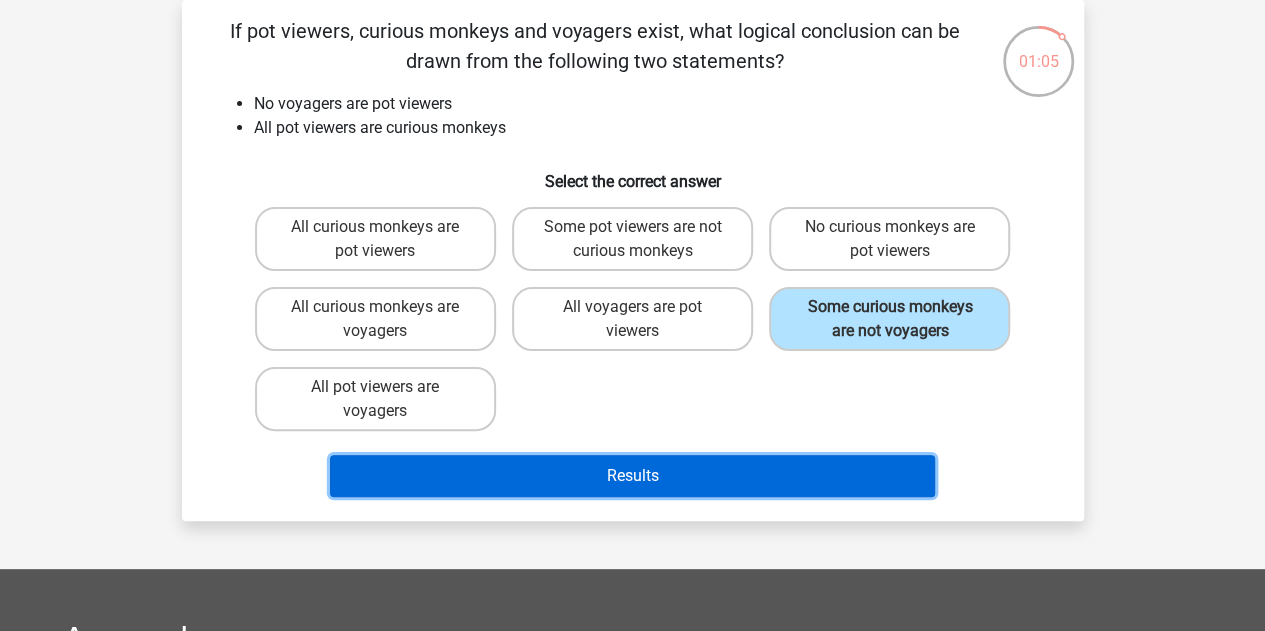 click on "Results" at bounding box center [632, 476] 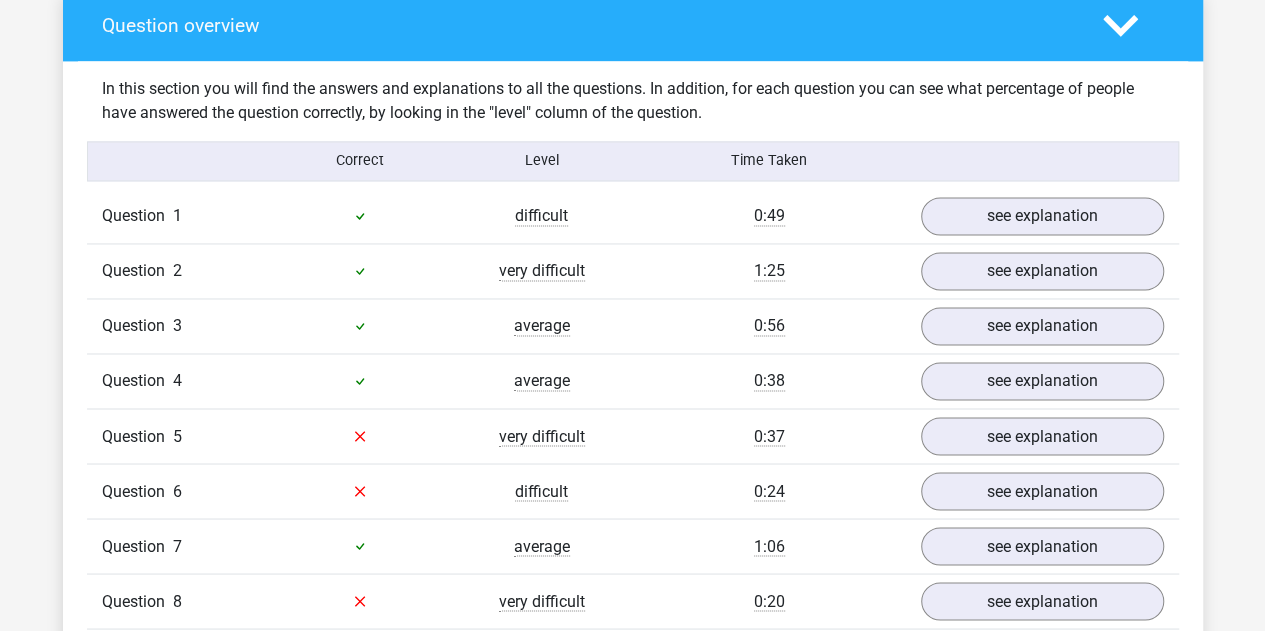 scroll, scrollTop: 1500, scrollLeft: 0, axis: vertical 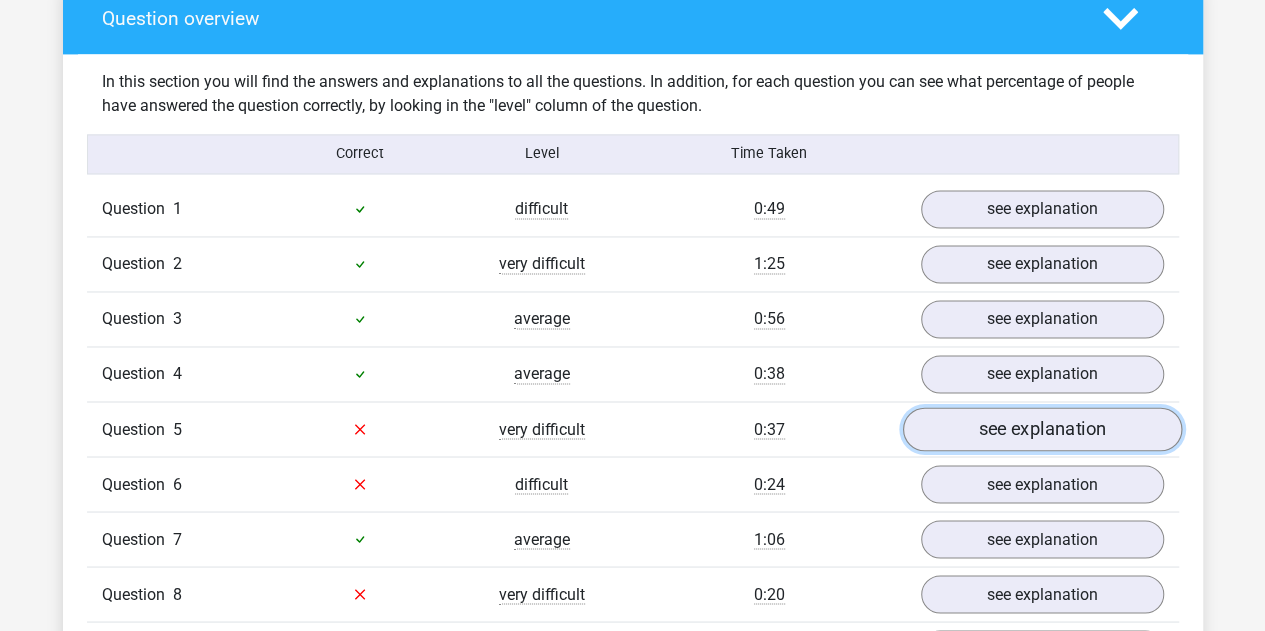 click on "see explanation" at bounding box center (1041, 429) 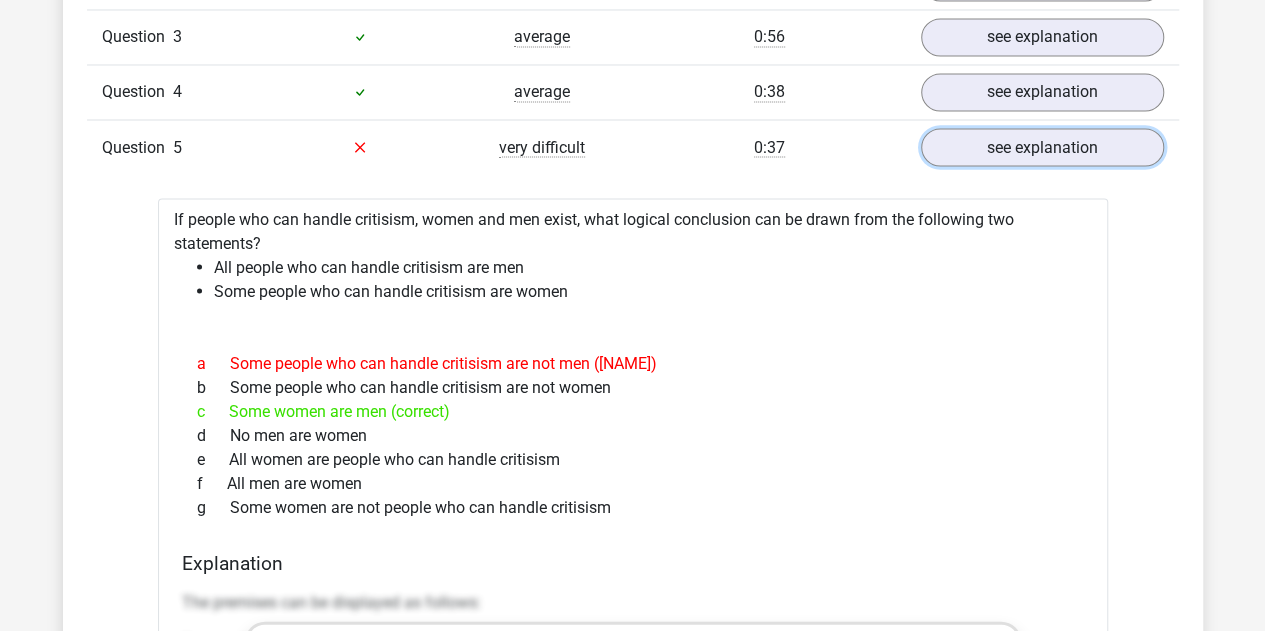 scroll, scrollTop: 1500, scrollLeft: 0, axis: vertical 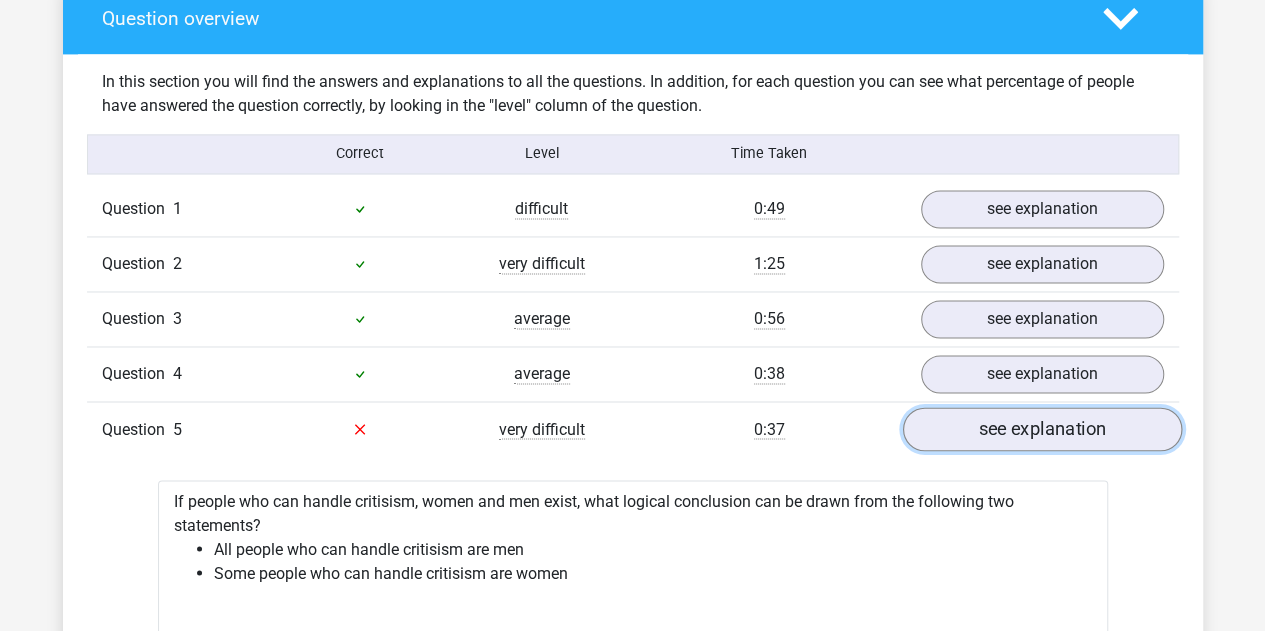click on "see explanation" at bounding box center (1041, 429) 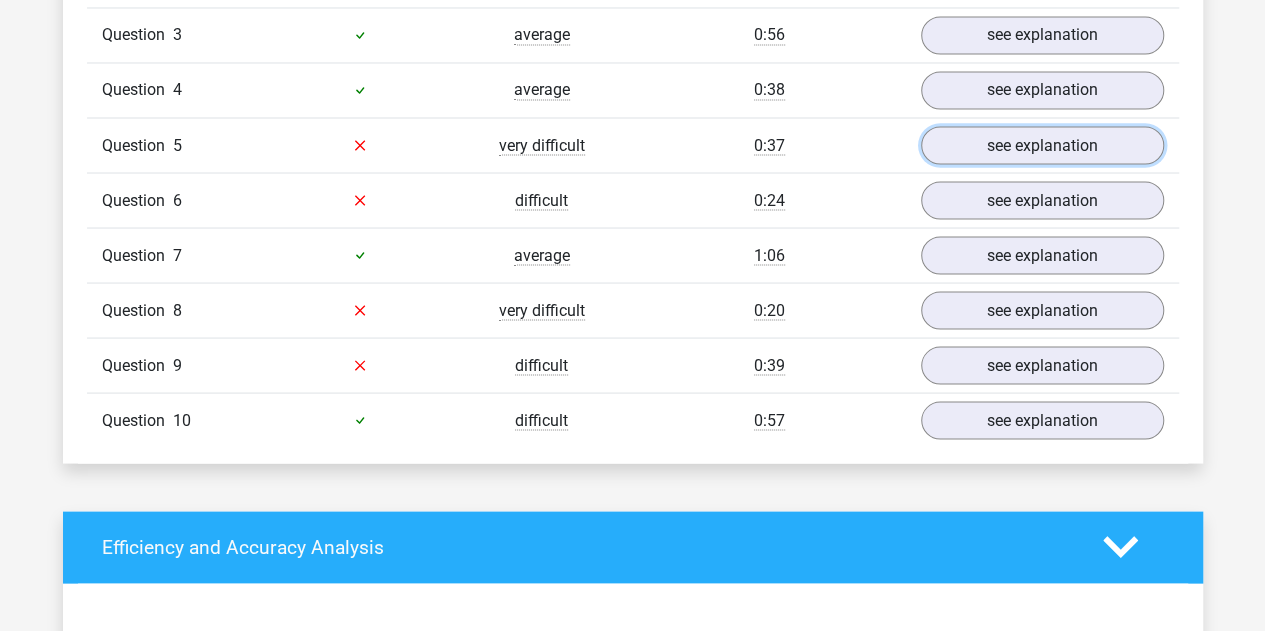scroll, scrollTop: 1600, scrollLeft: 0, axis: vertical 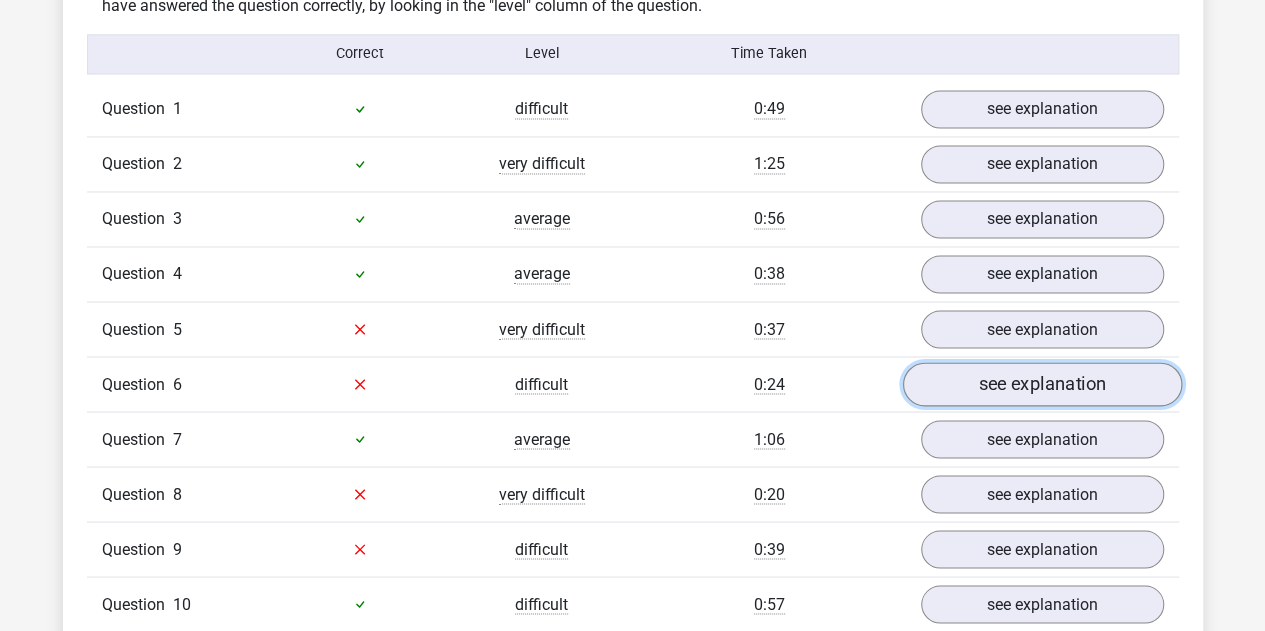 click on "see explanation" at bounding box center [1041, 384] 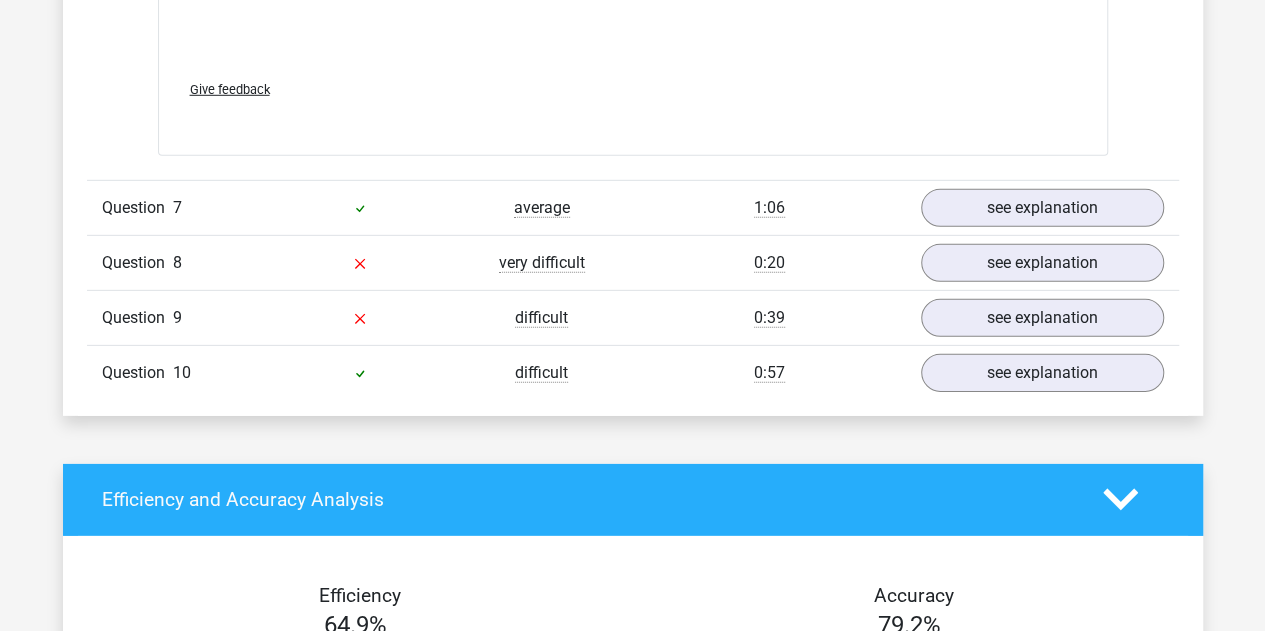 scroll, scrollTop: 2900, scrollLeft: 0, axis: vertical 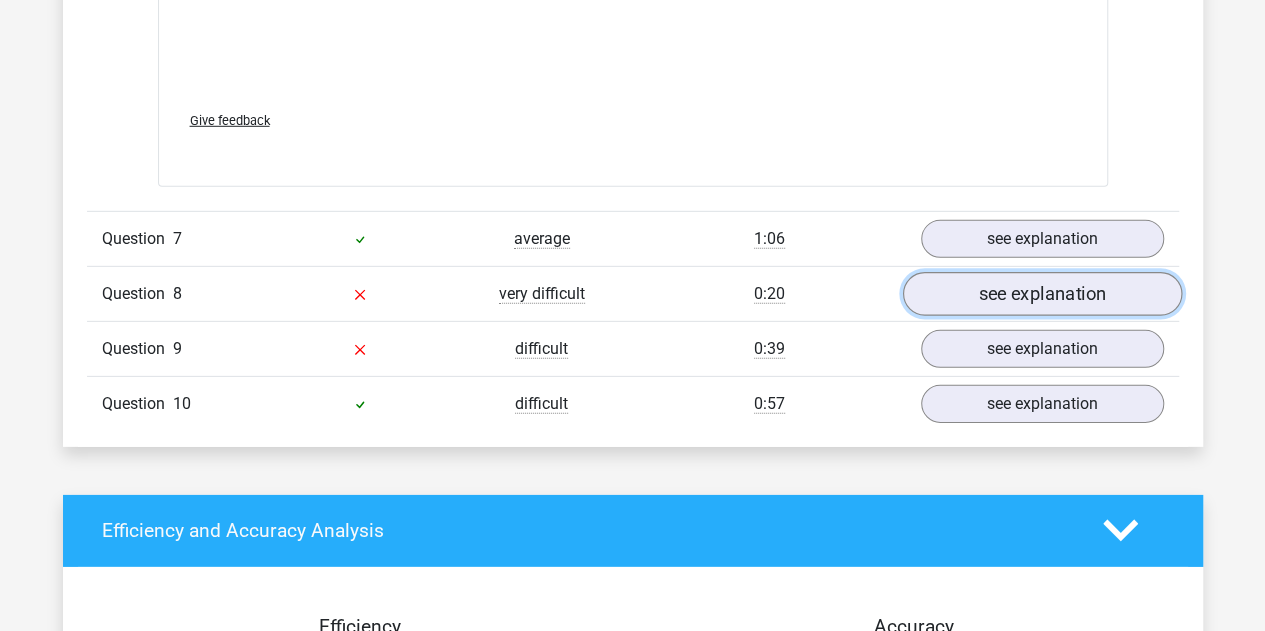 click on "see explanation" at bounding box center [1041, 294] 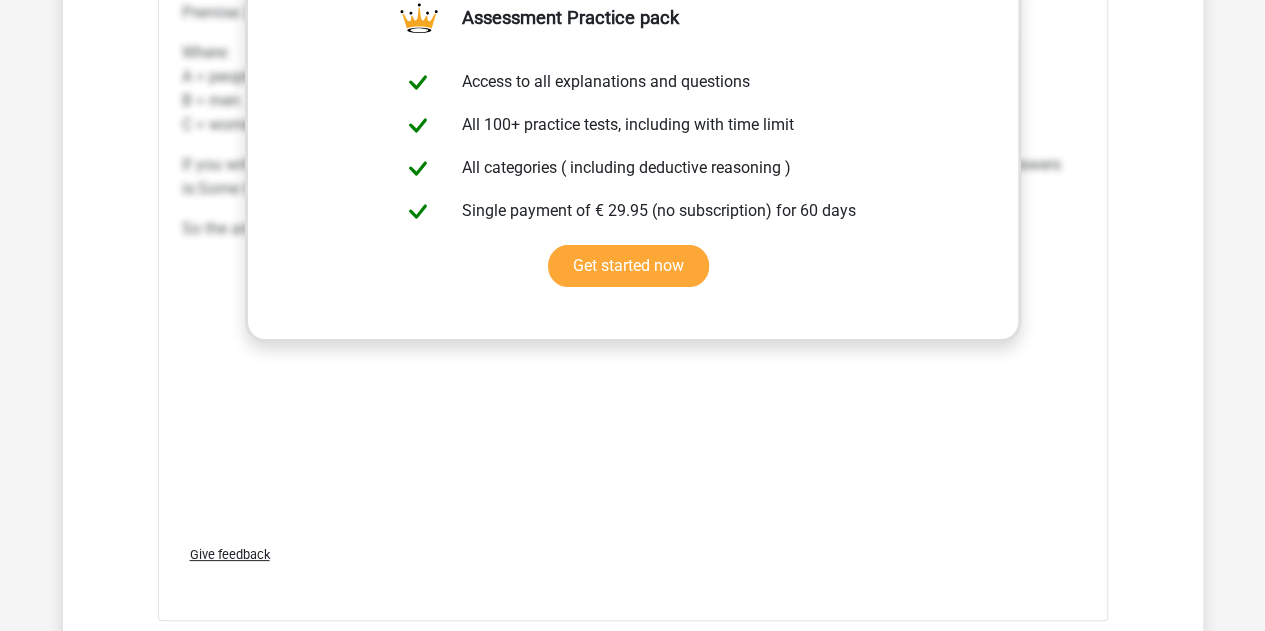 scroll, scrollTop: 4000, scrollLeft: 0, axis: vertical 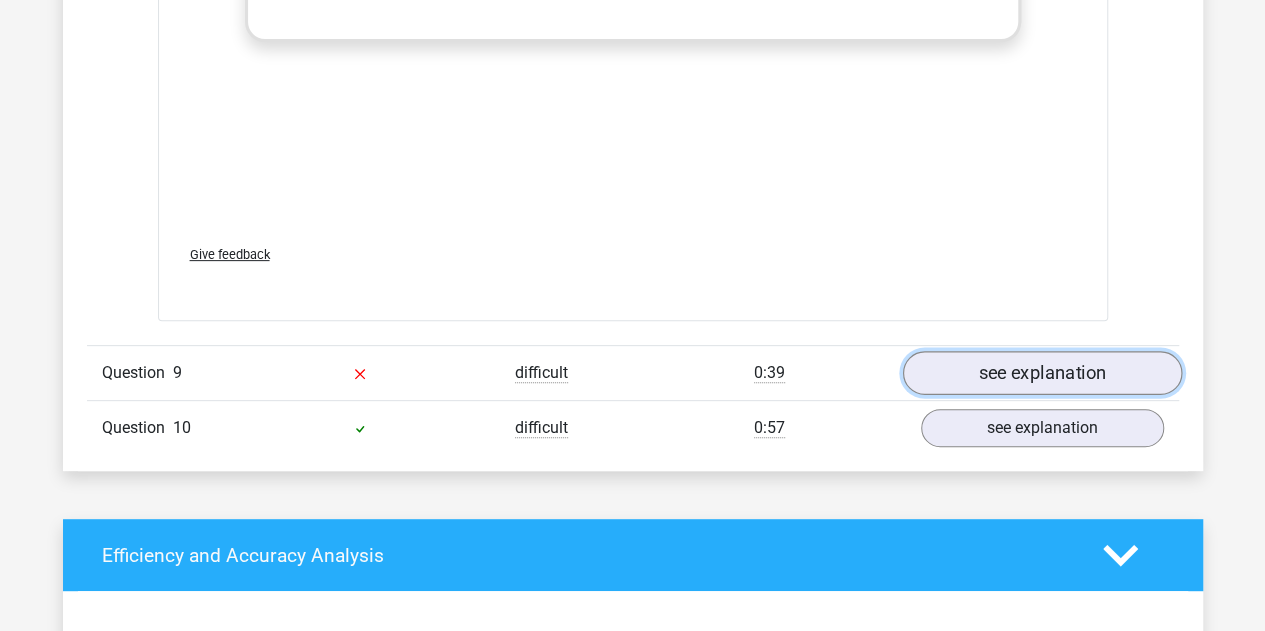 click on "see explanation" at bounding box center [1041, 373] 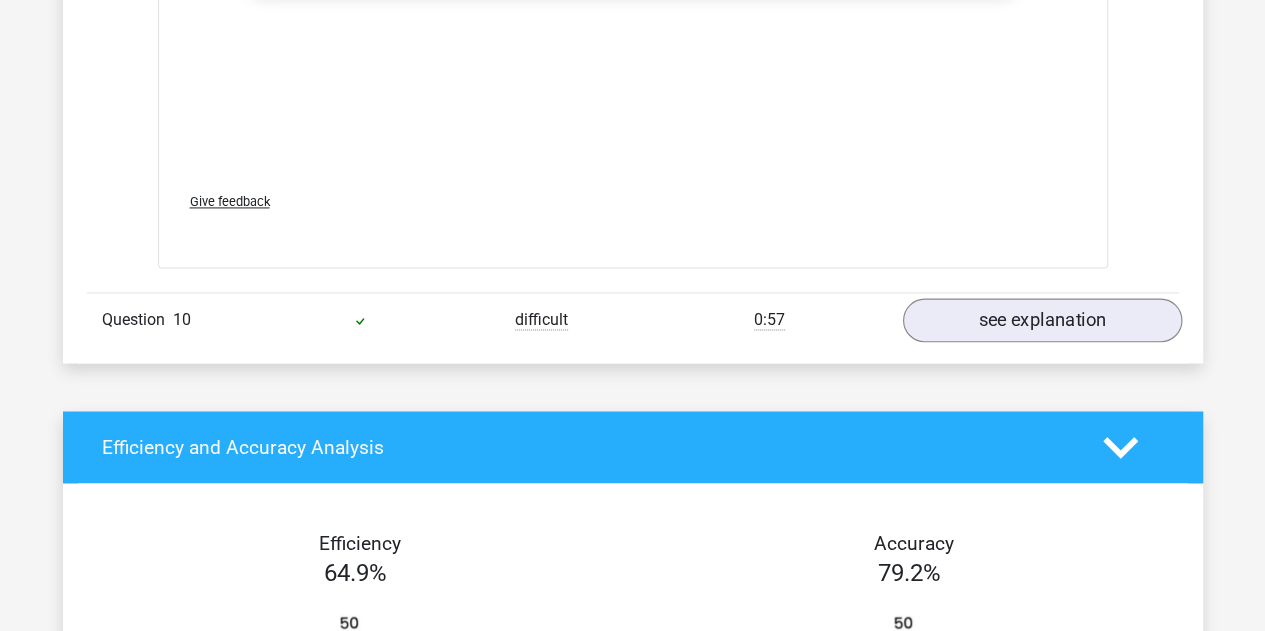 scroll, scrollTop: 5200, scrollLeft: 0, axis: vertical 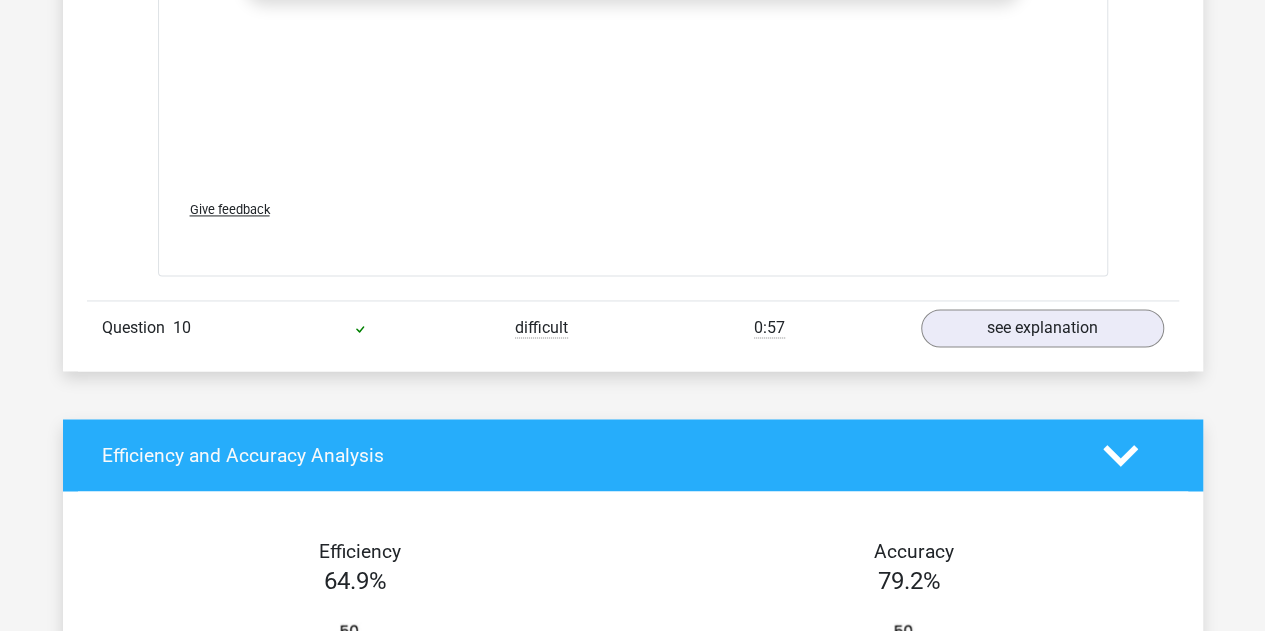 click on "Question
10
difficult
0:57
see explanation" at bounding box center [633, 327] 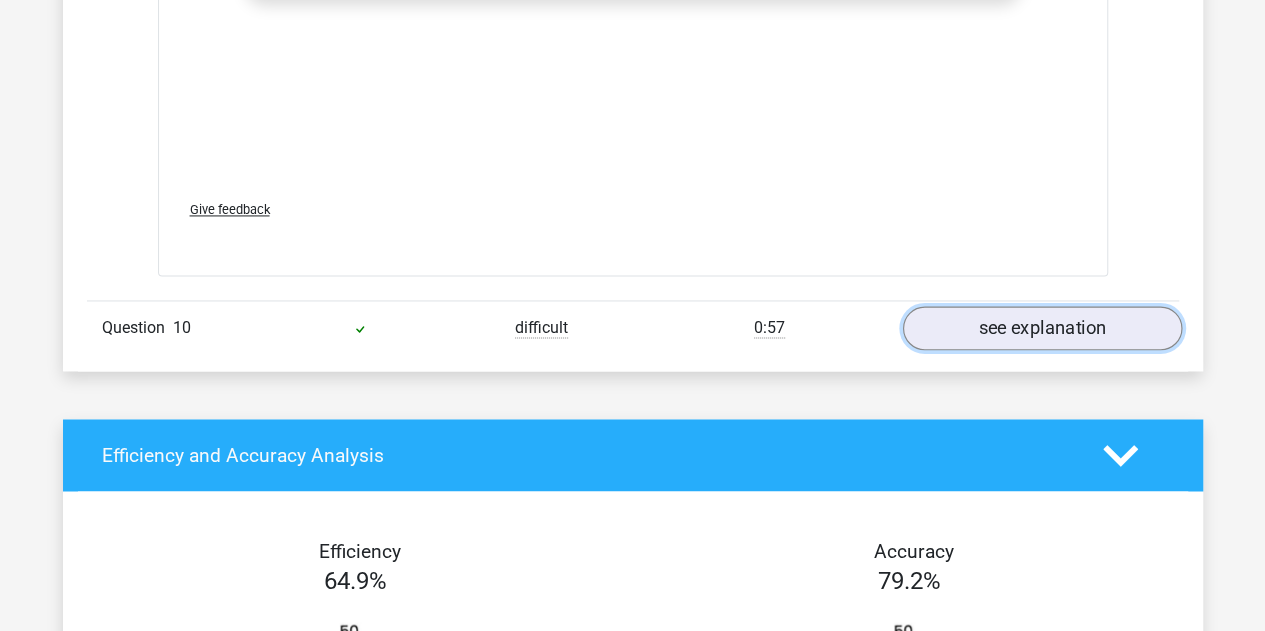 click on "see explanation" at bounding box center (1041, 328) 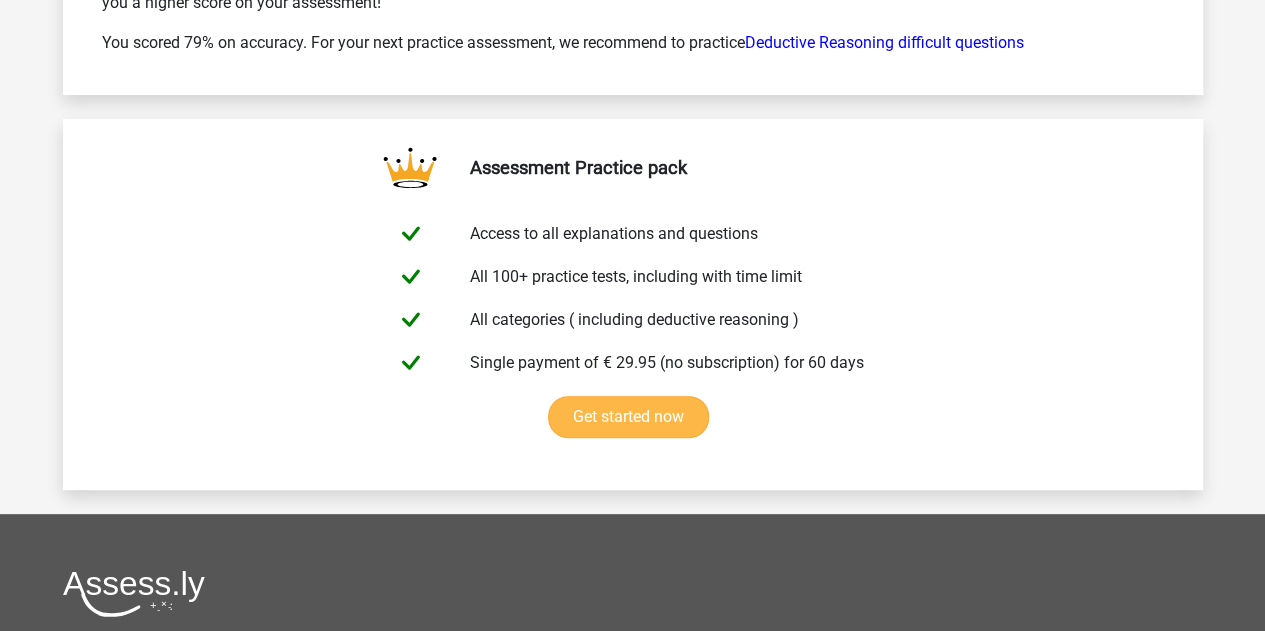 scroll, scrollTop: 8096, scrollLeft: 0, axis: vertical 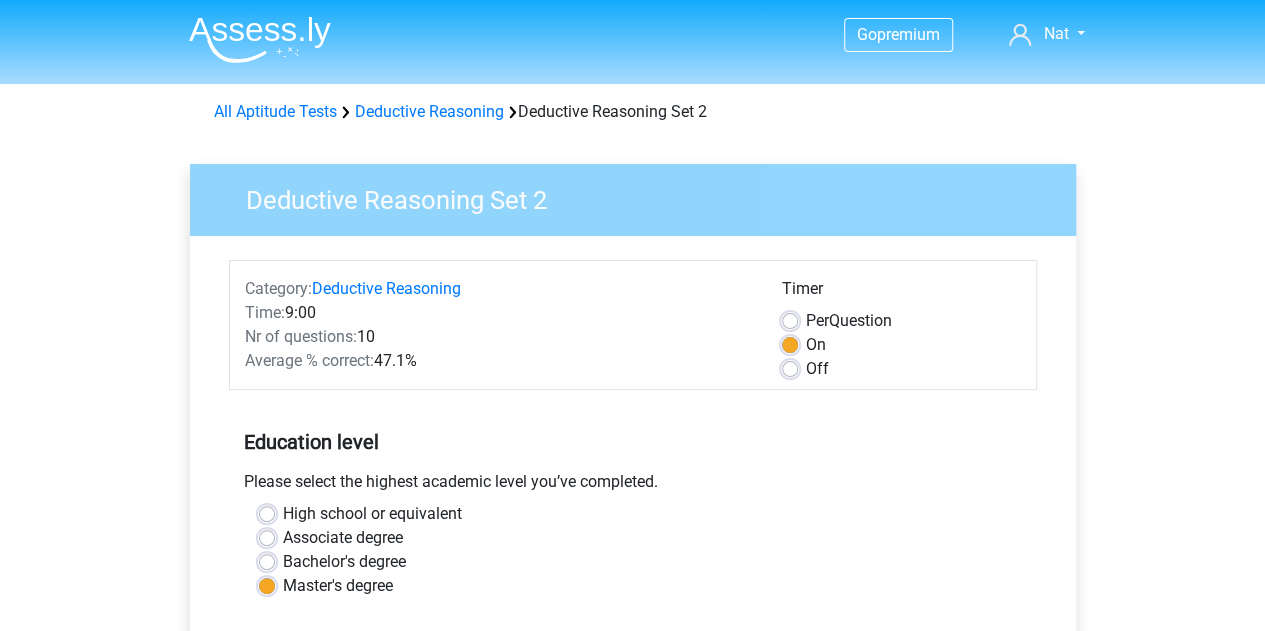 click on "Deductive Reasoning Set 2" at bounding box center [641, 196] 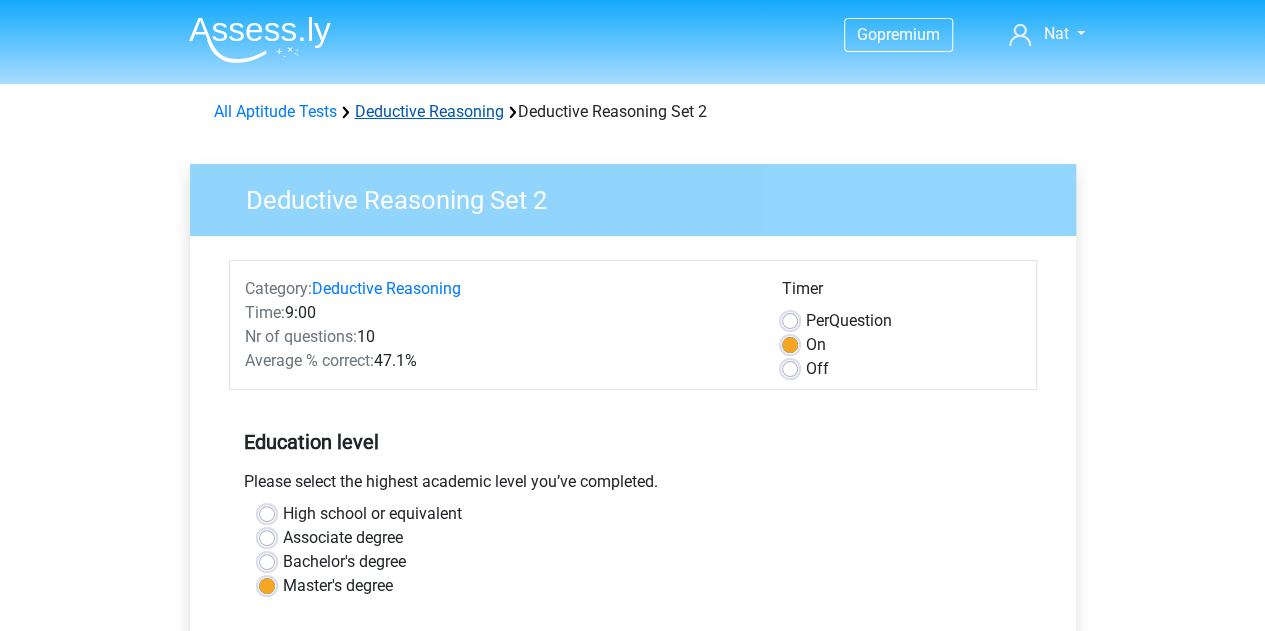 click on "Deductive Reasoning" at bounding box center (429, 111) 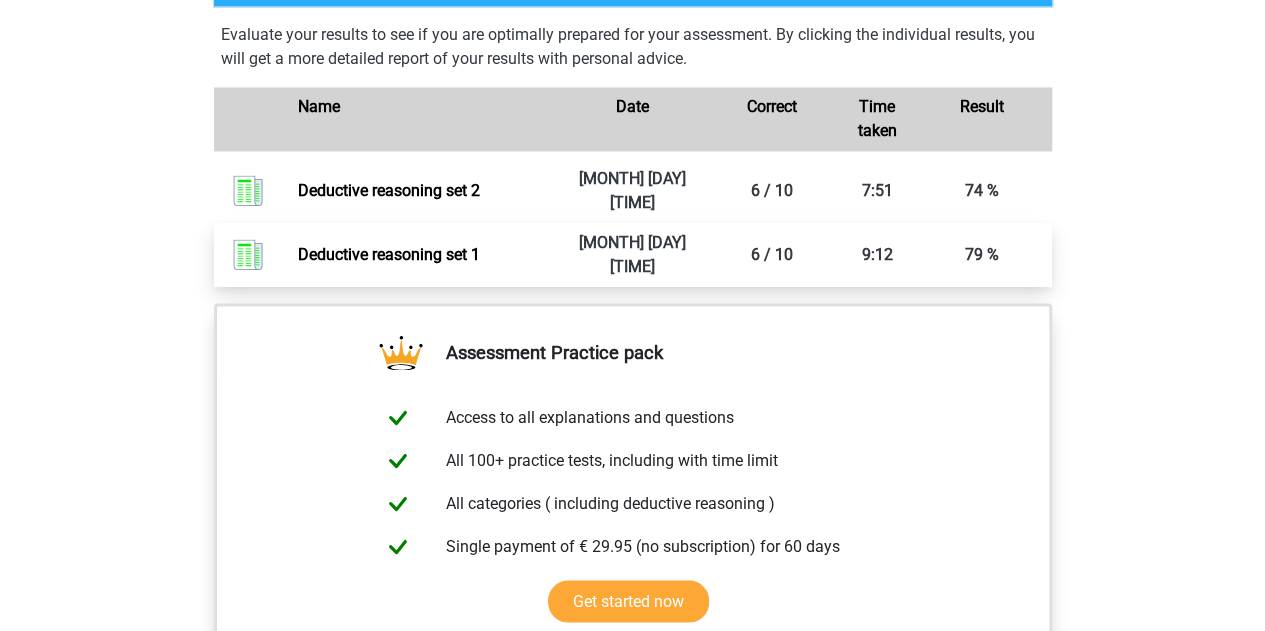 scroll, scrollTop: 1300, scrollLeft: 0, axis: vertical 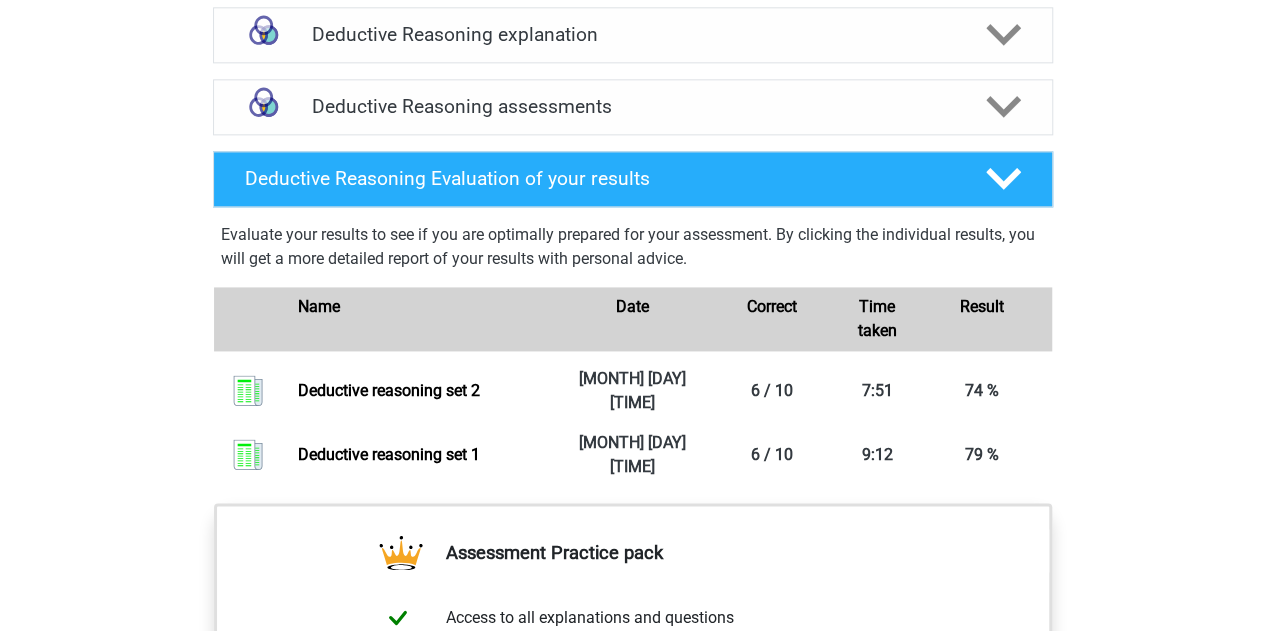 click on "Evaluate your results to see if you are optimally prepared for your assessment. By clicking the individual results, you will get a more detailed report of your results with personal advice.
Name
Date
Correct
Time taken
Result" at bounding box center (633, 351) 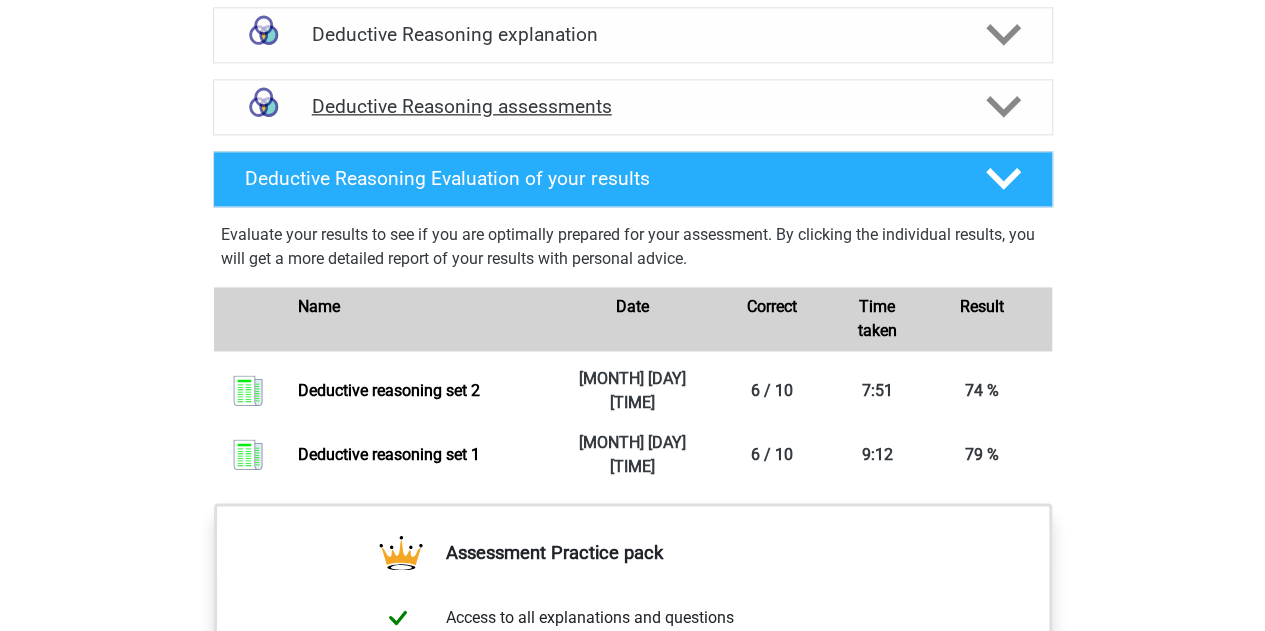 click on "Deductive Reasoning assessments" at bounding box center [633, 106] 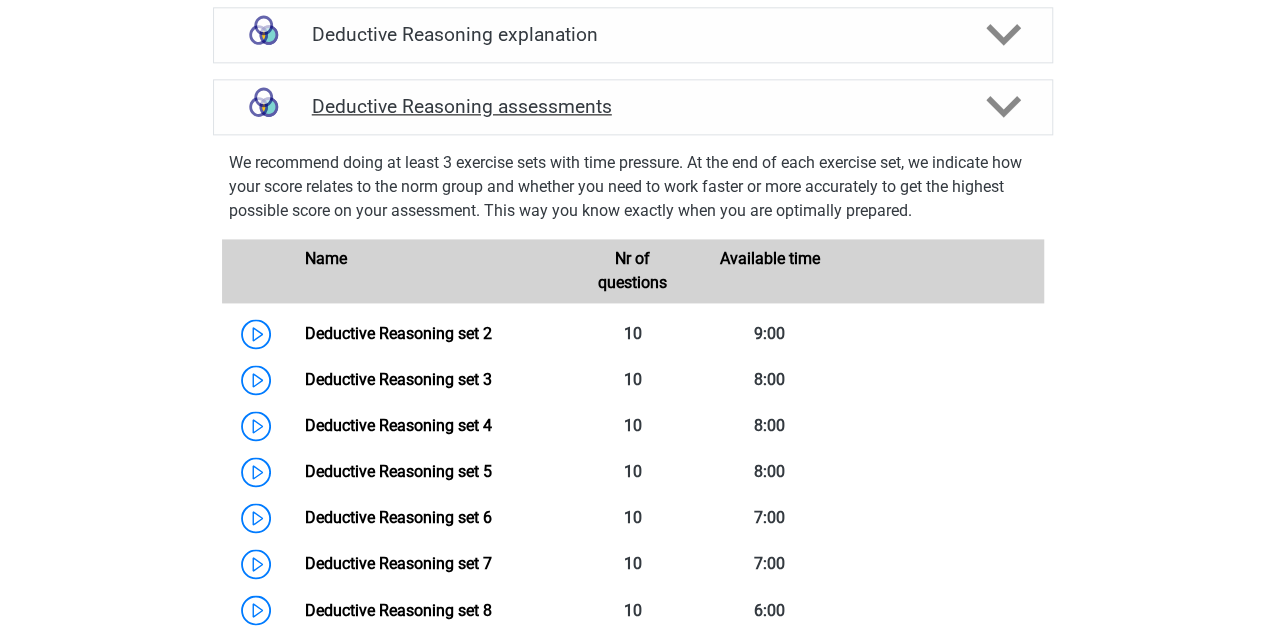 click on "Deductive Reasoning assessments" at bounding box center [633, 106] 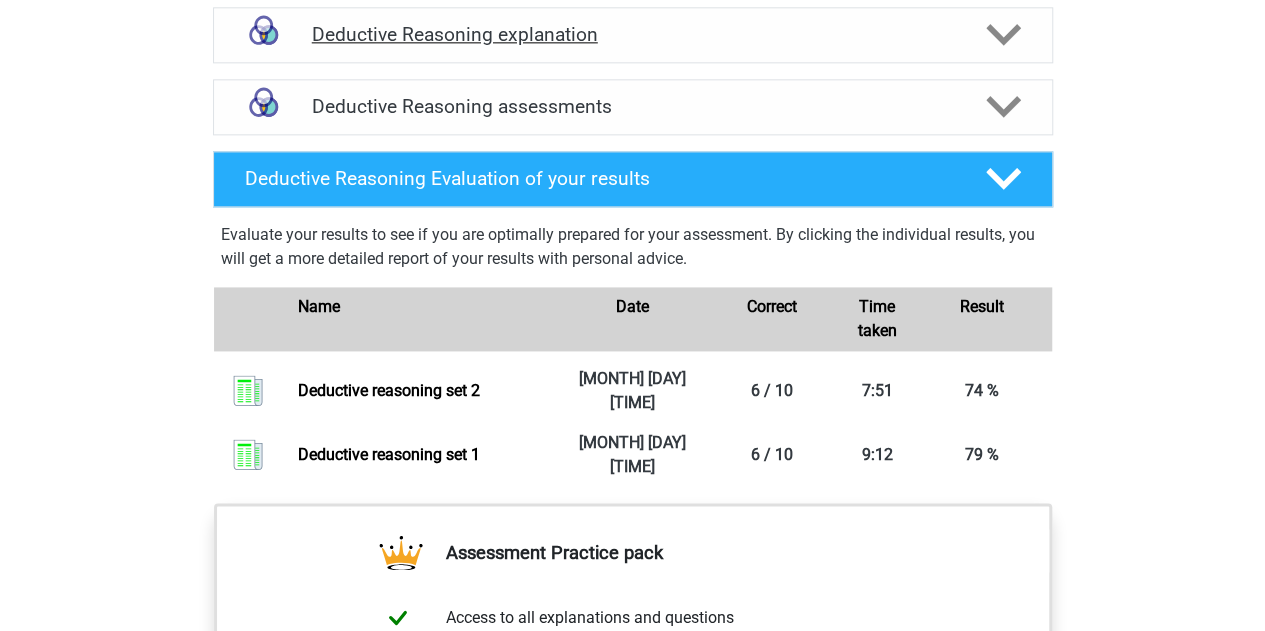 click on "Deductive Reasoning explanation" at bounding box center (633, 34) 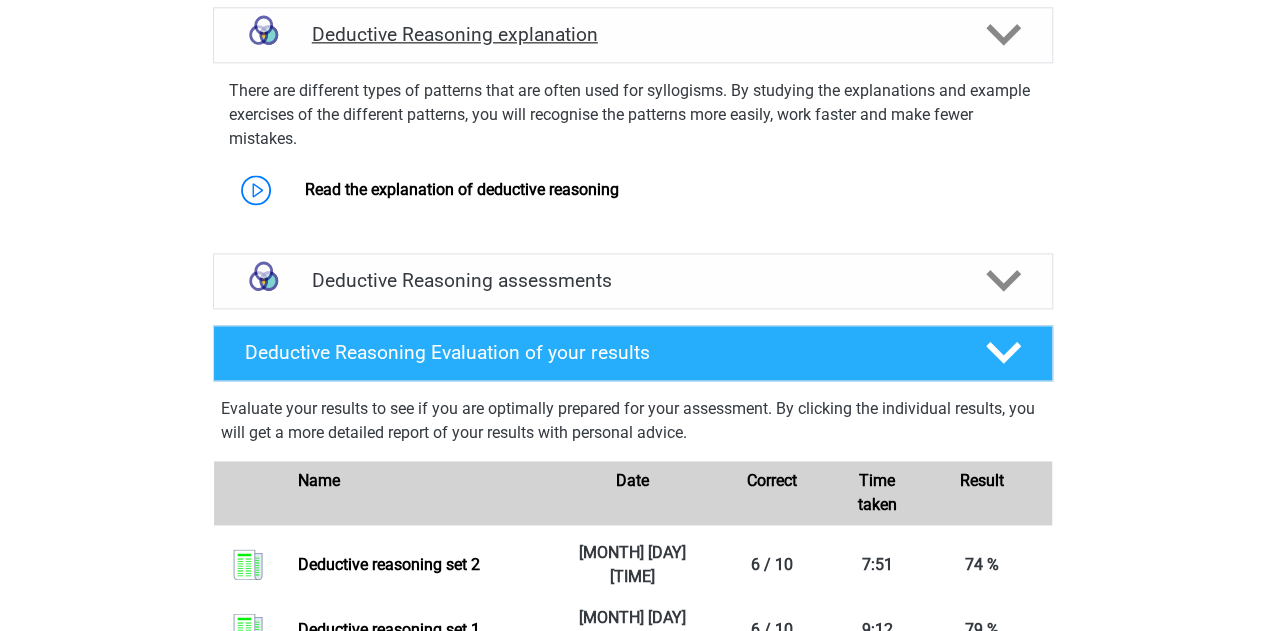 click on "Deductive Reasoning explanation" at bounding box center (633, 34) 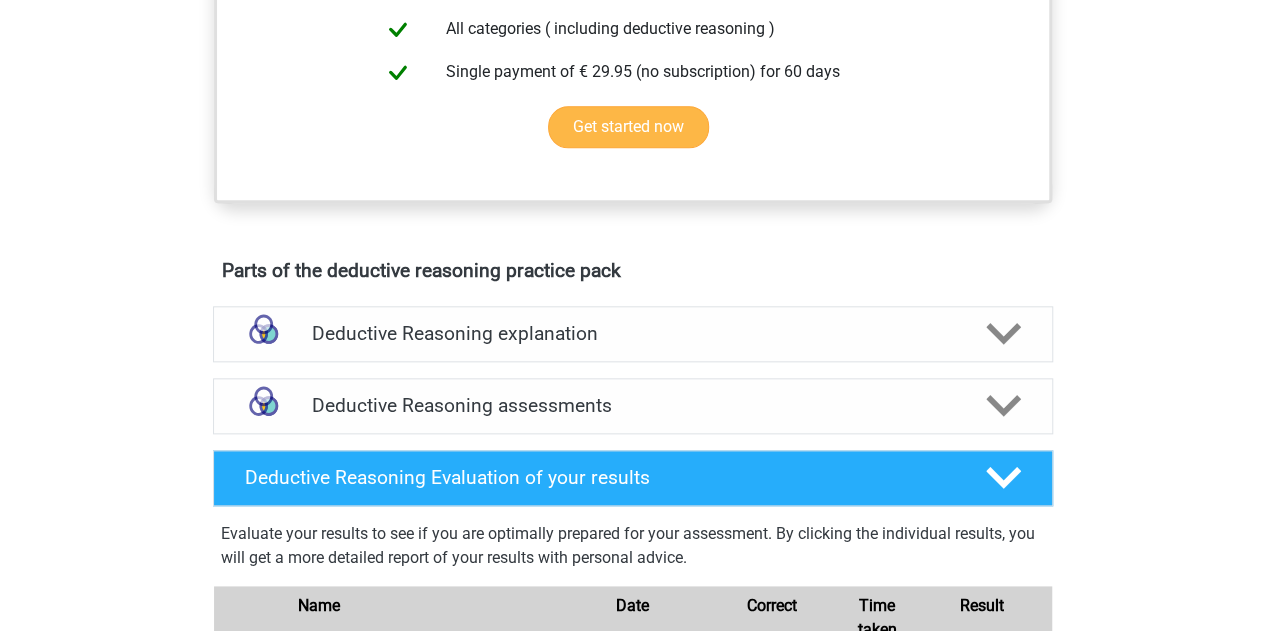 scroll, scrollTop: 1000, scrollLeft: 0, axis: vertical 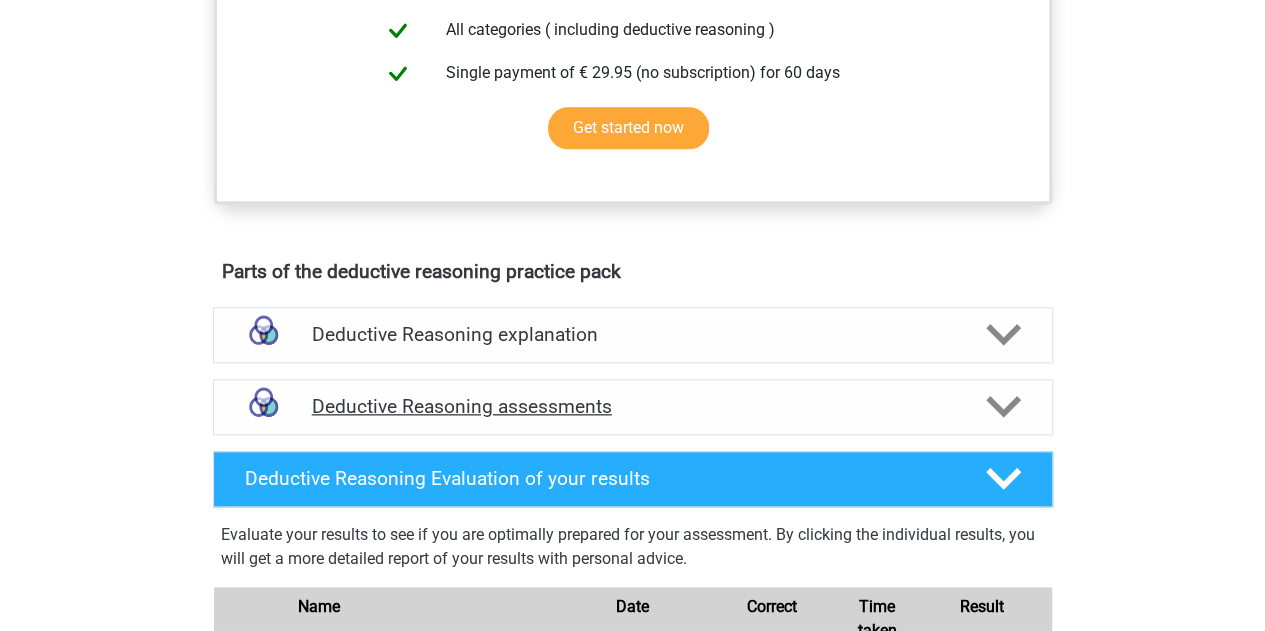 click on "Deductive Reasoning assessments" at bounding box center [633, 407] 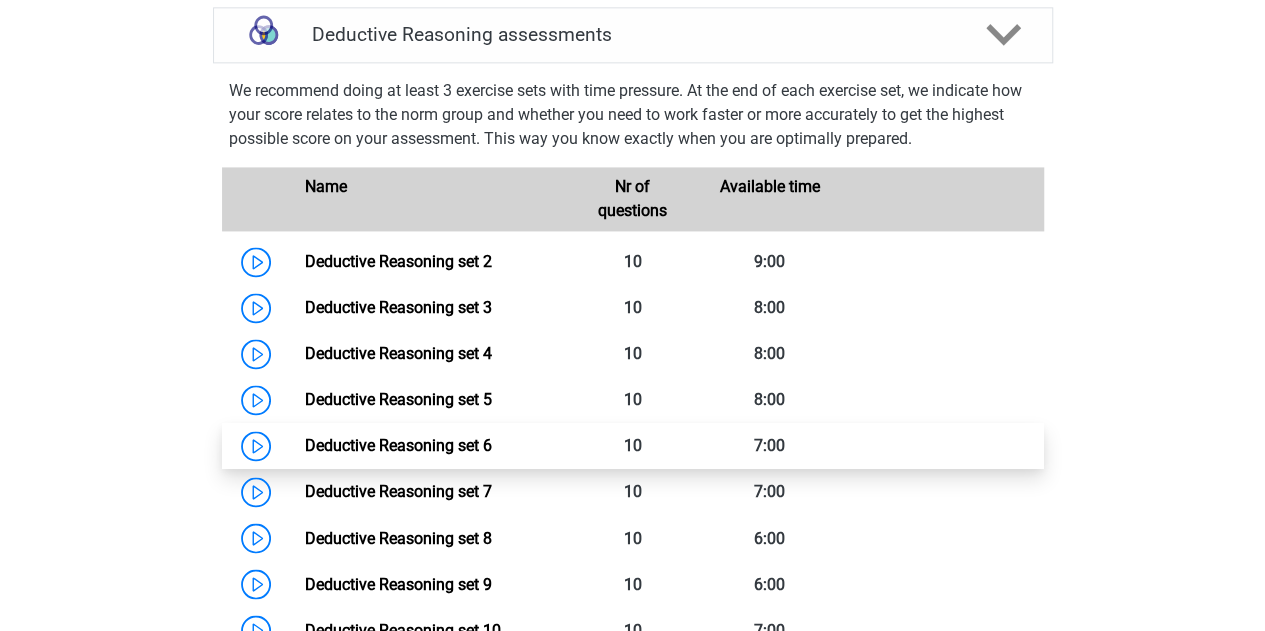 scroll, scrollTop: 1300, scrollLeft: 0, axis: vertical 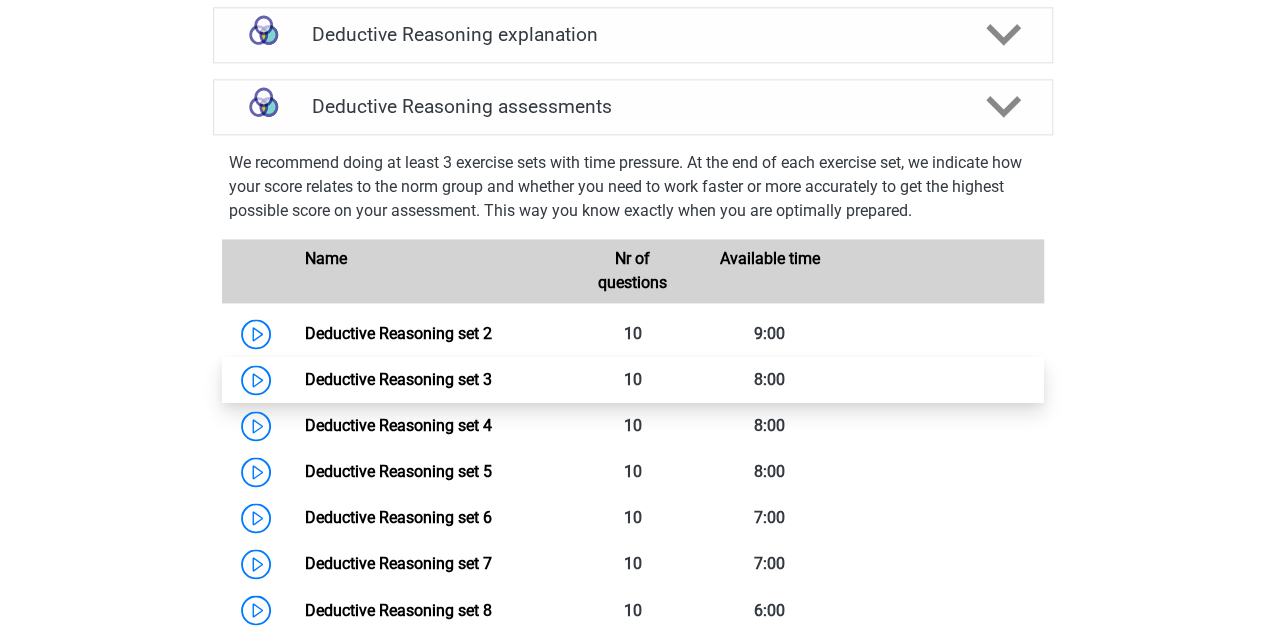 click on "Deductive Reasoning
set 3" at bounding box center [398, 379] 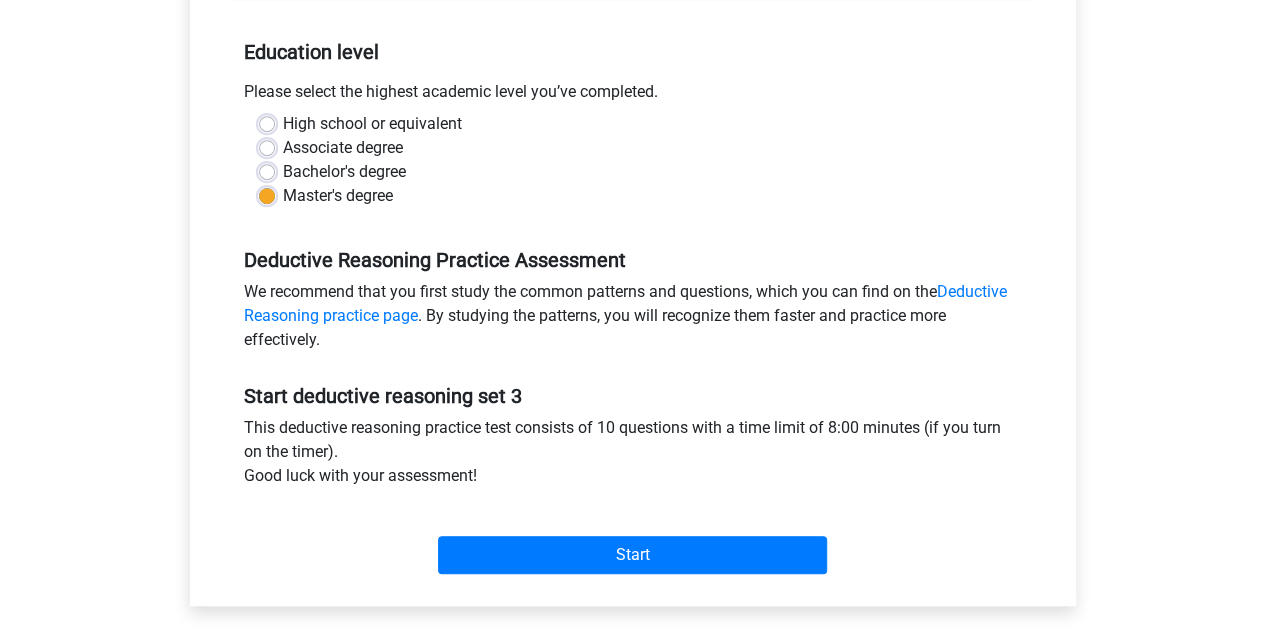 scroll, scrollTop: 600, scrollLeft: 0, axis: vertical 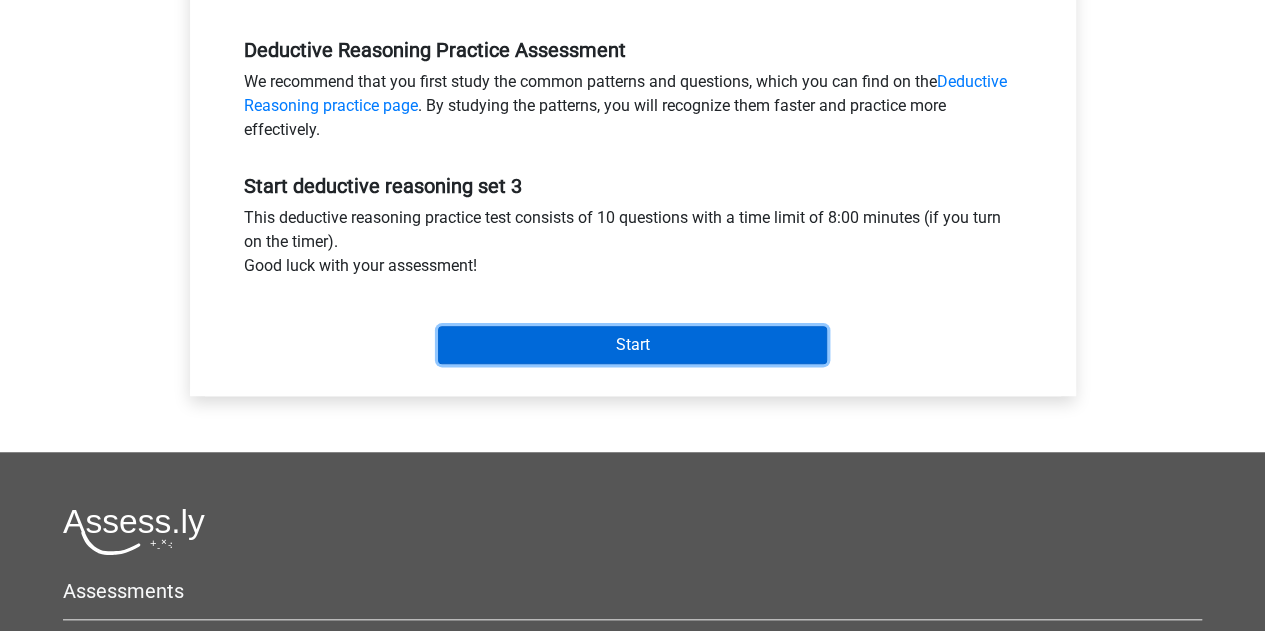 click on "Start" at bounding box center [632, 345] 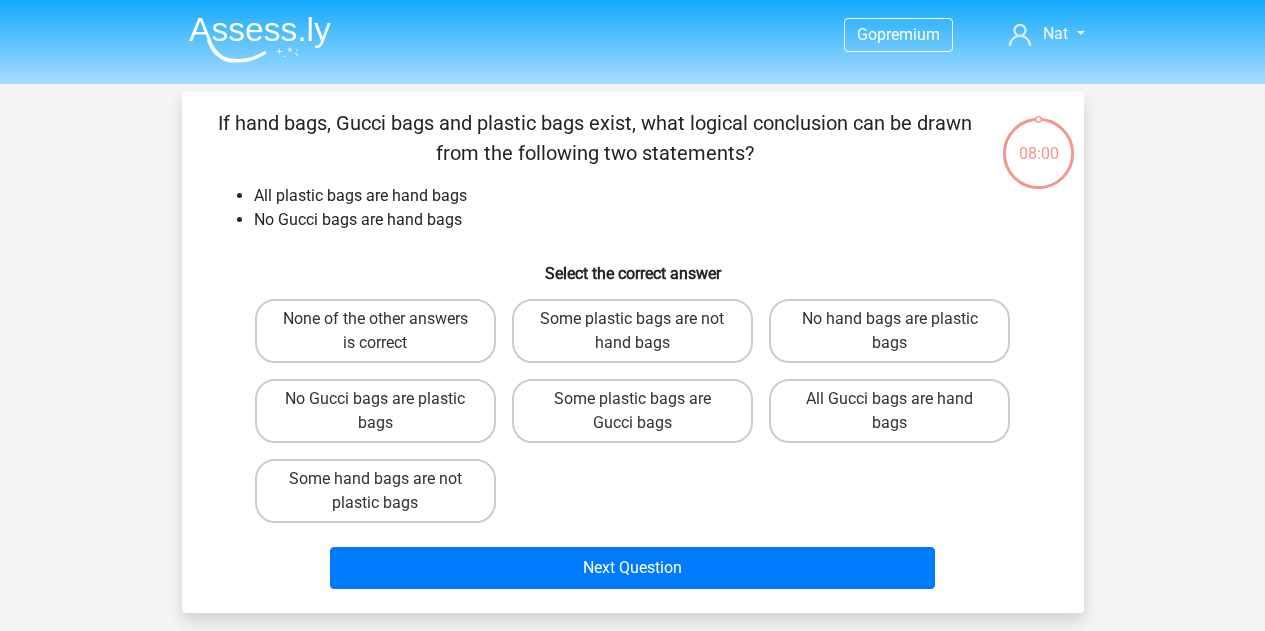 scroll, scrollTop: 0, scrollLeft: 0, axis: both 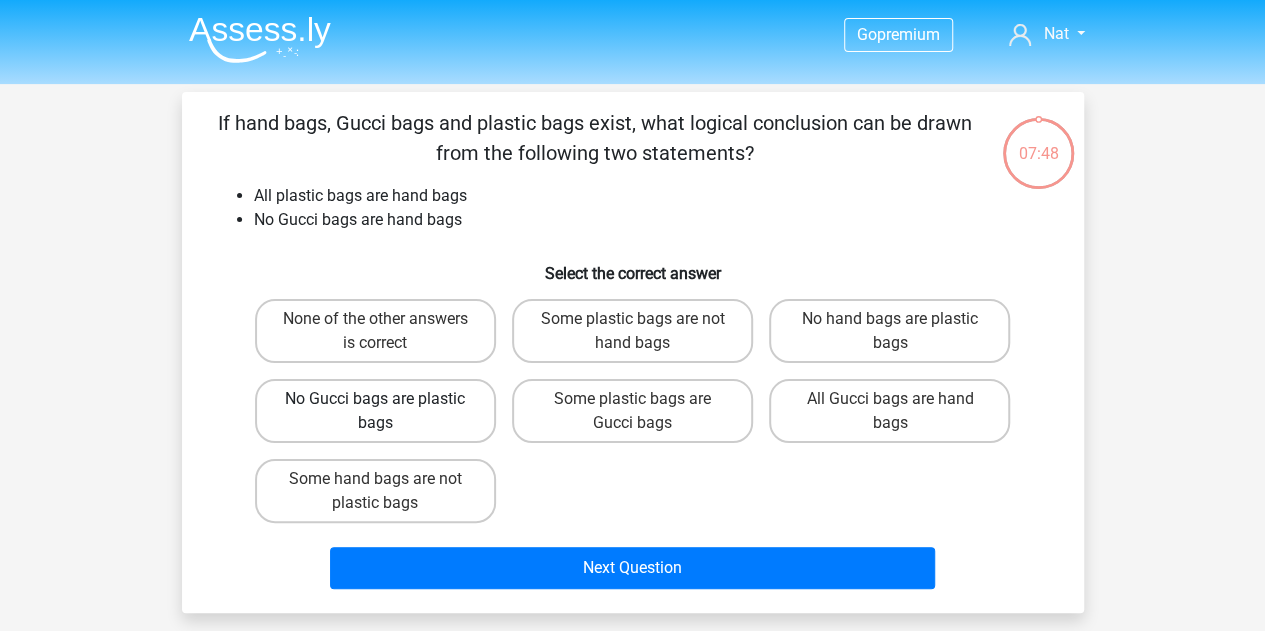 click on "No Gucci bags are plastic bags" at bounding box center [375, 411] 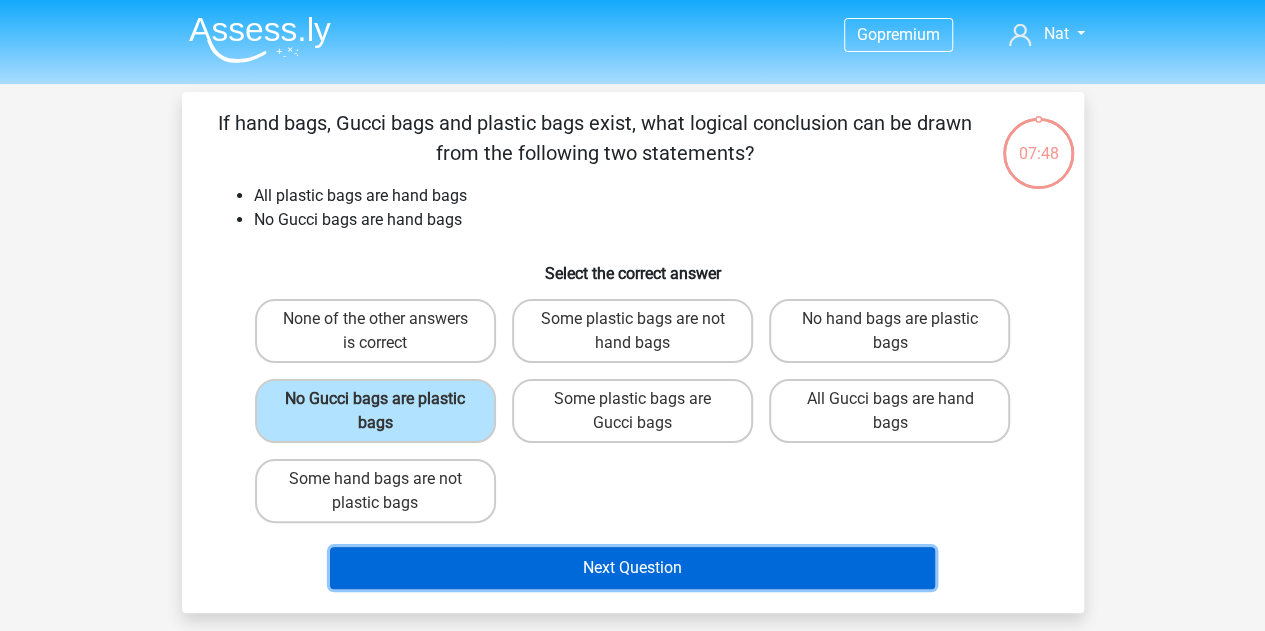 click on "Next Question" at bounding box center (632, 568) 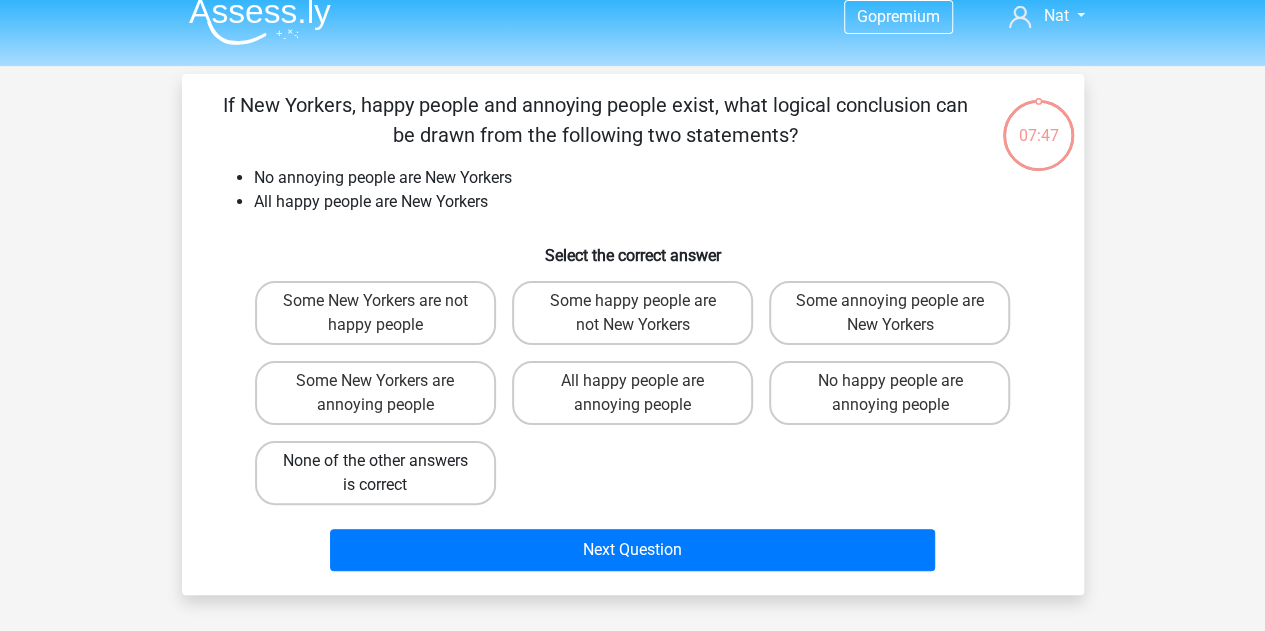 scroll, scrollTop: 0, scrollLeft: 0, axis: both 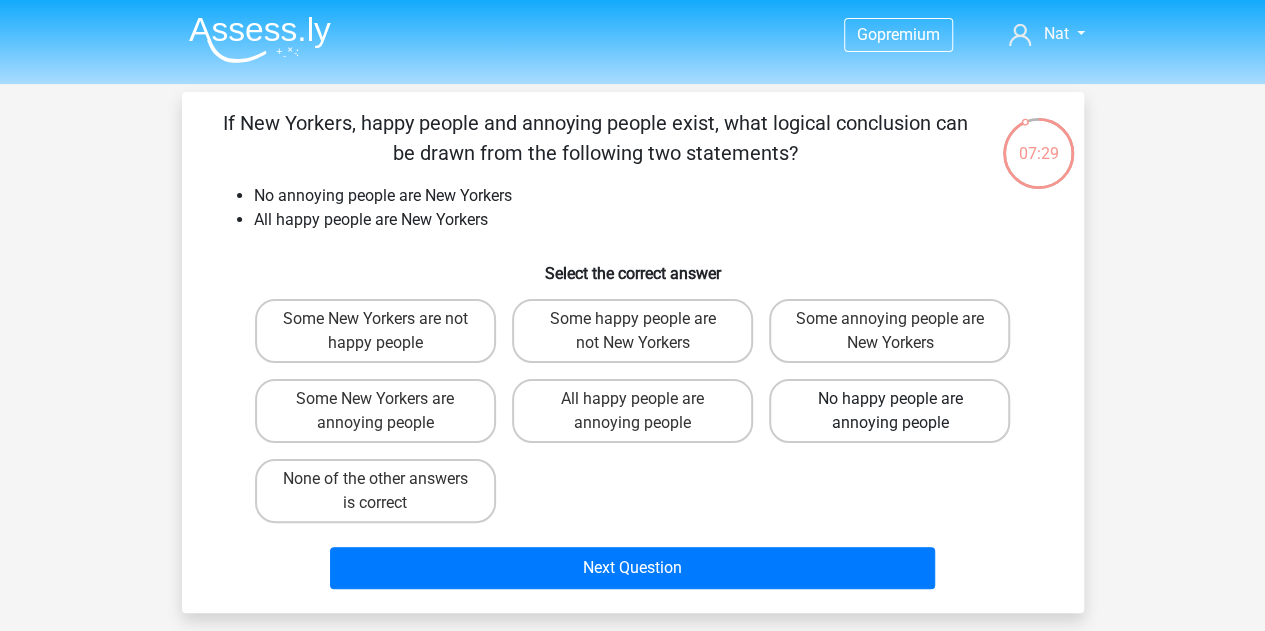 click on "No happy people are annoying people" at bounding box center (889, 411) 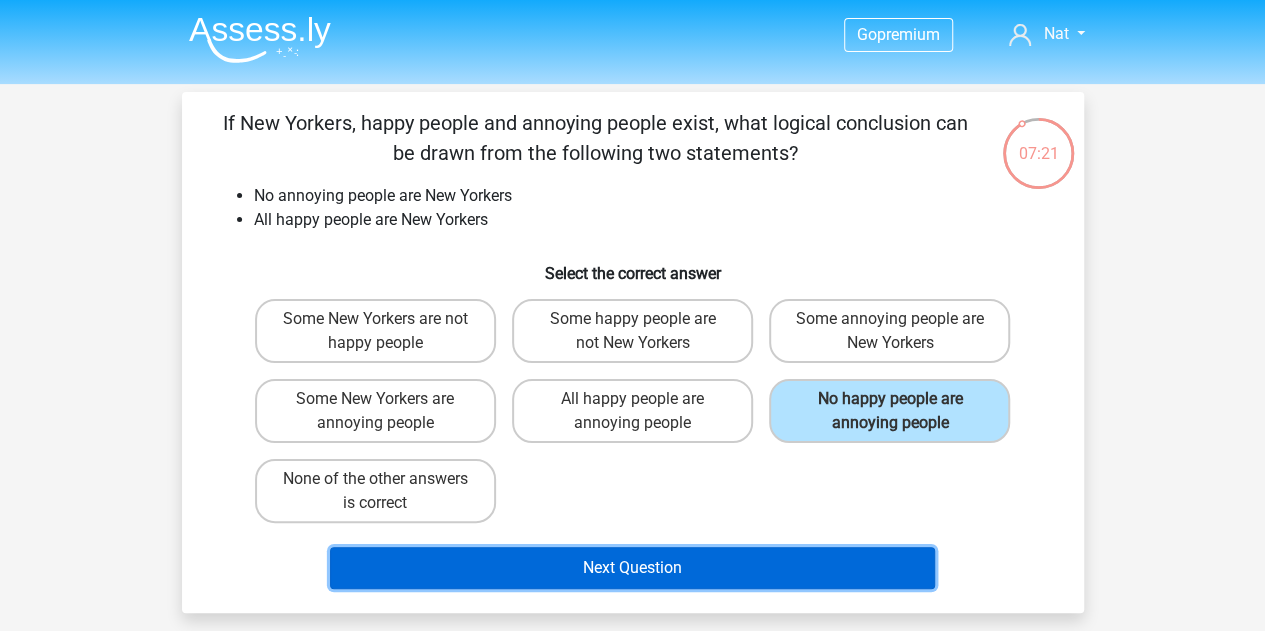 click on "Next Question" at bounding box center (632, 568) 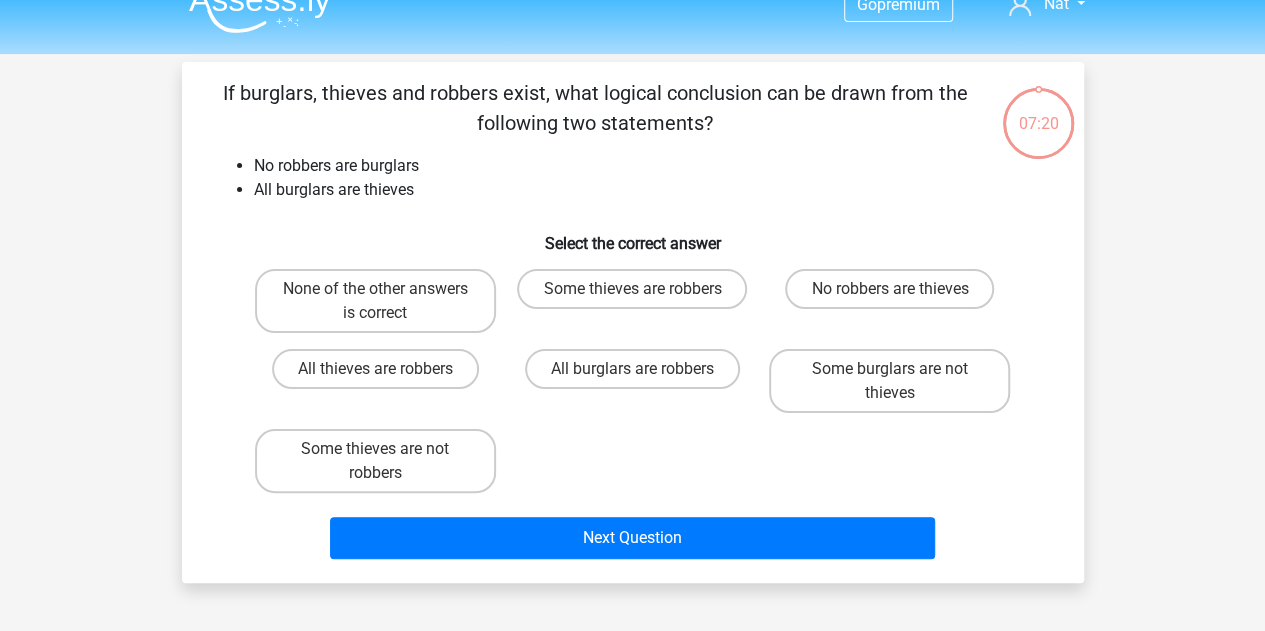 scroll, scrollTop: 0, scrollLeft: 0, axis: both 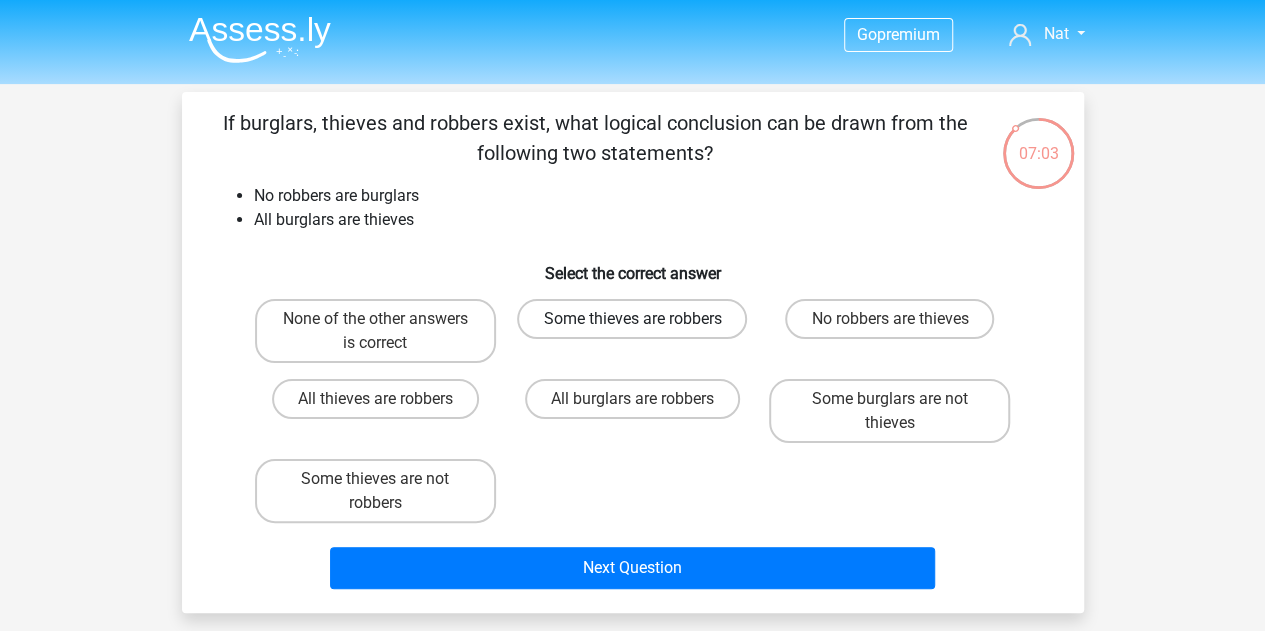 click on "Some thieves are robbers" at bounding box center [632, 319] 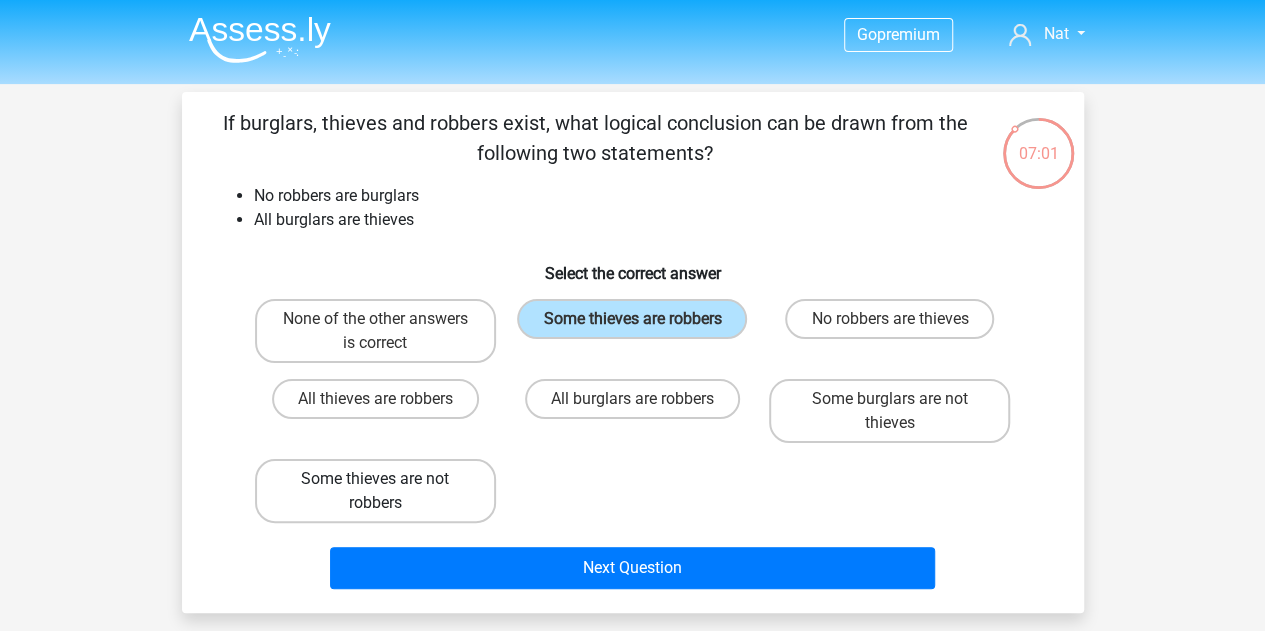 click on "Some thieves are not robbers" at bounding box center (375, 491) 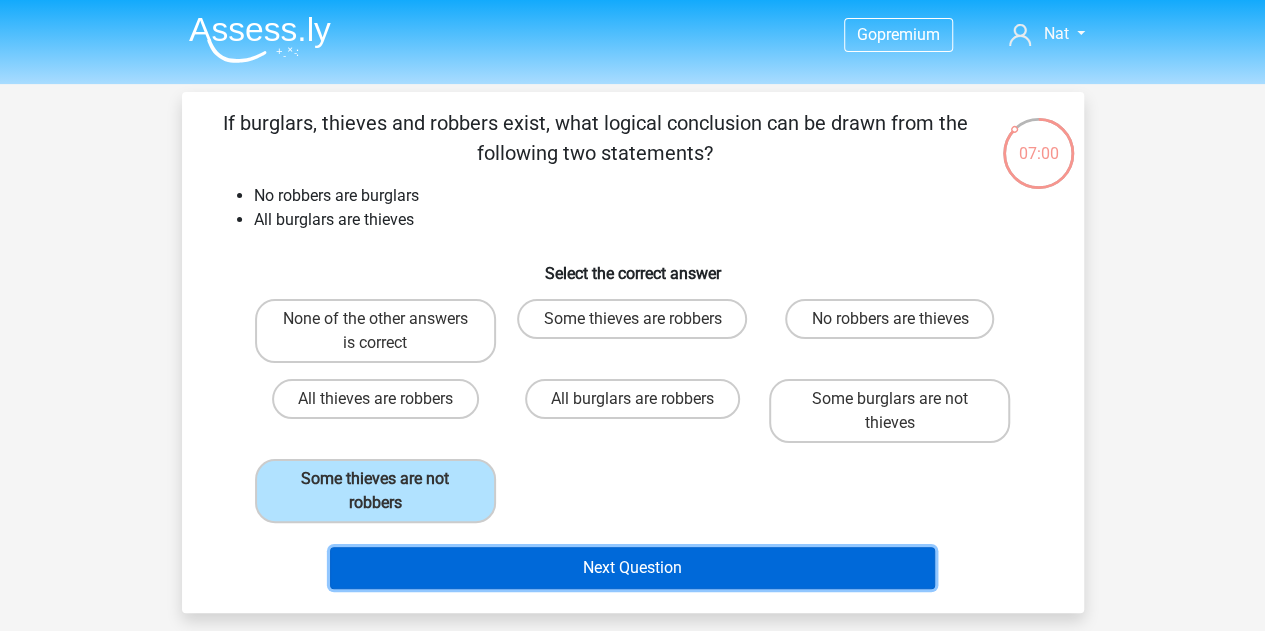 click on "Next Question" at bounding box center [632, 568] 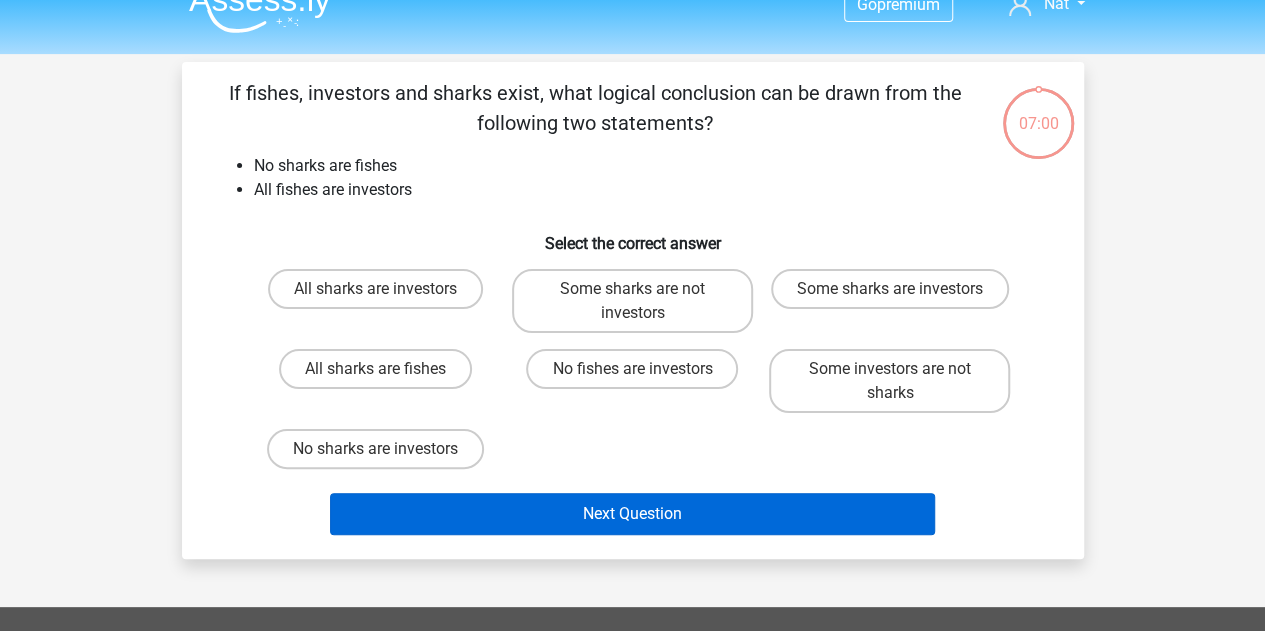 scroll, scrollTop: 0, scrollLeft: 0, axis: both 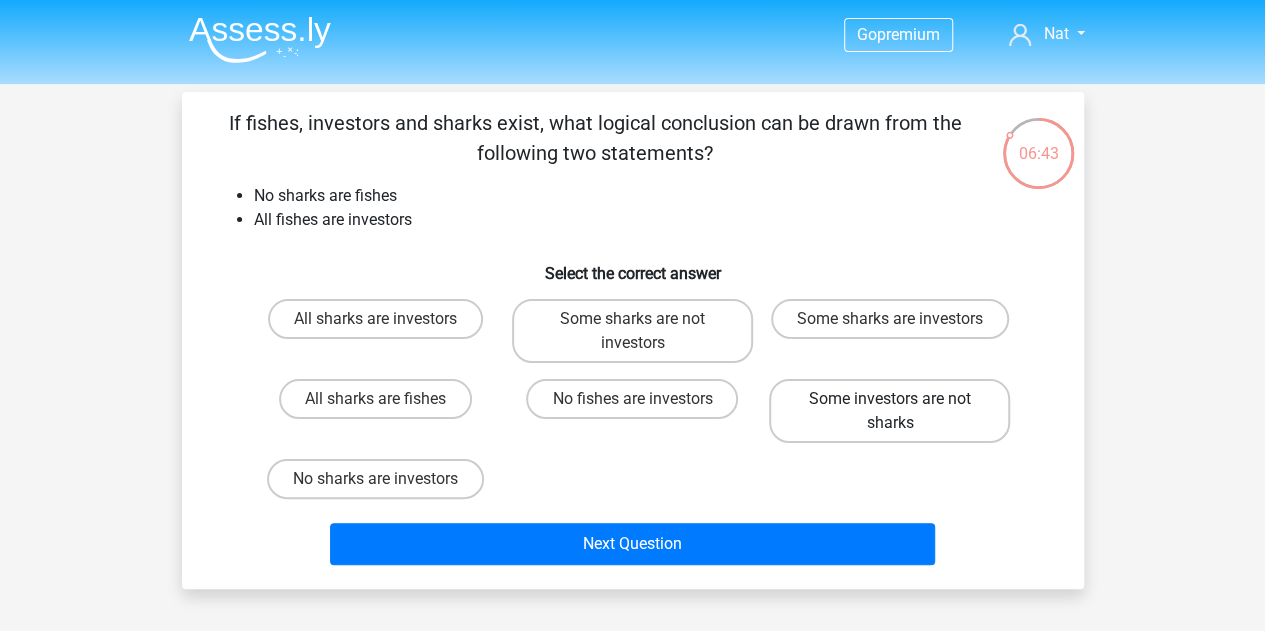 click on "Some investors are not sharks" at bounding box center (889, 411) 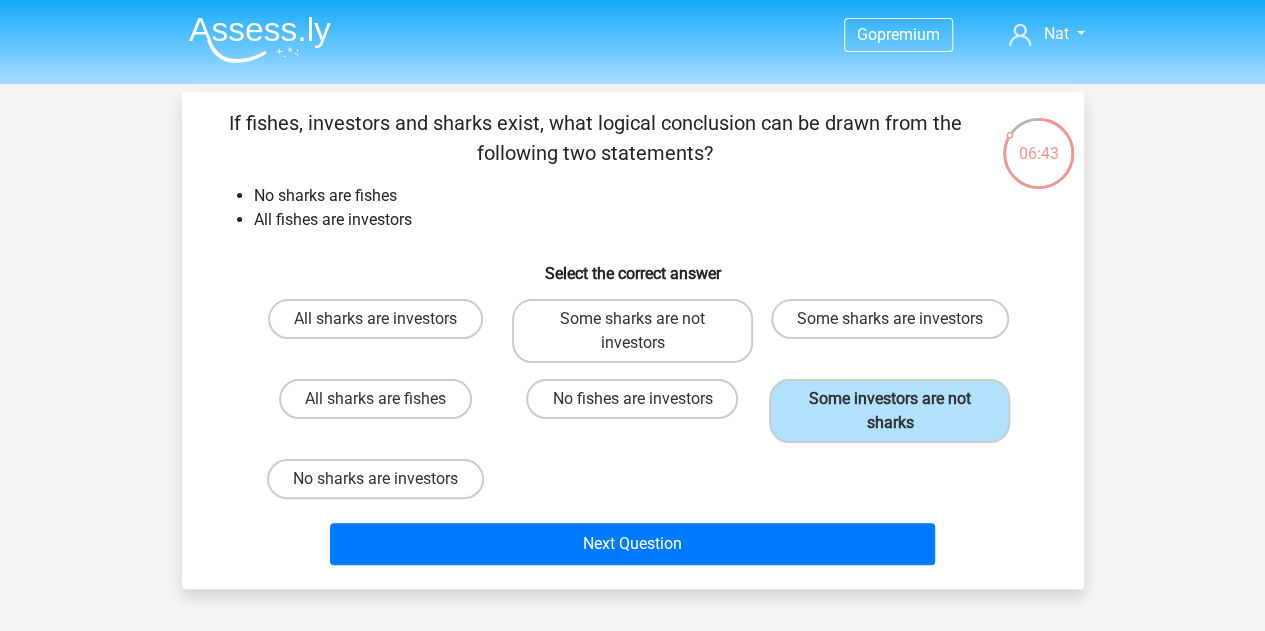 click on "Next Question" at bounding box center (633, 548) 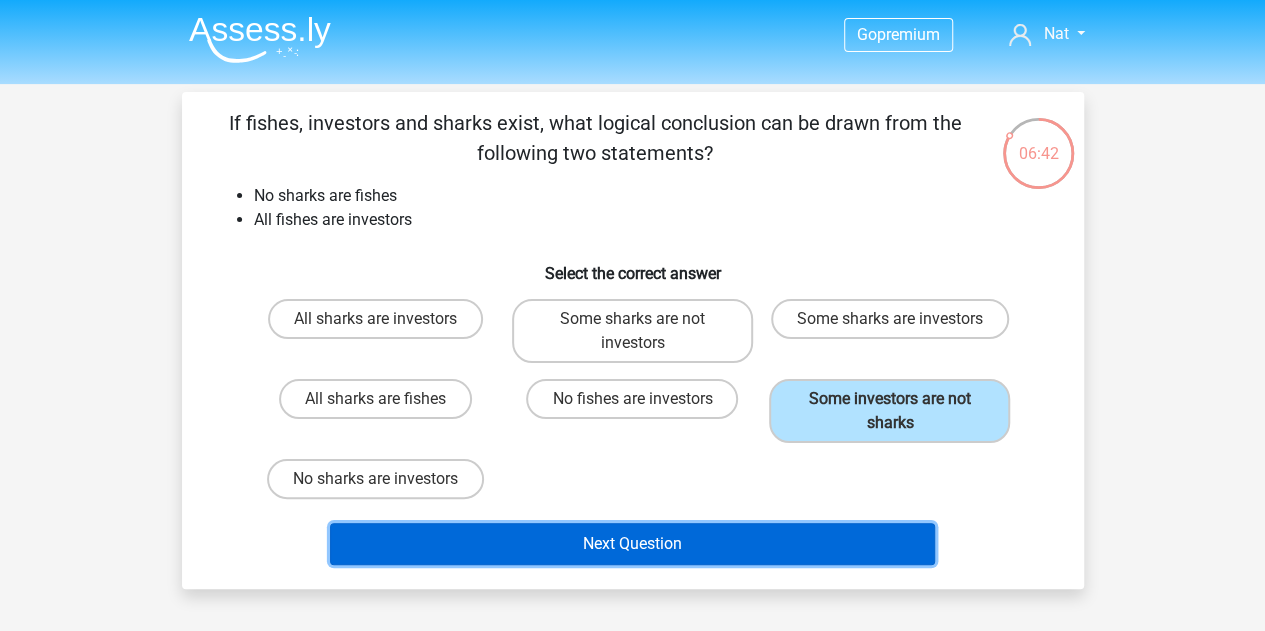 click on "Next Question" at bounding box center [632, 544] 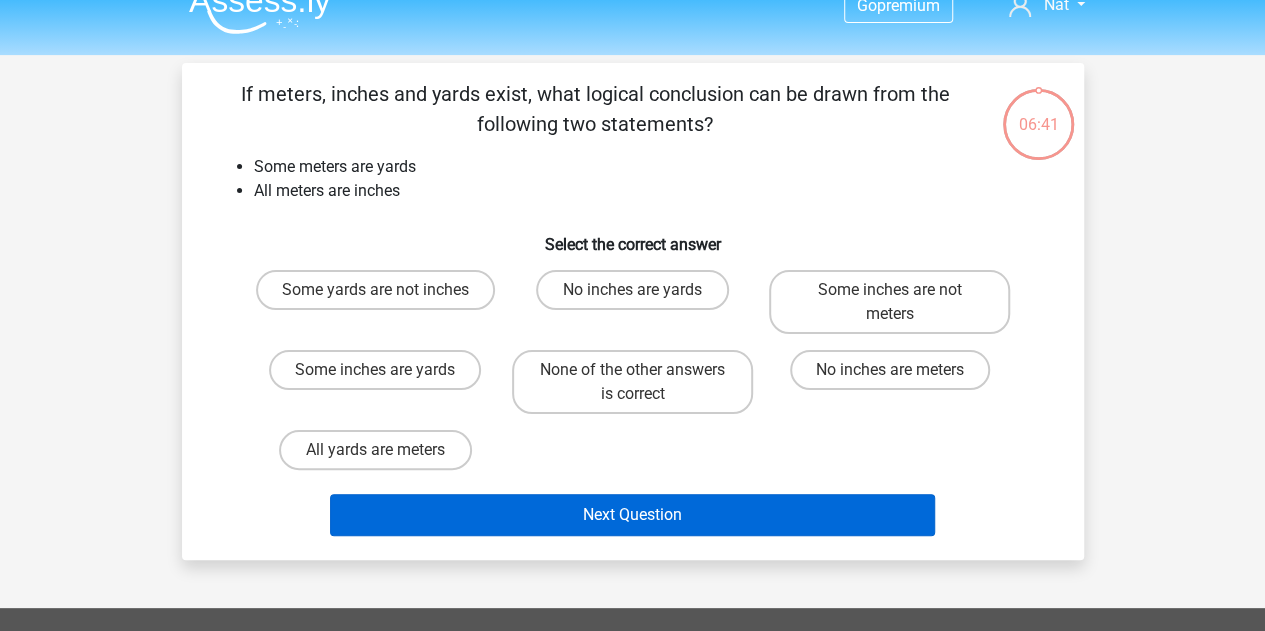 scroll, scrollTop: 0, scrollLeft: 0, axis: both 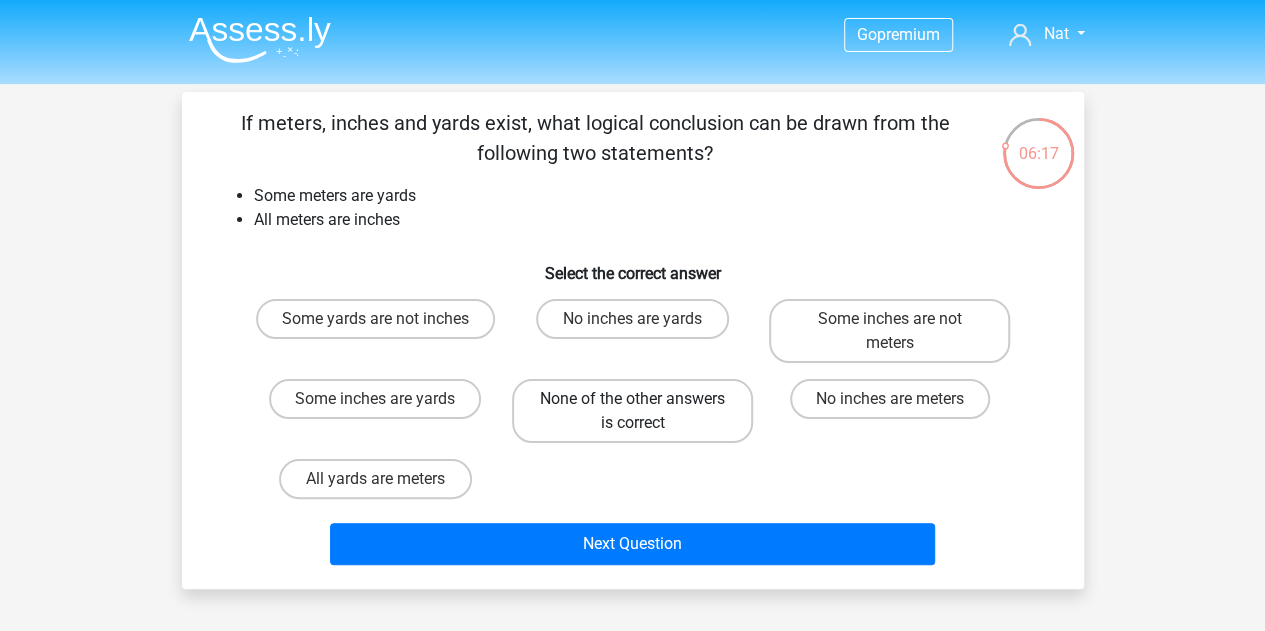 click on "None of the other answers is correct" at bounding box center [632, 411] 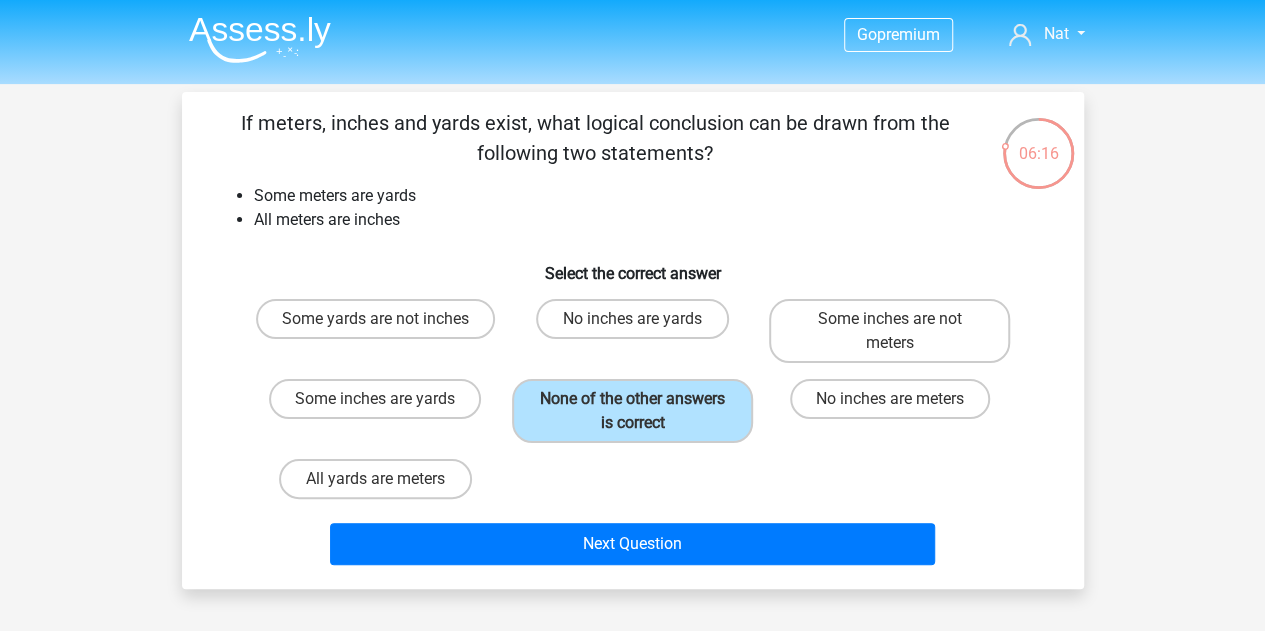click on "Next Question" at bounding box center [633, 540] 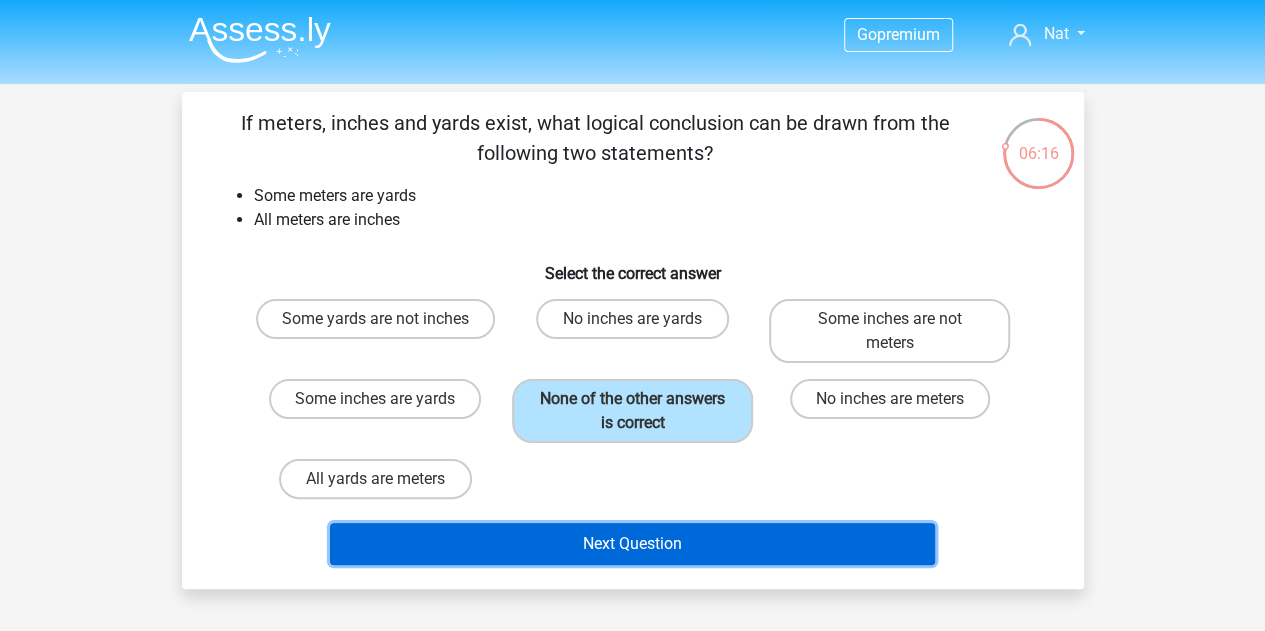 click on "Next Question" at bounding box center (632, 544) 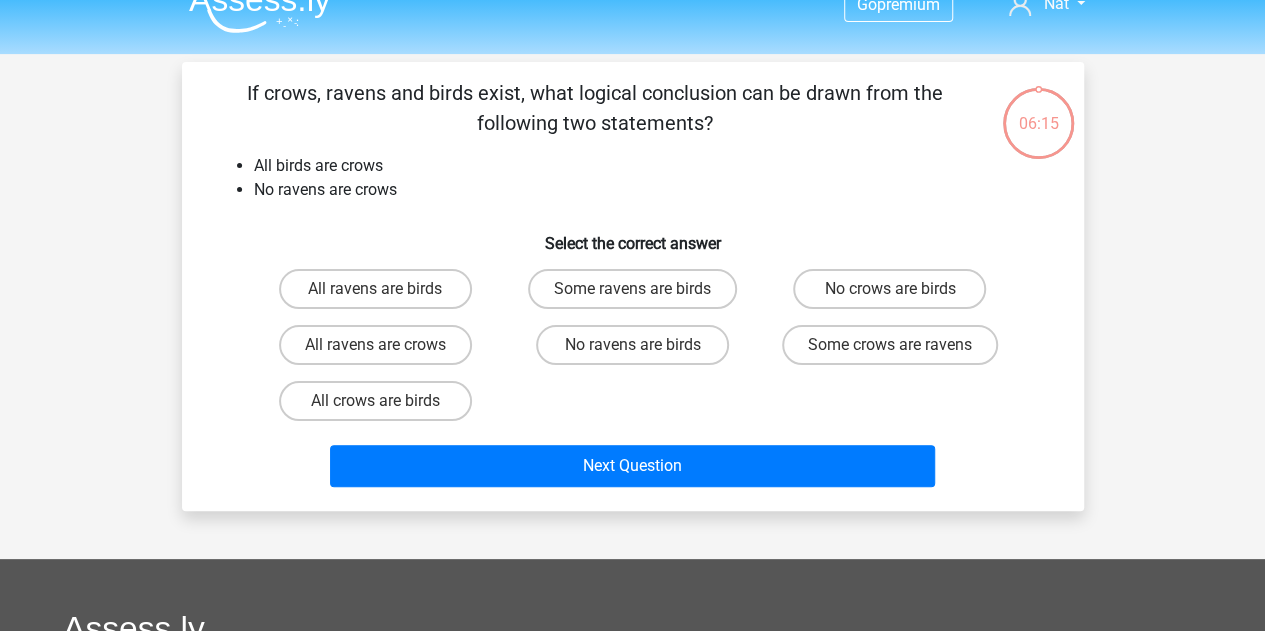 scroll, scrollTop: 0, scrollLeft: 0, axis: both 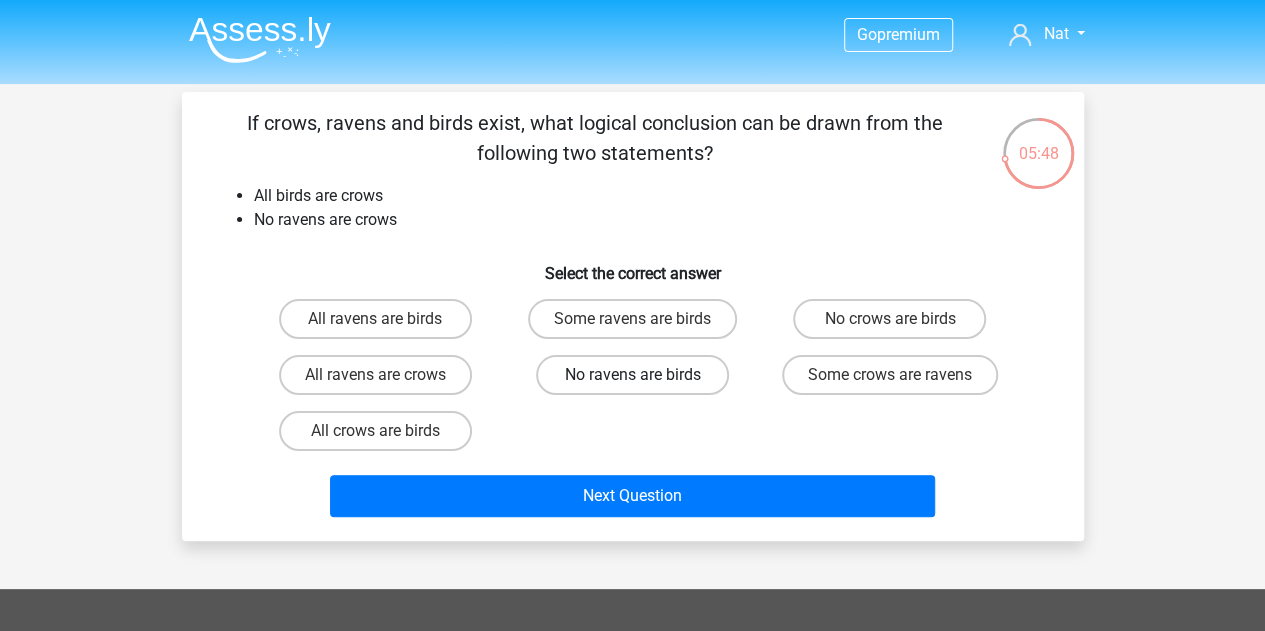 click on "No ravens are birds" at bounding box center [632, 375] 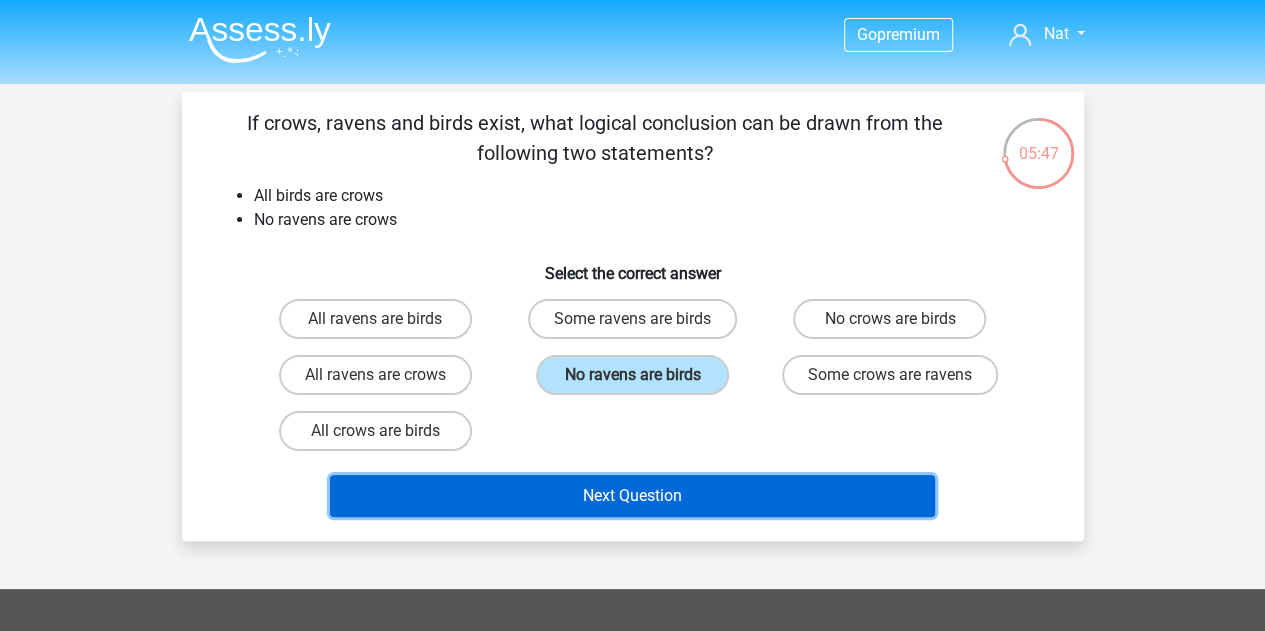 click on "Next Question" at bounding box center (632, 496) 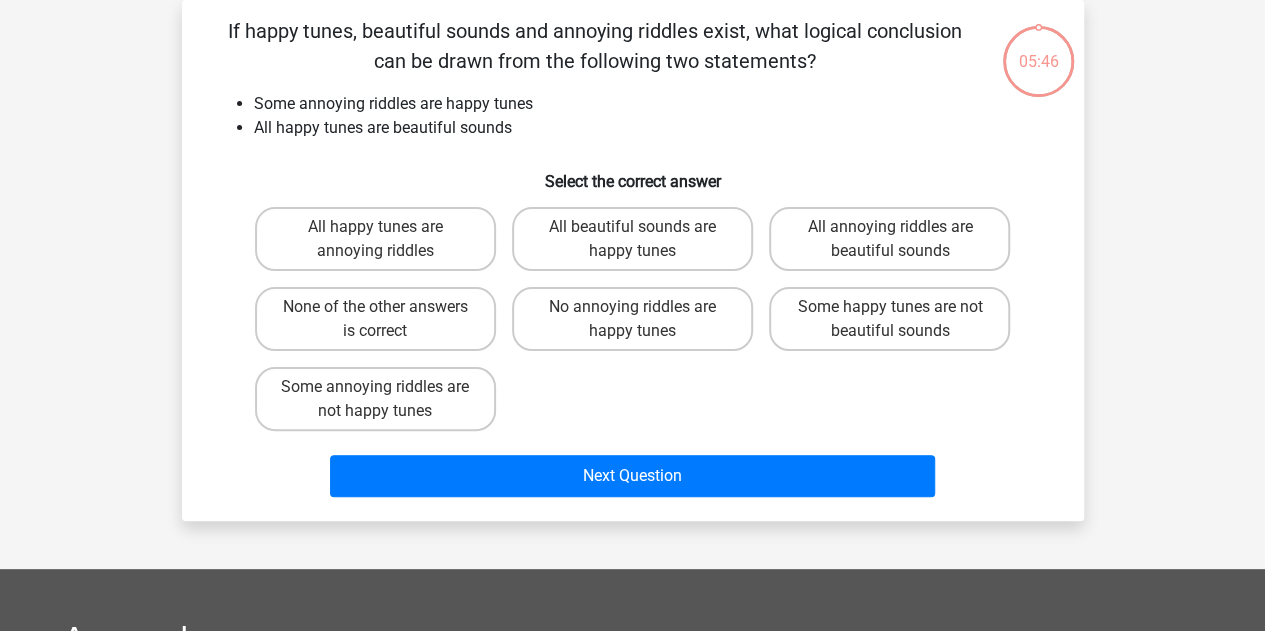 scroll, scrollTop: 0, scrollLeft: 0, axis: both 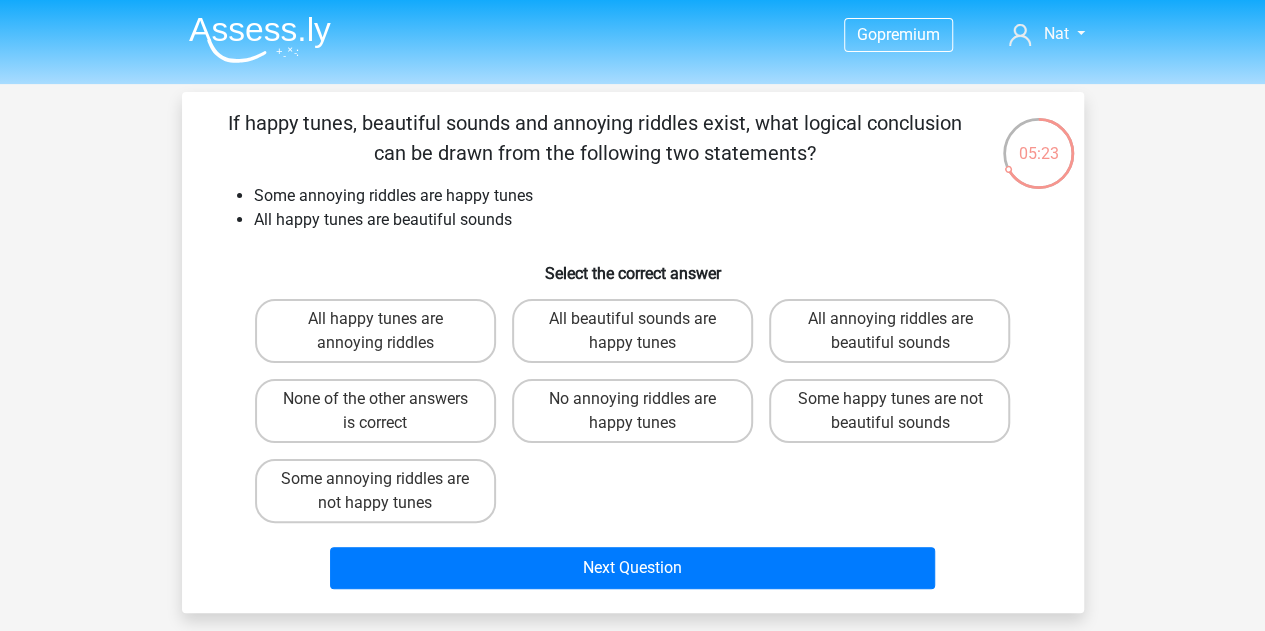 drag, startPoint x: 441, startPoint y: 405, endPoint x: 508, endPoint y: 455, distance: 83.60024 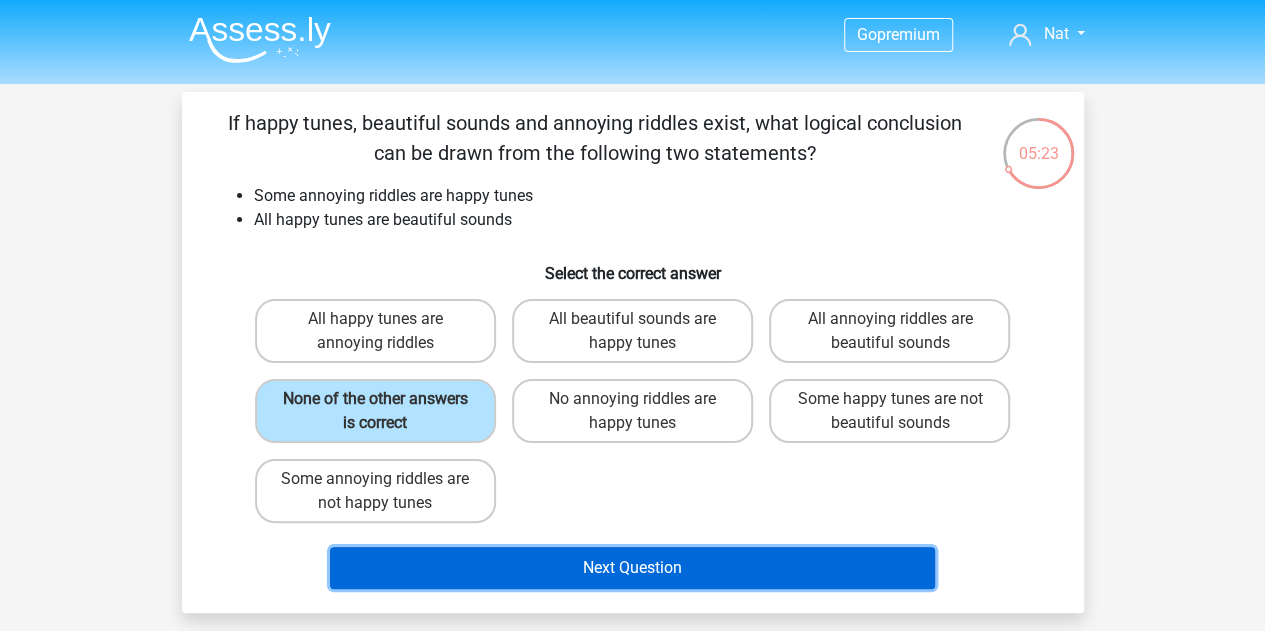 click on "Next Question" at bounding box center (632, 568) 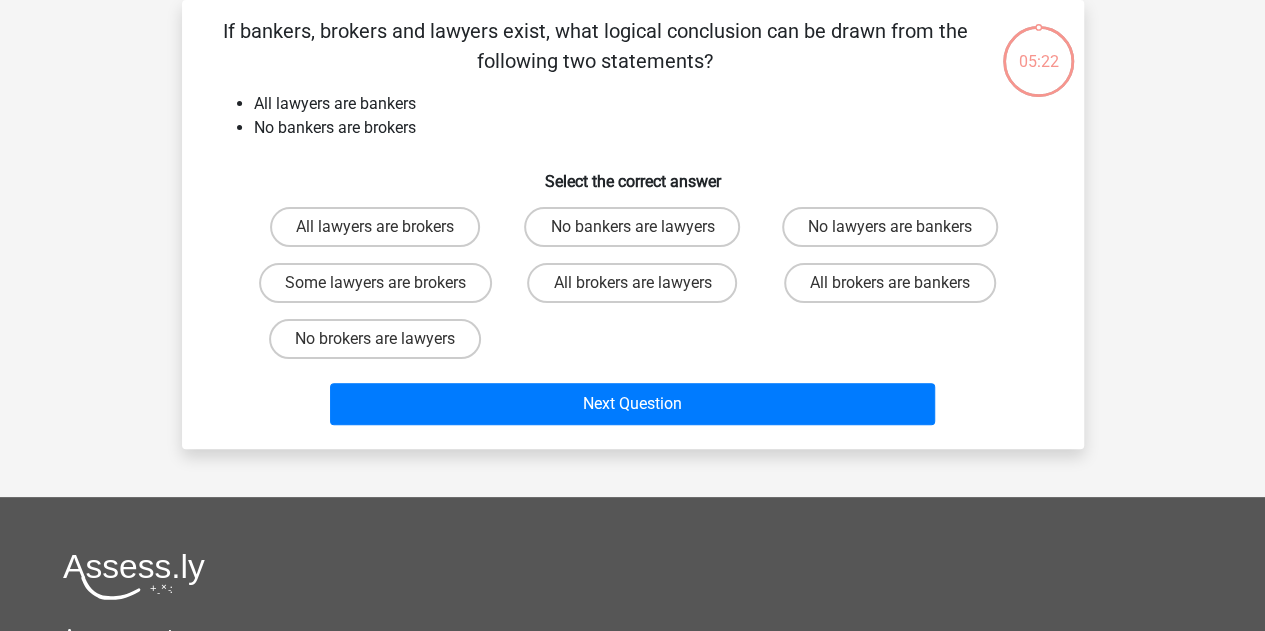 scroll, scrollTop: 0, scrollLeft: 0, axis: both 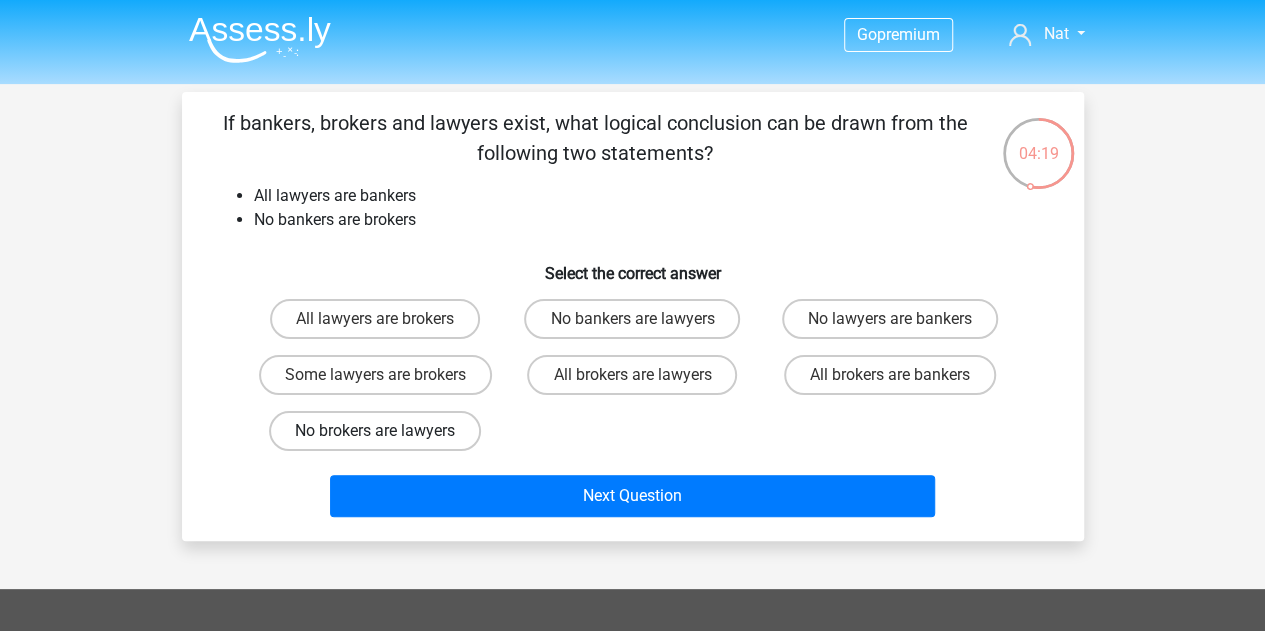 click on "No brokers are lawyers" at bounding box center (375, 431) 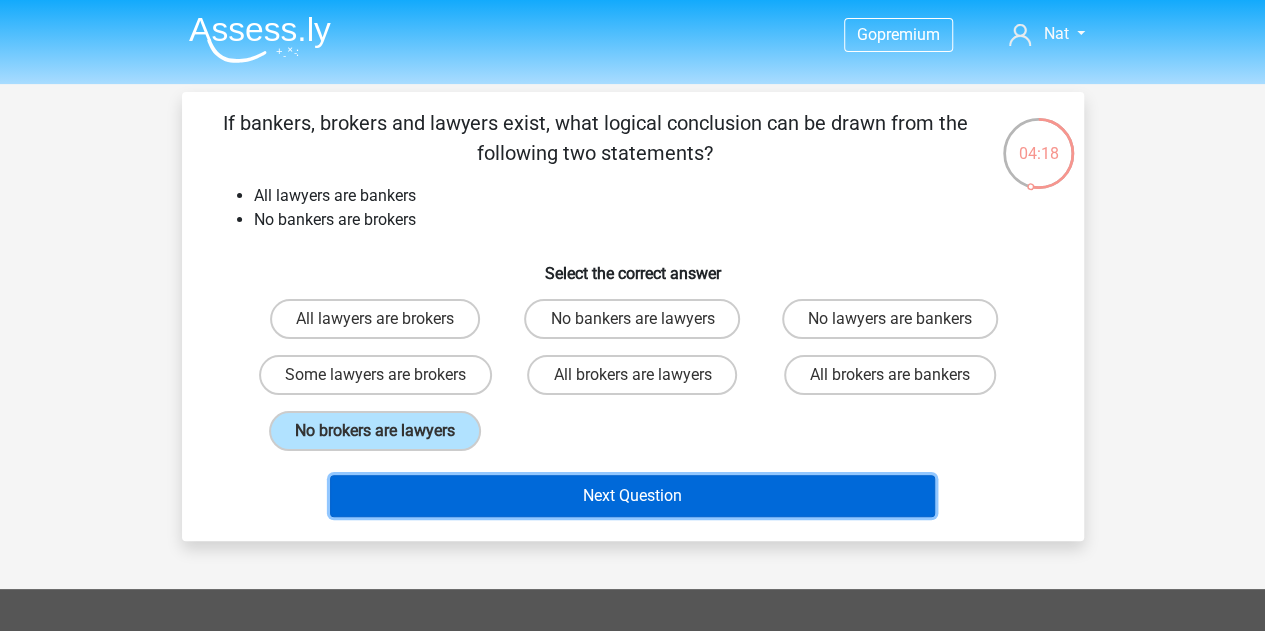 click on "Next Question" at bounding box center [632, 496] 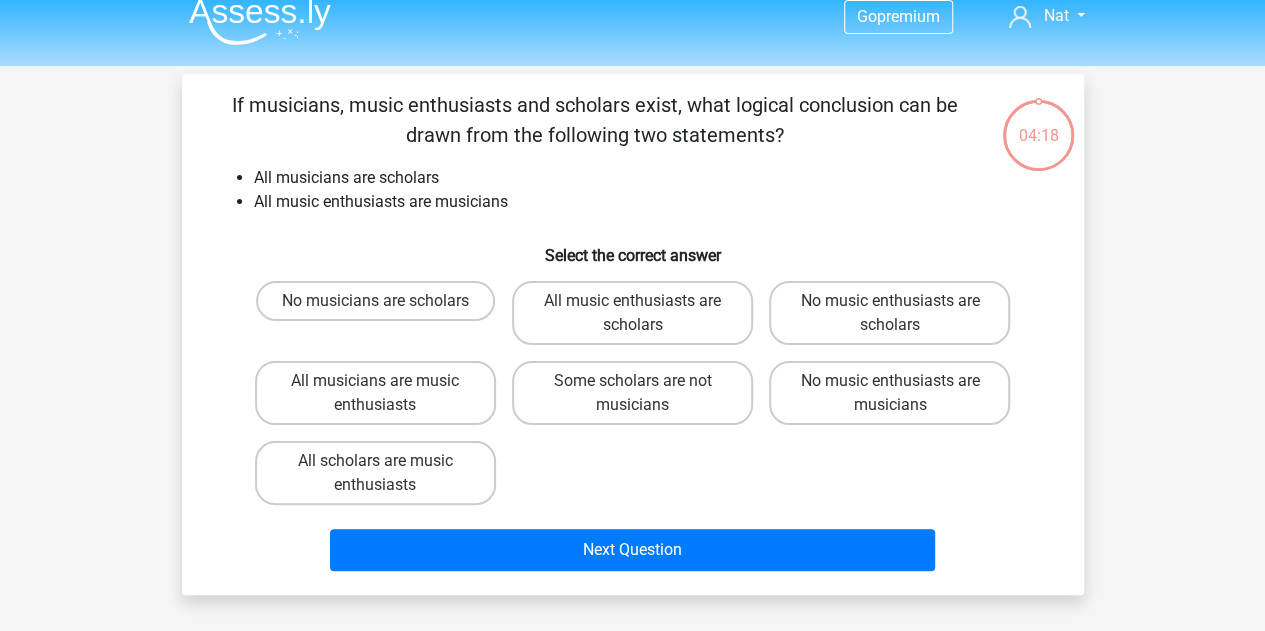 scroll, scrollTop: 0, scrollLeft: 0, axis: both 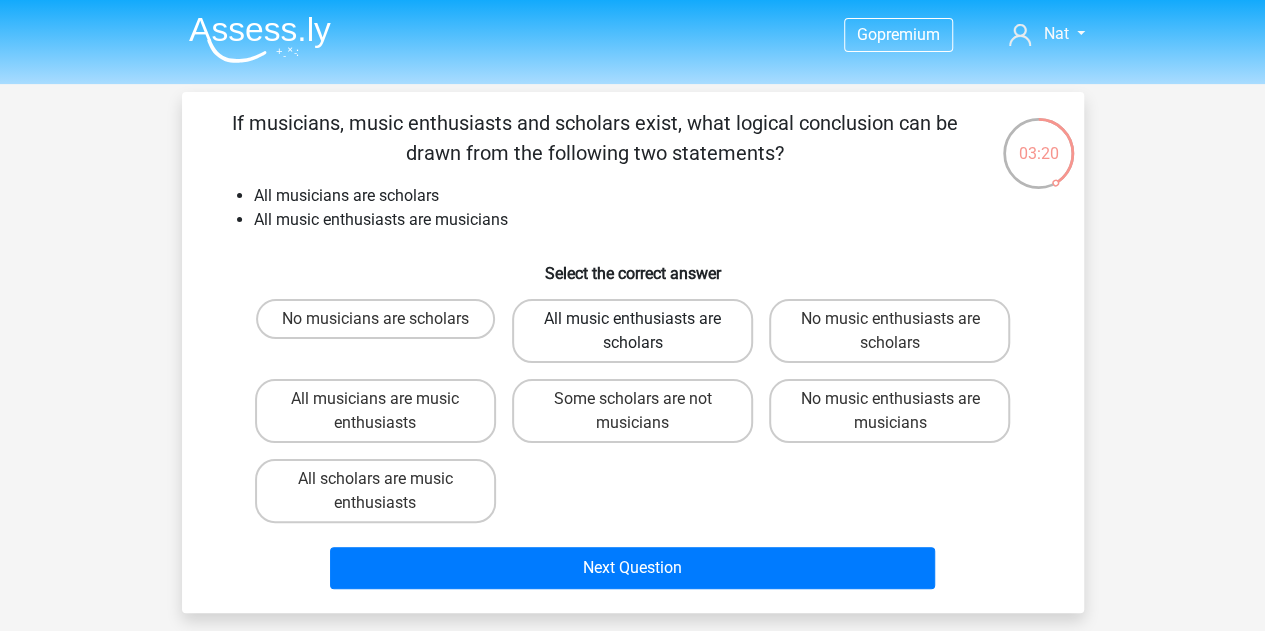 click on "All music enthusiasts are scholars" at bounding box center (632, 331) 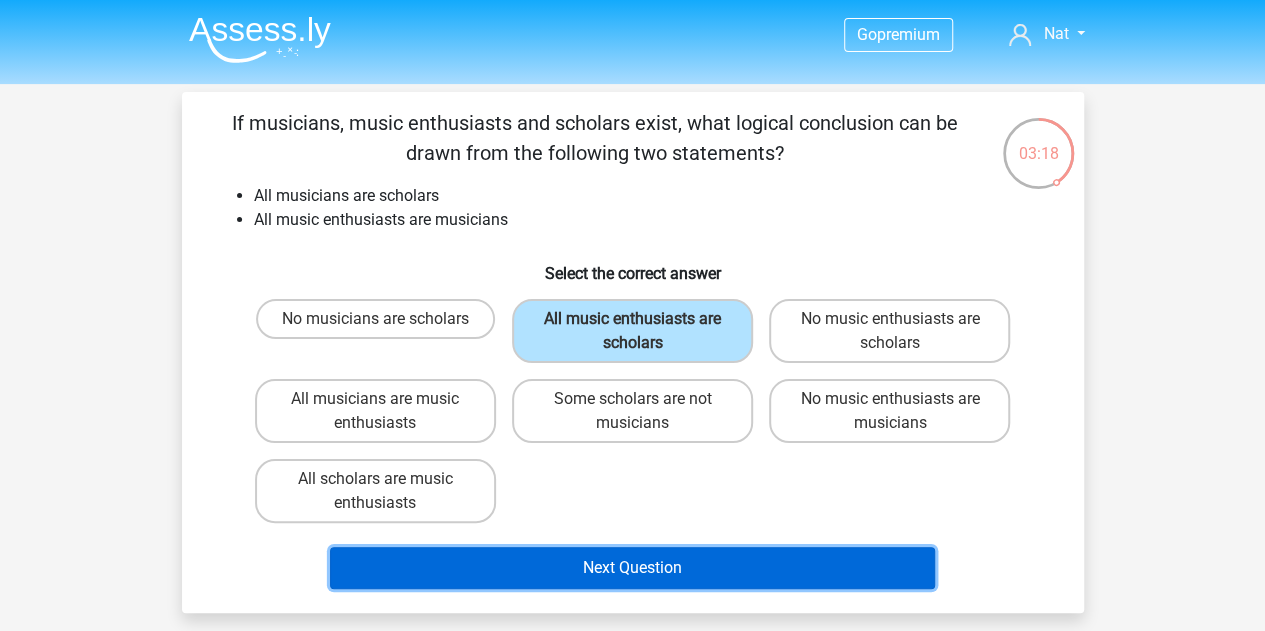 click on "Next Question" at bounding box center [632, 568] 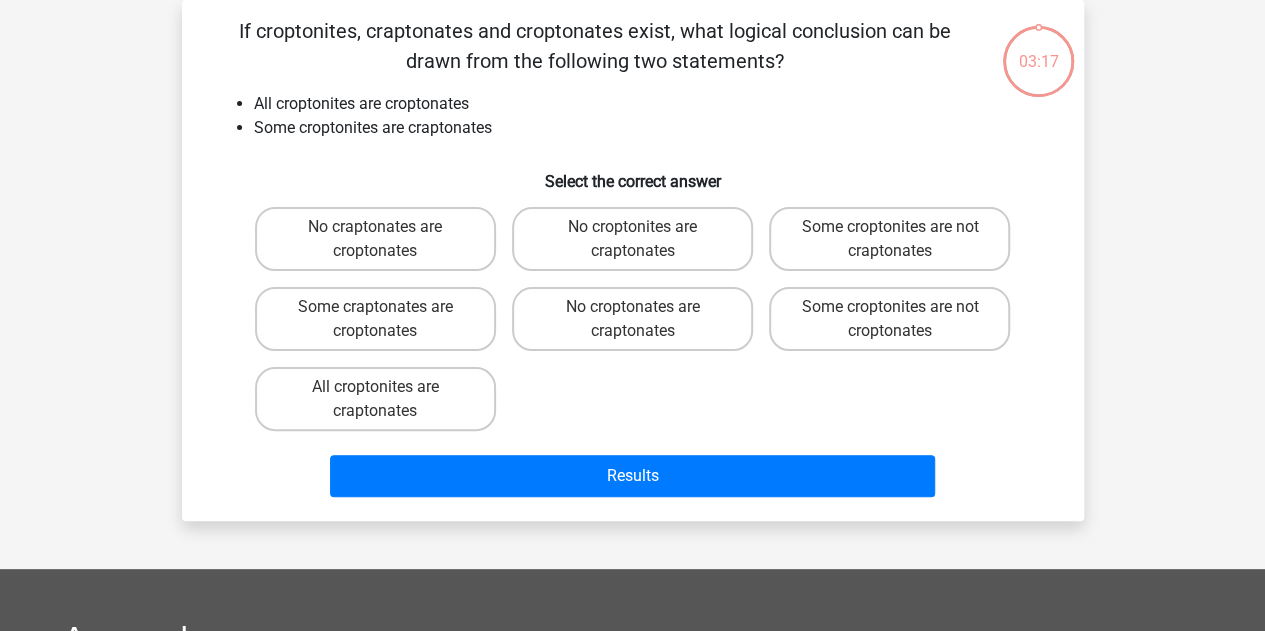 scroll, scrollTop: 0, scrollLeft: 0, axis: both 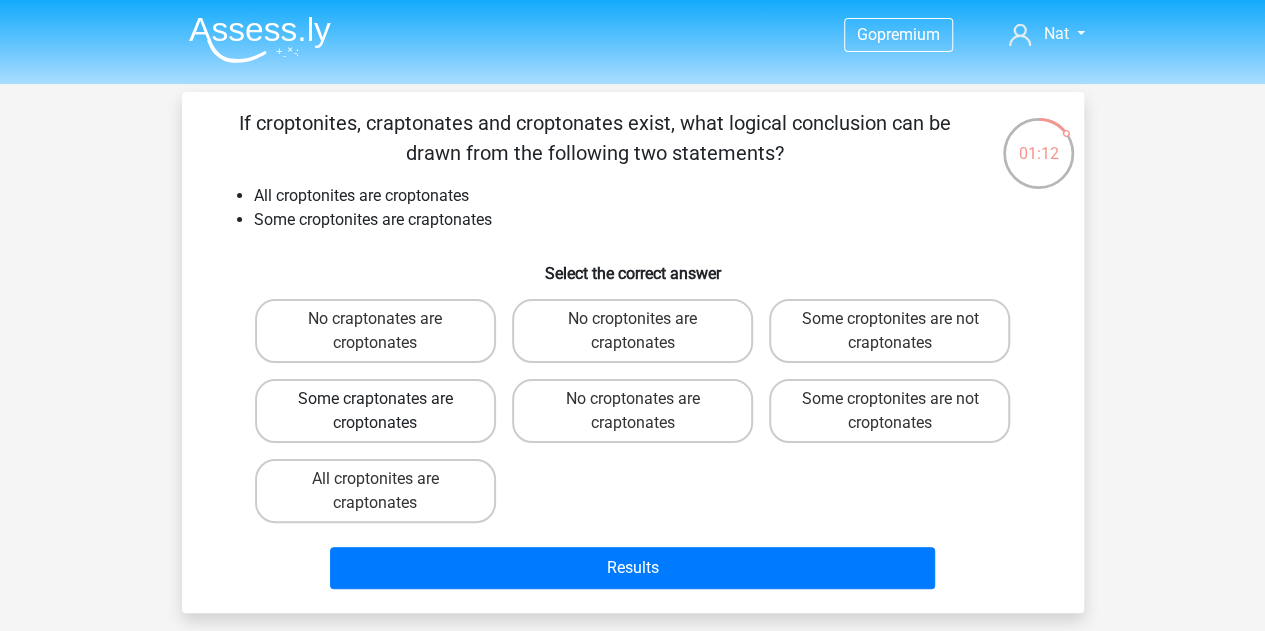 click on "Some craptonates are croptonates" at bounding box center [375, 411] 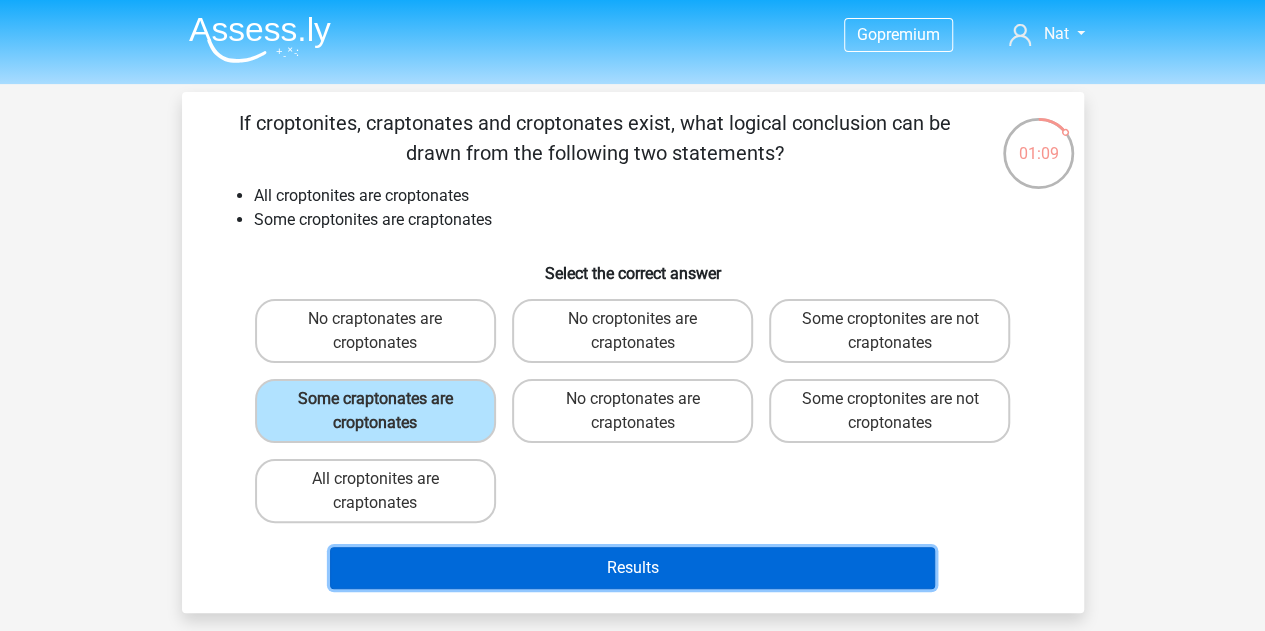 click on "Results" at bounding box center (632, 568) 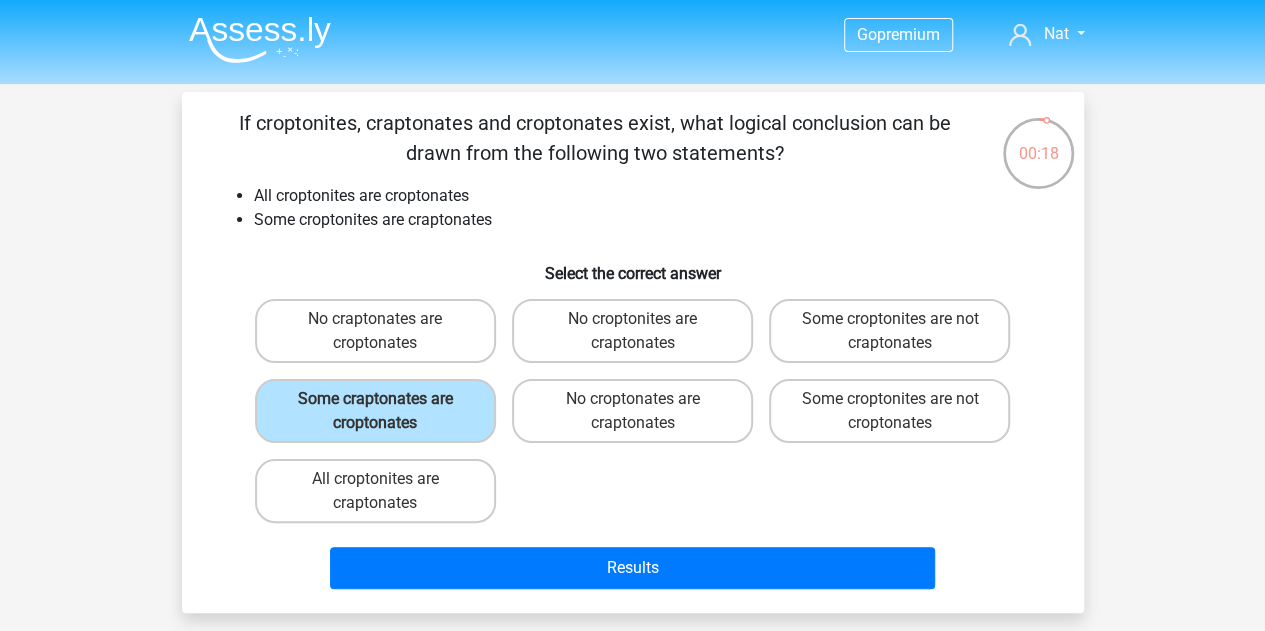 click at bounding box center (260, 39) 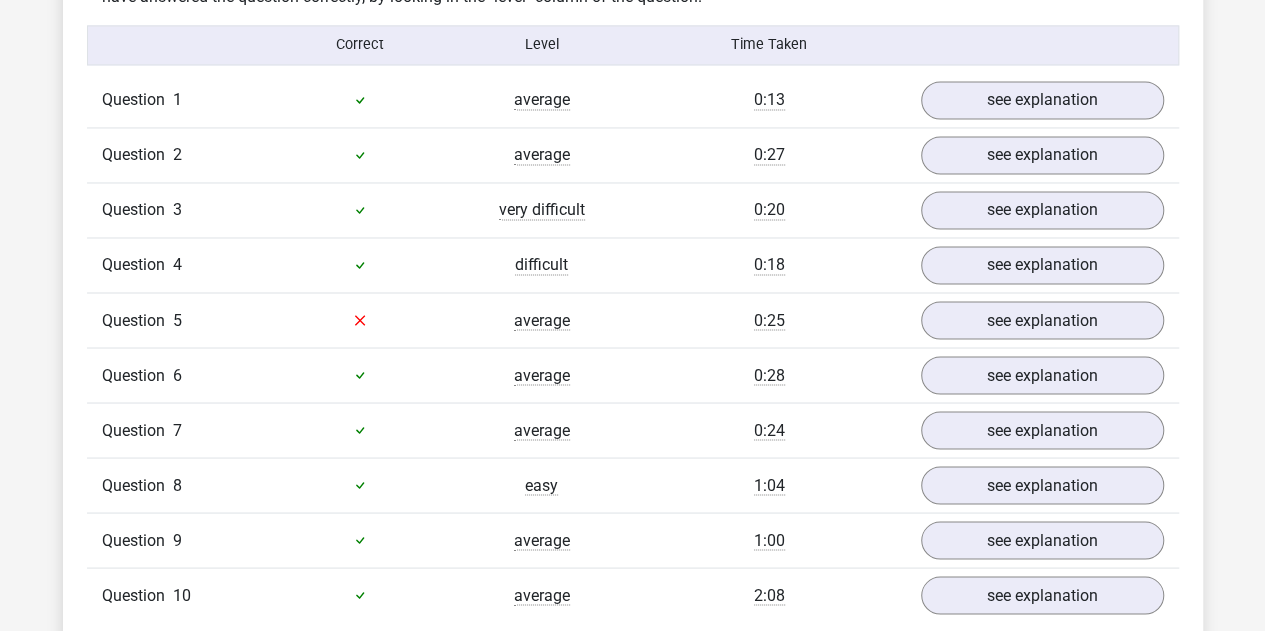 scroll, scrollTop: 1500, scrollLeft: 0, axis: vertical 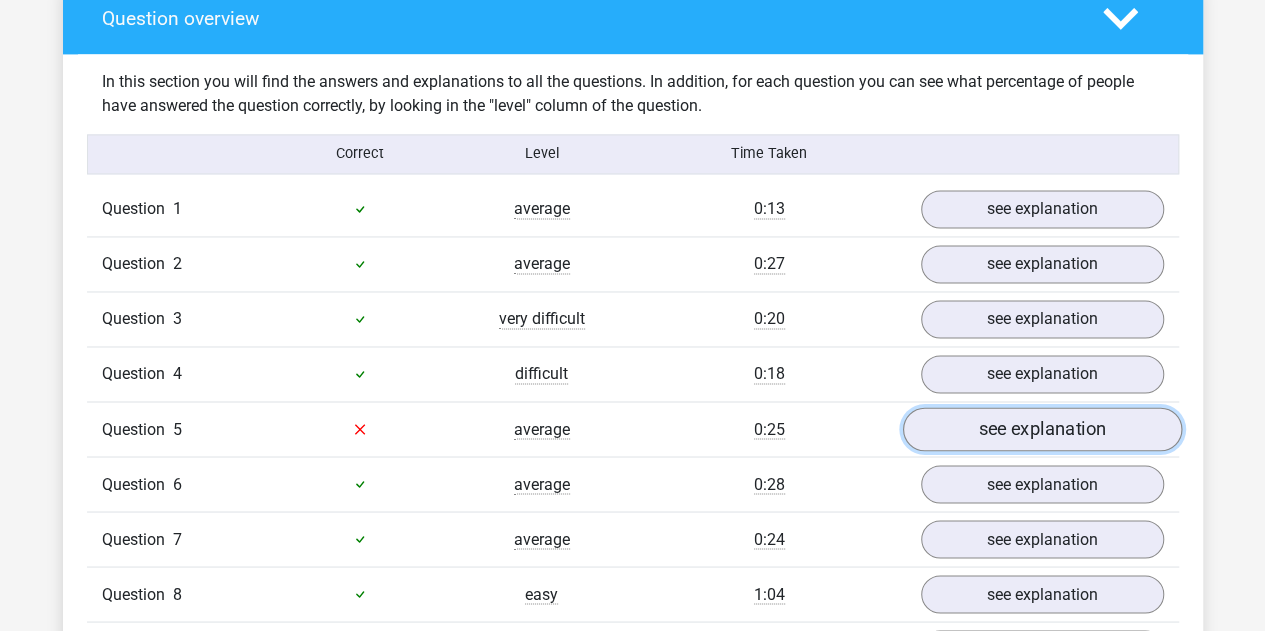 click on "see explanation" at bounding box center [1041, 429] 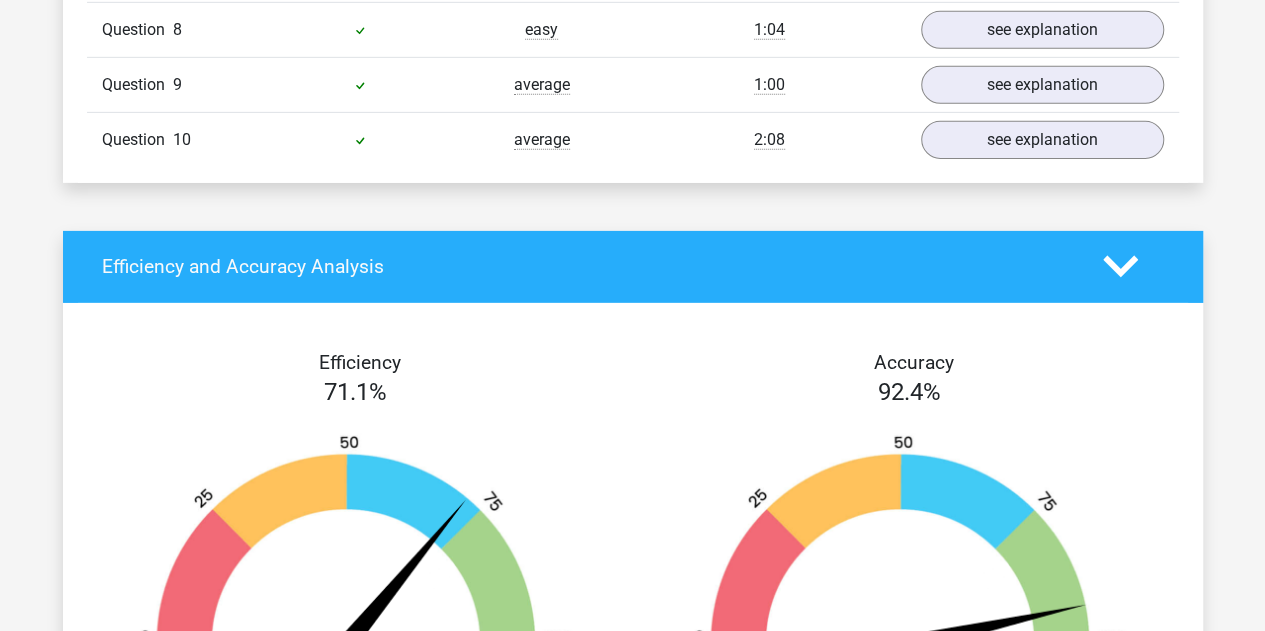 scroll, scrollTop: 3000, scrollLeft: 0, axis: vertical 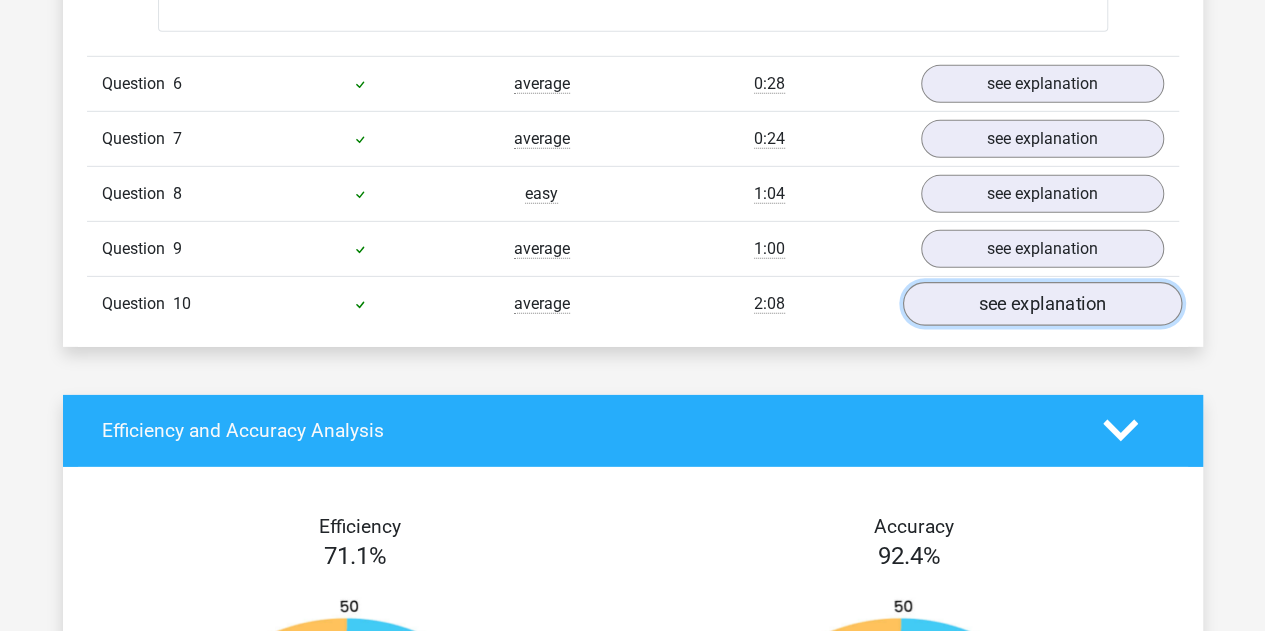 click on "see explanation" at bounding box center [1041, 304] 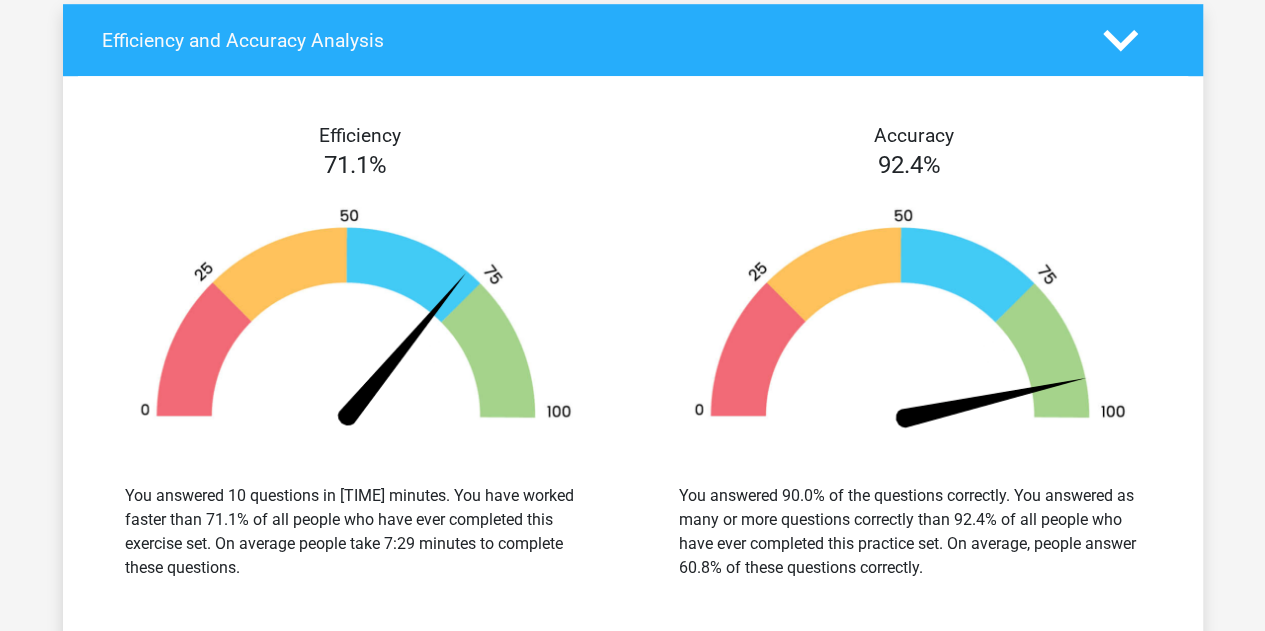 scroll, scrollTop: 4600, scrollLeft: 0, axis: vertical 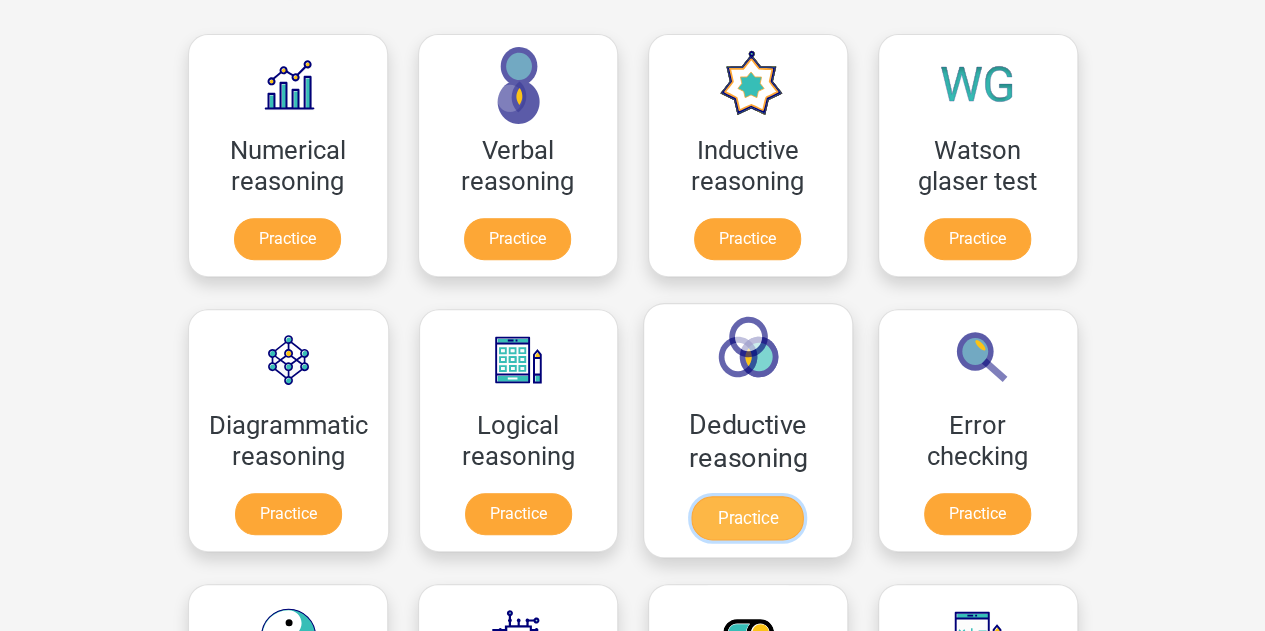 click on "Practice" at bounding box center [748, 518] 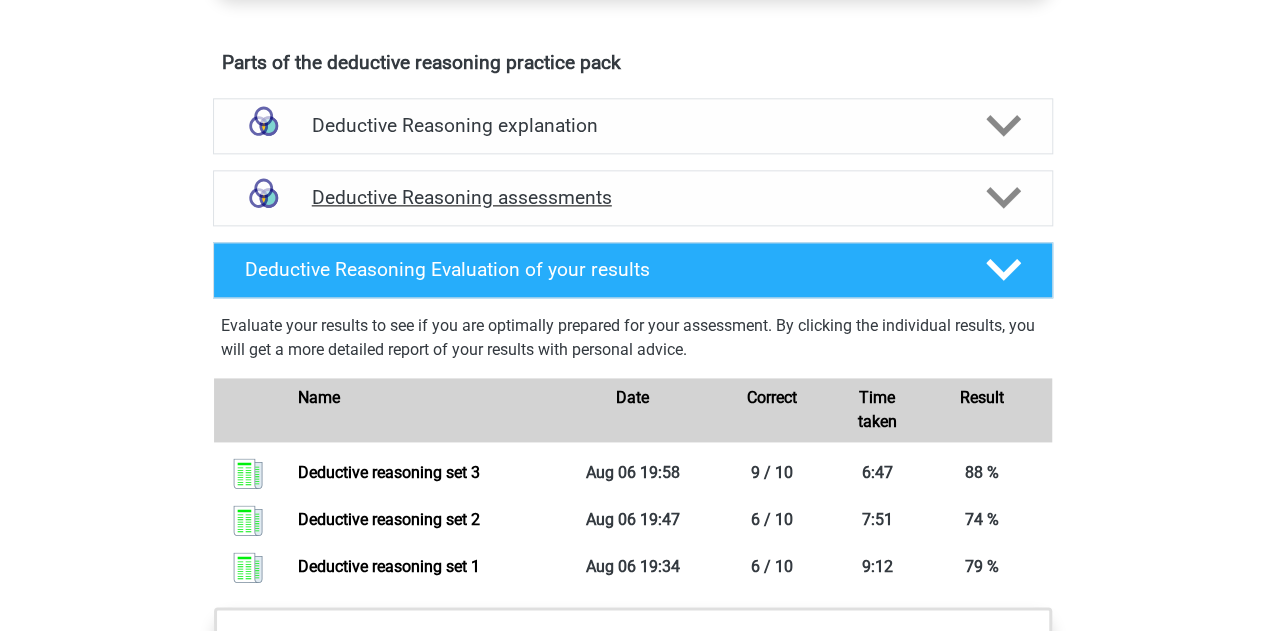 scroll, scrollTop: 1200, scrollLeft: 0, axis: vertical 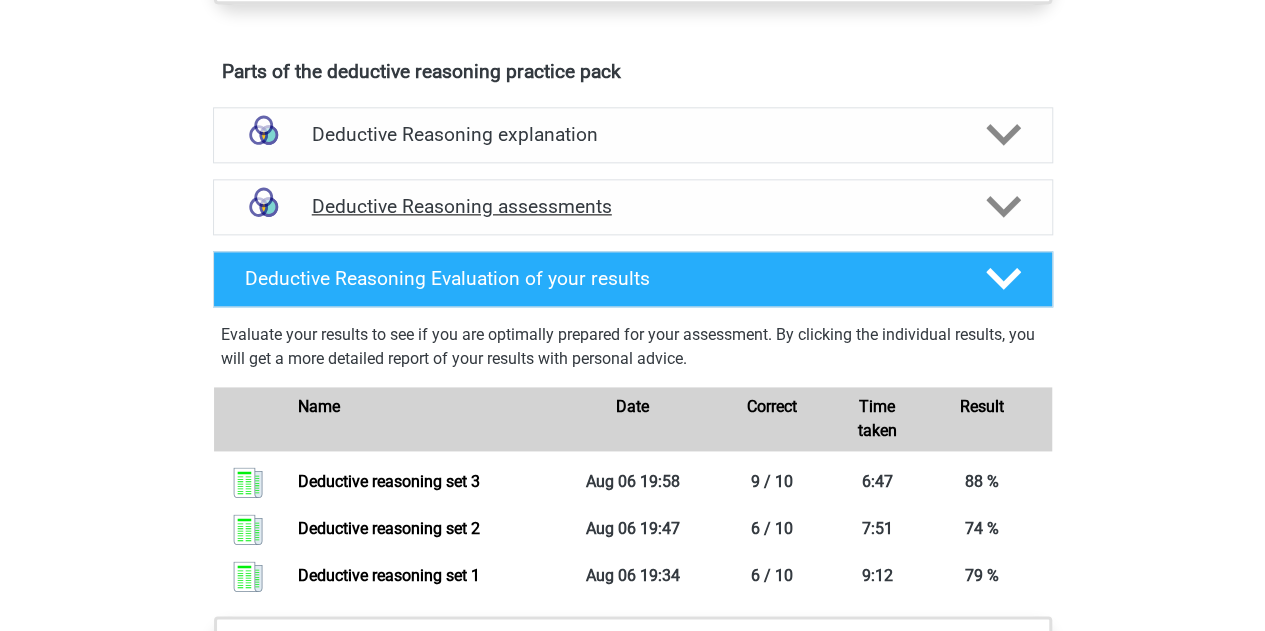 click on "Deductive Reasoning assessments" at bounding box center (633, 206) 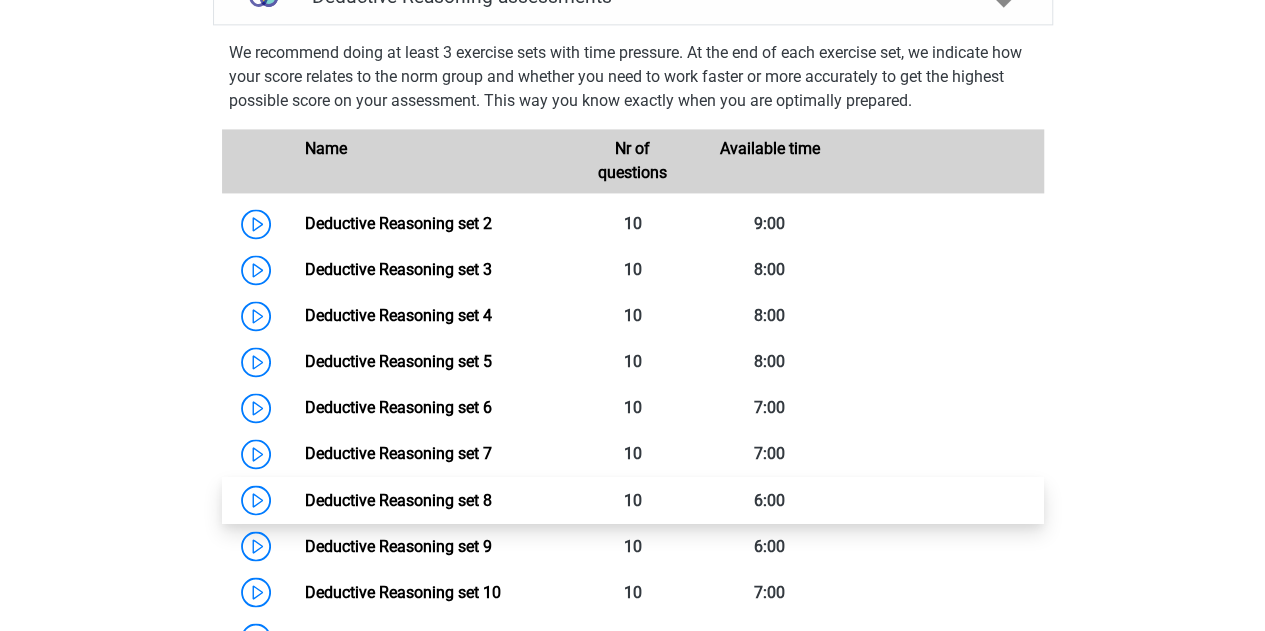 scroll, scrollTop: 1500, scrollLeft: 0, axis: vertical 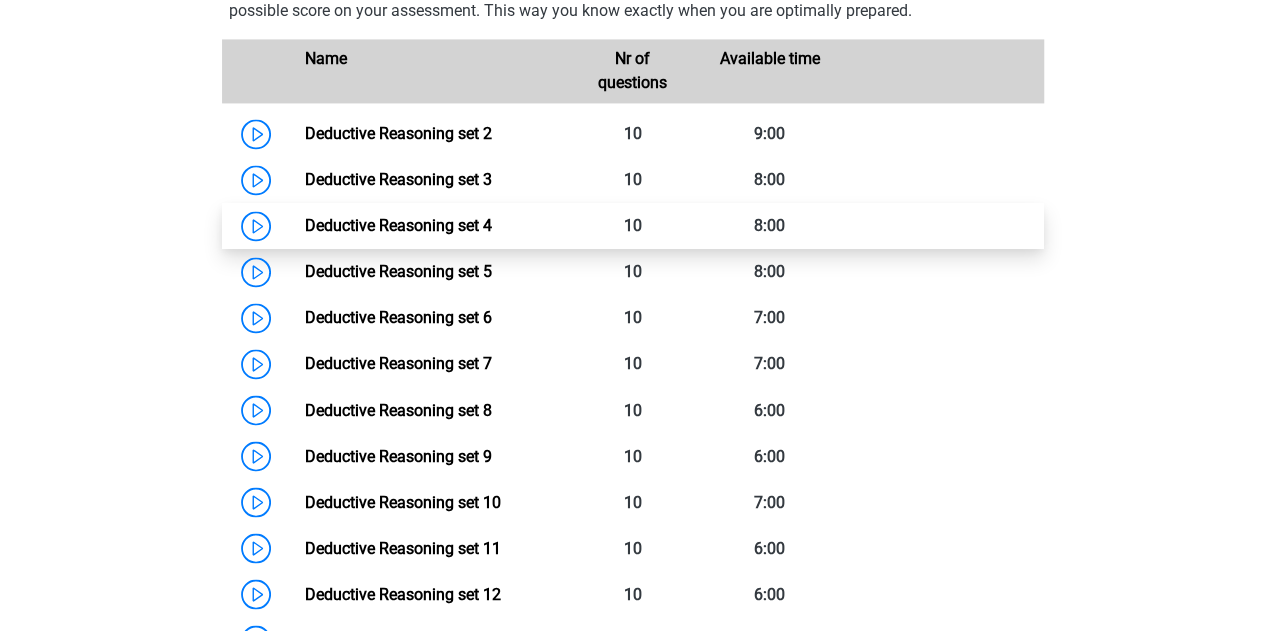 click on "Deductive Reasoning
set 4" at bounding box center [398, 225] 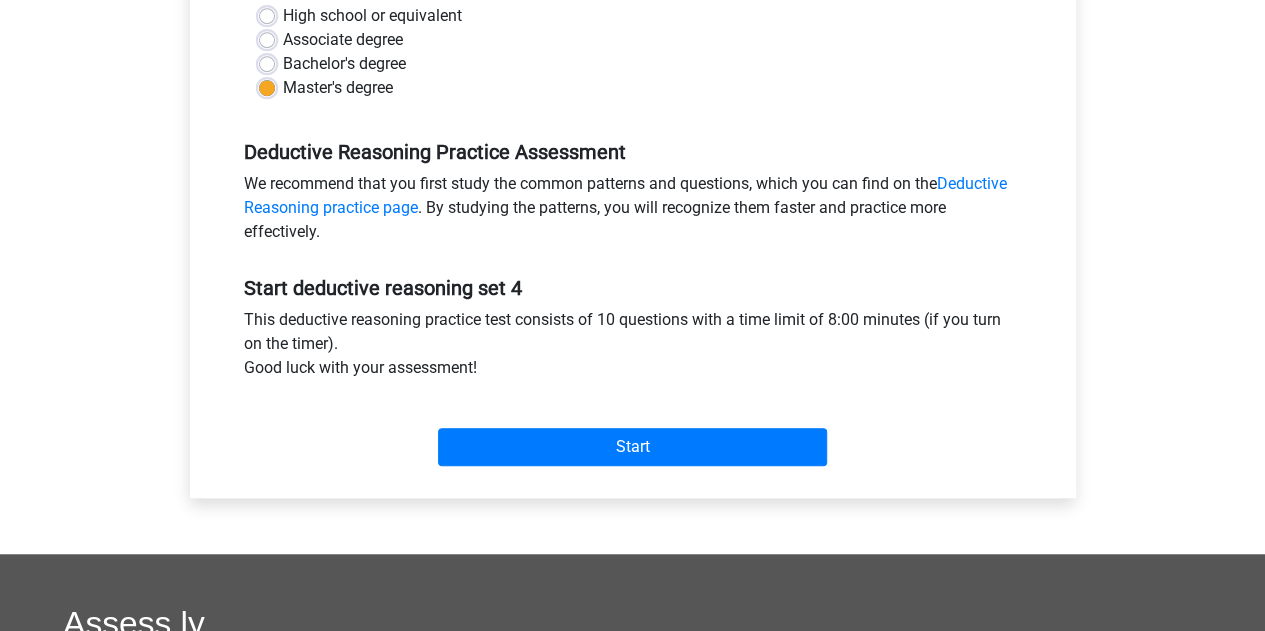 scroll, scrollTop: 500, scrollLeft: 0, axis: vertical 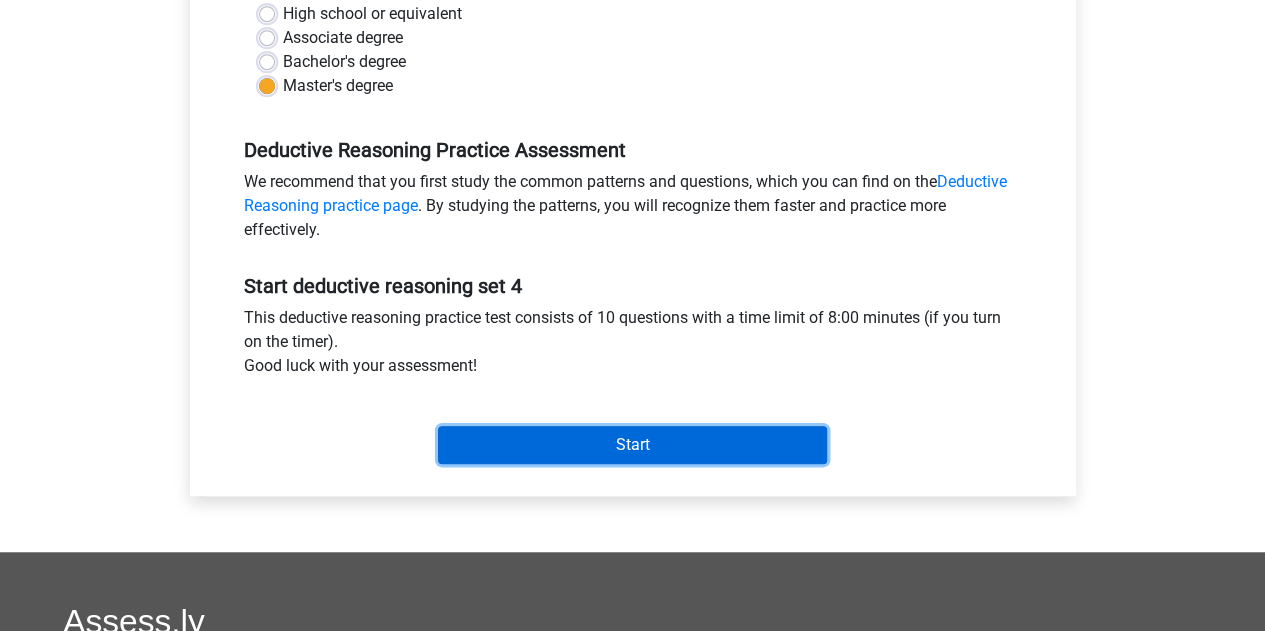 click on "Start" at bounding box center [632, 445] 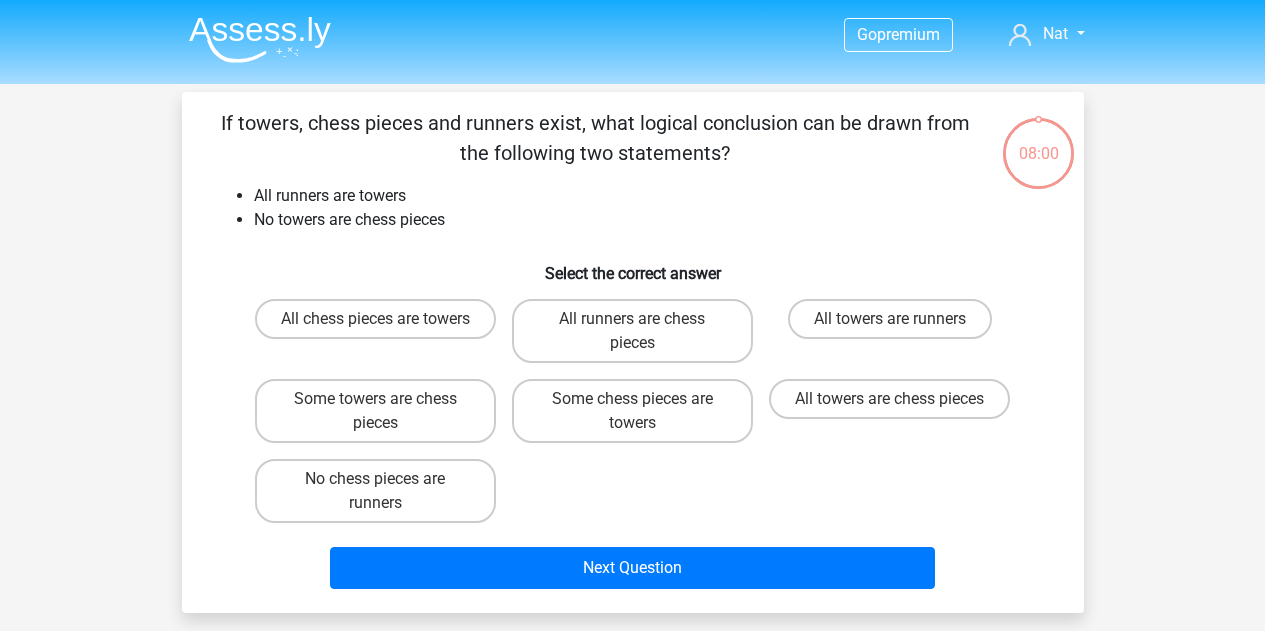 scroll, scrollTop: 0, scrollLeft: 0, axis: both 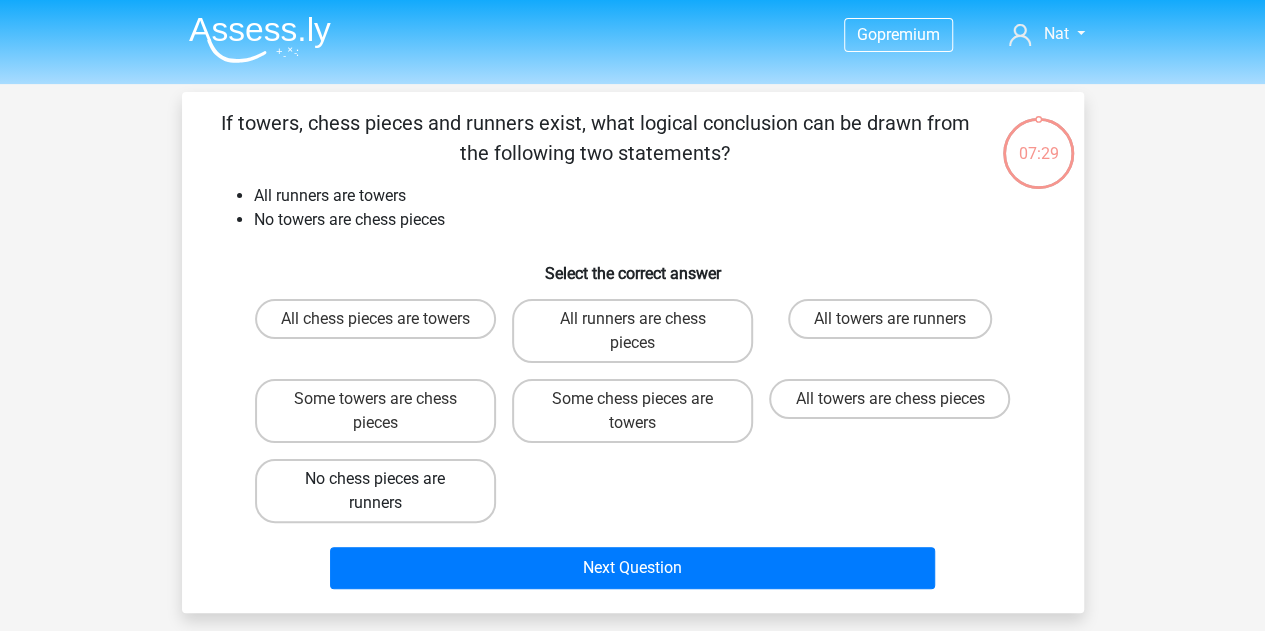 drag, startPoint x: 430, startPoint y: 494, endPoint x: 476, endPoint y: 501, distance: 46.52956 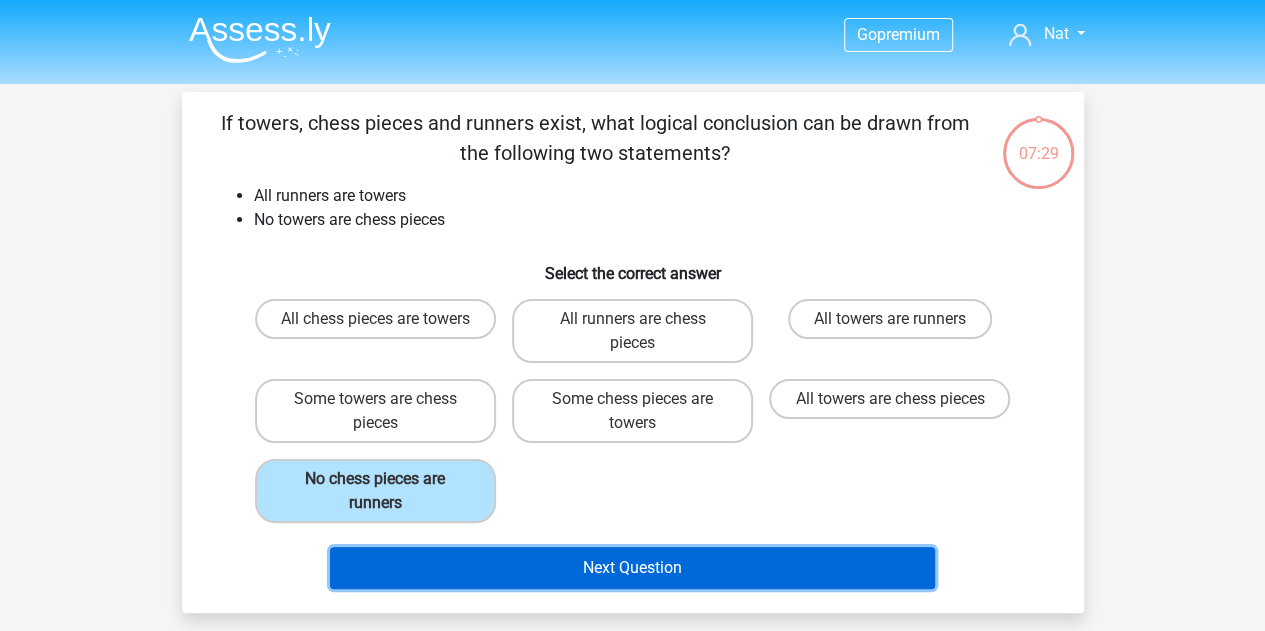 click on "Next Question" at bounding box center (632, 568) 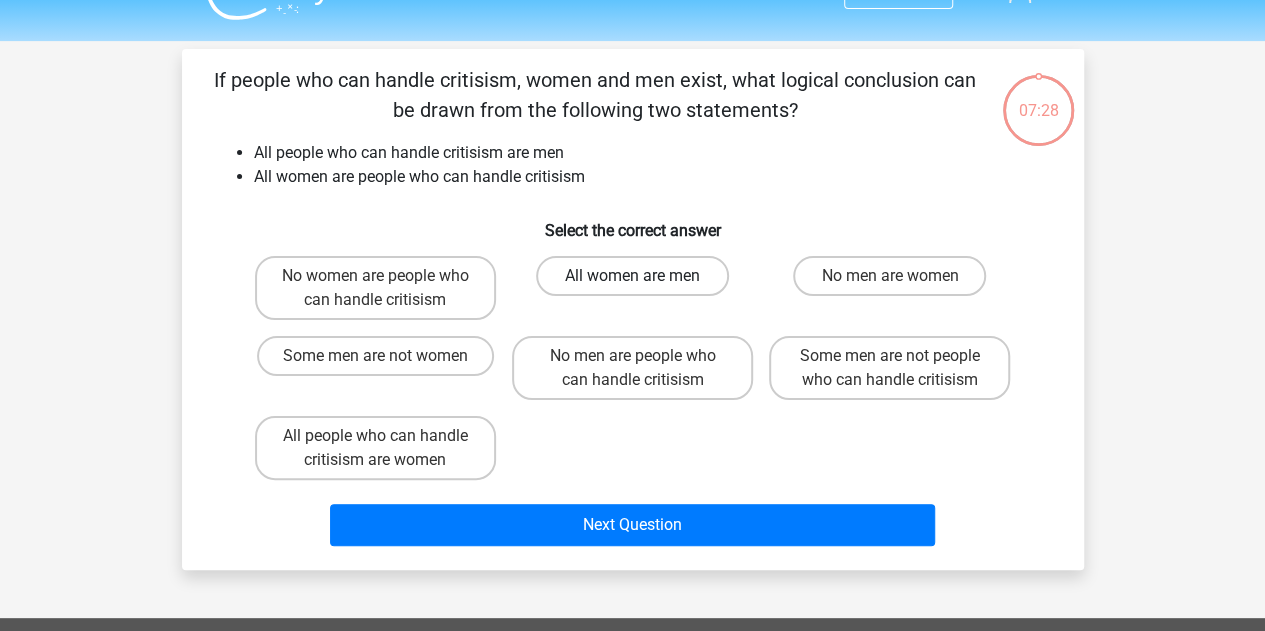 scroll, scrollTop: 0, scrollLeft: 0, axis: both 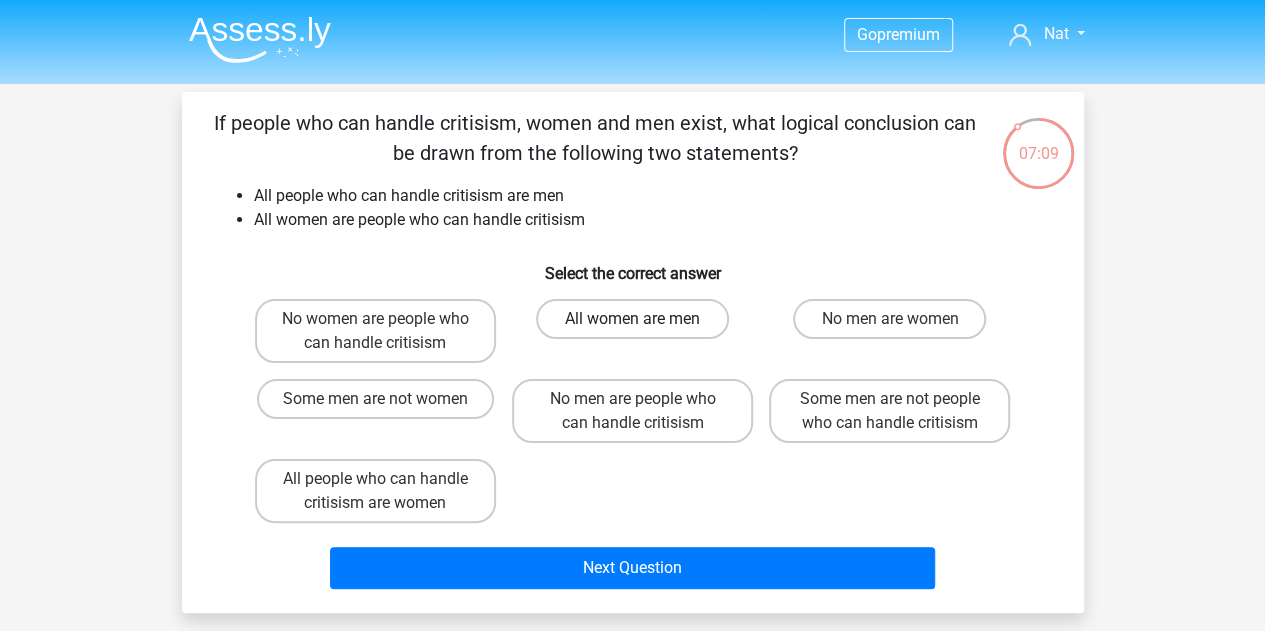 click on "All women are men" at bounding box center (632, 319) 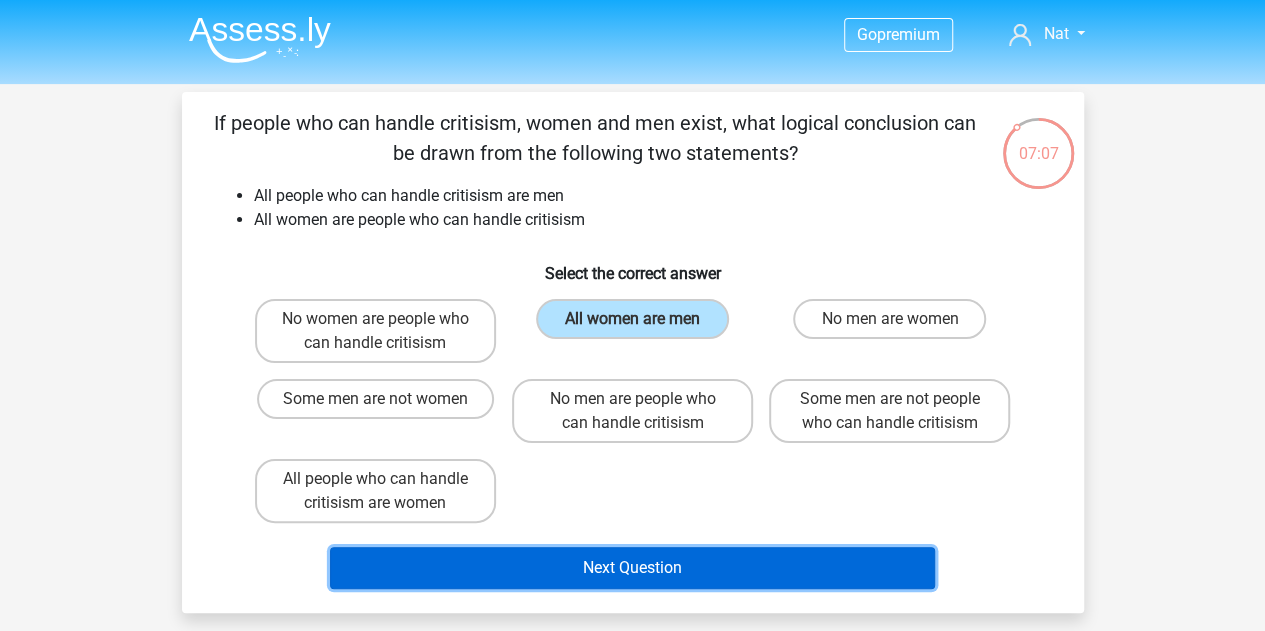 click on "Next Question" at bounding box center (632, 568) 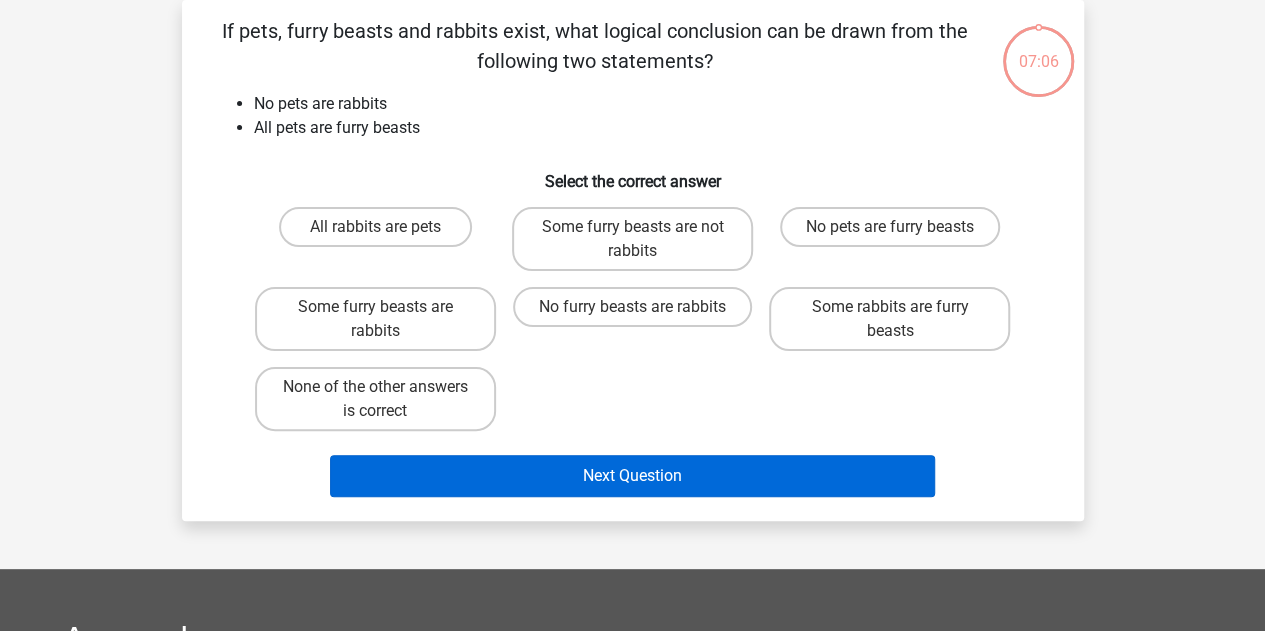 scroll, scrollTop: 0, scrollLeft: 0, axis: both 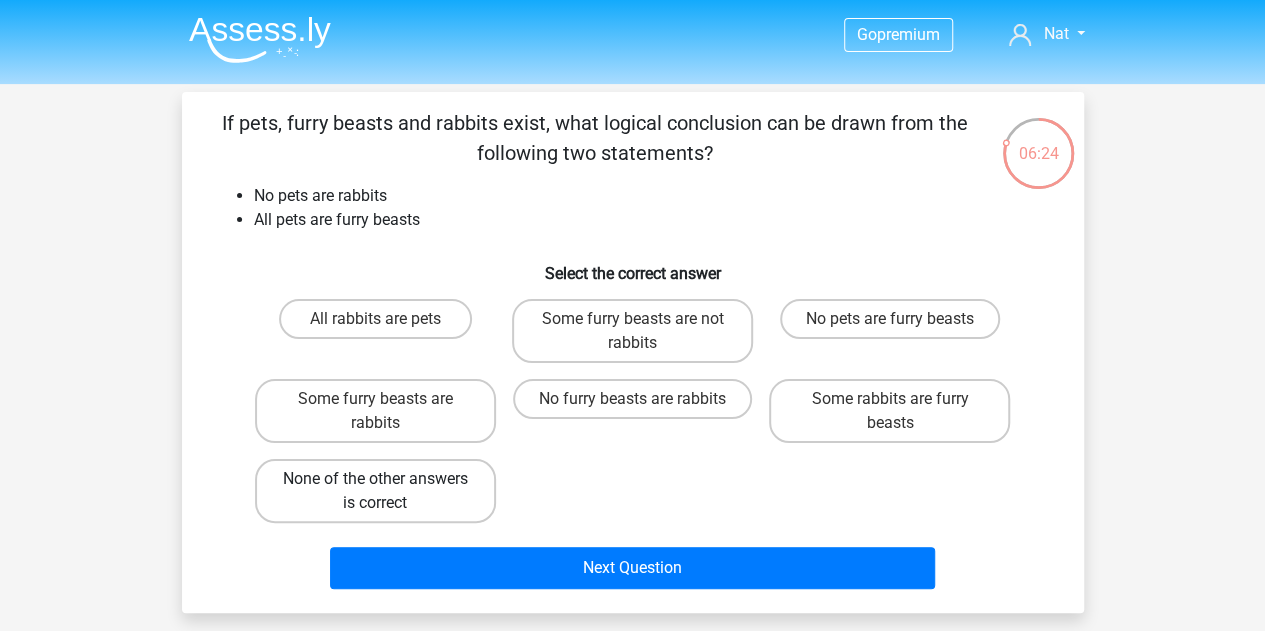 click on "None of the other answers is correct" at bounding box center [375, 491] 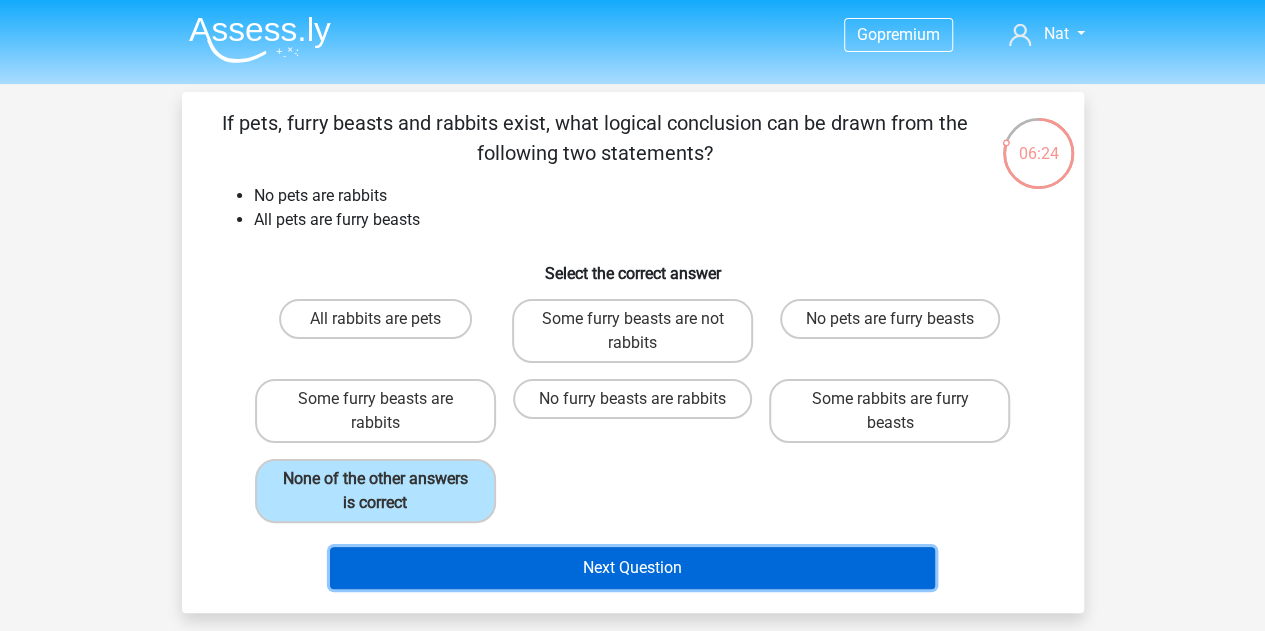 click on "Next Question" at bounding box center (632, 568) 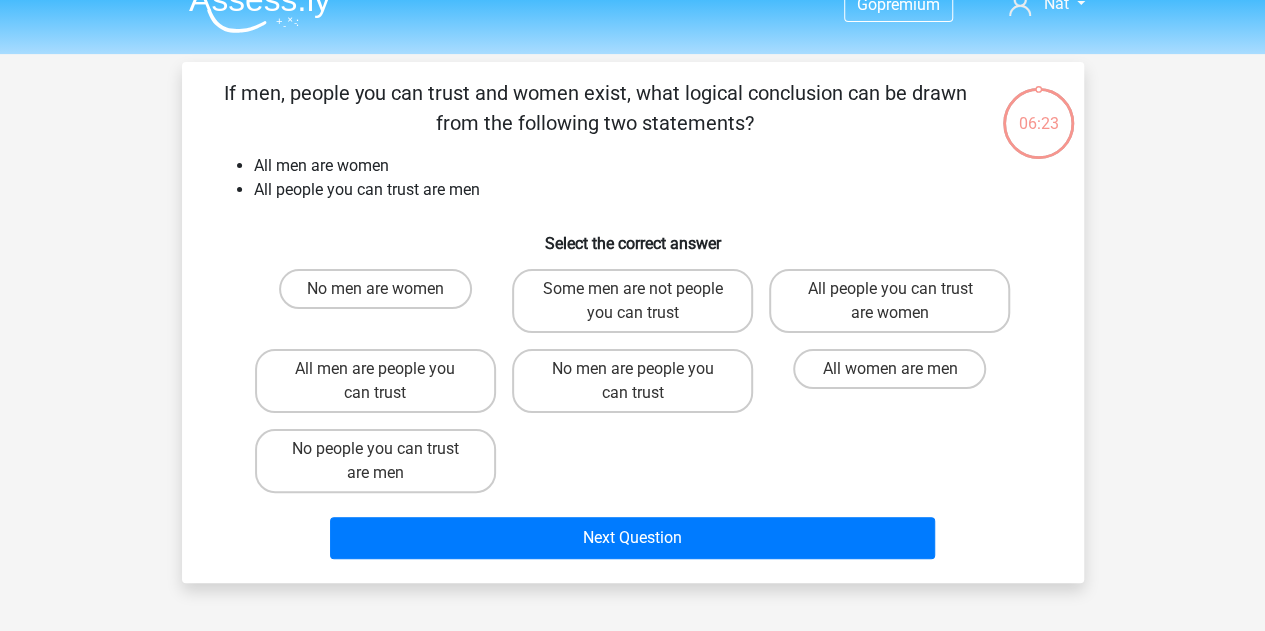 scroll, scrollTop: 0, scrollLeft: 0, axis: both 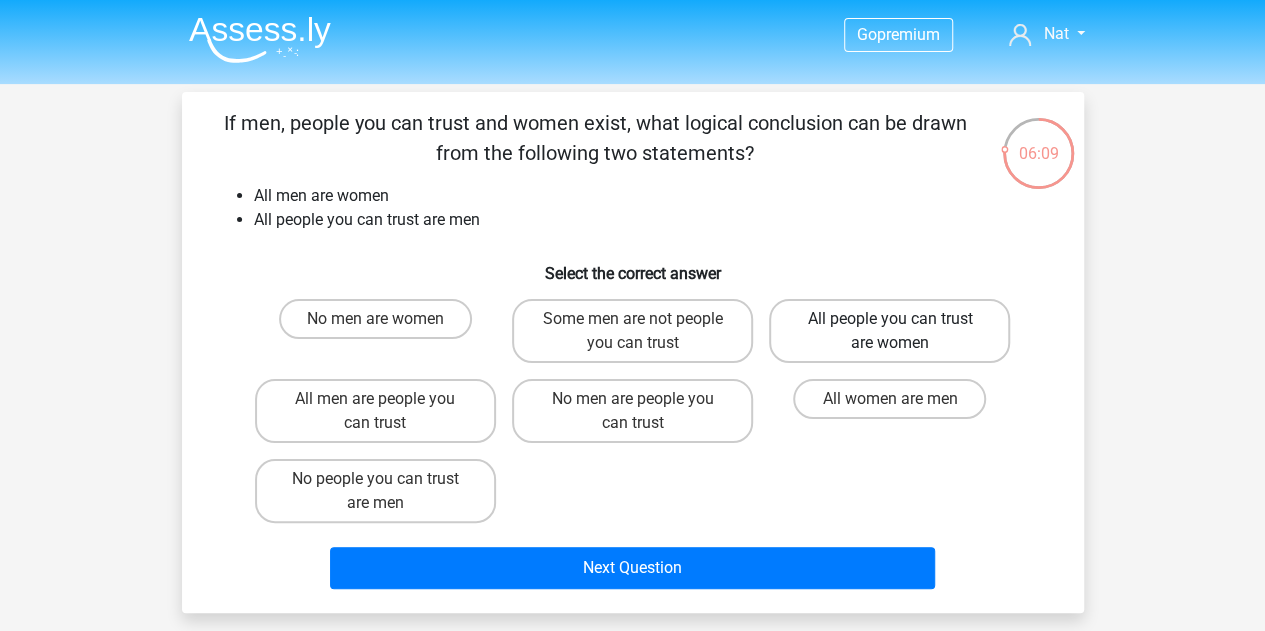 click on "All people you can trust are women" at bounding box center (889, 331) 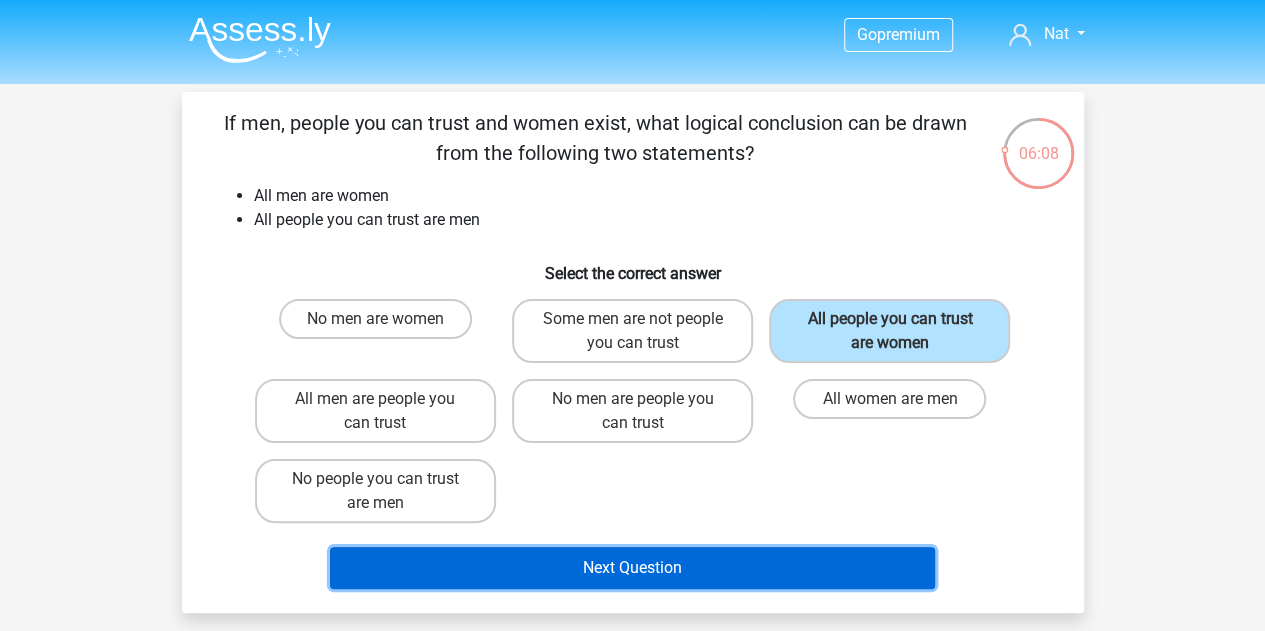 click on "Next Question" at bounding box center (632, 568) 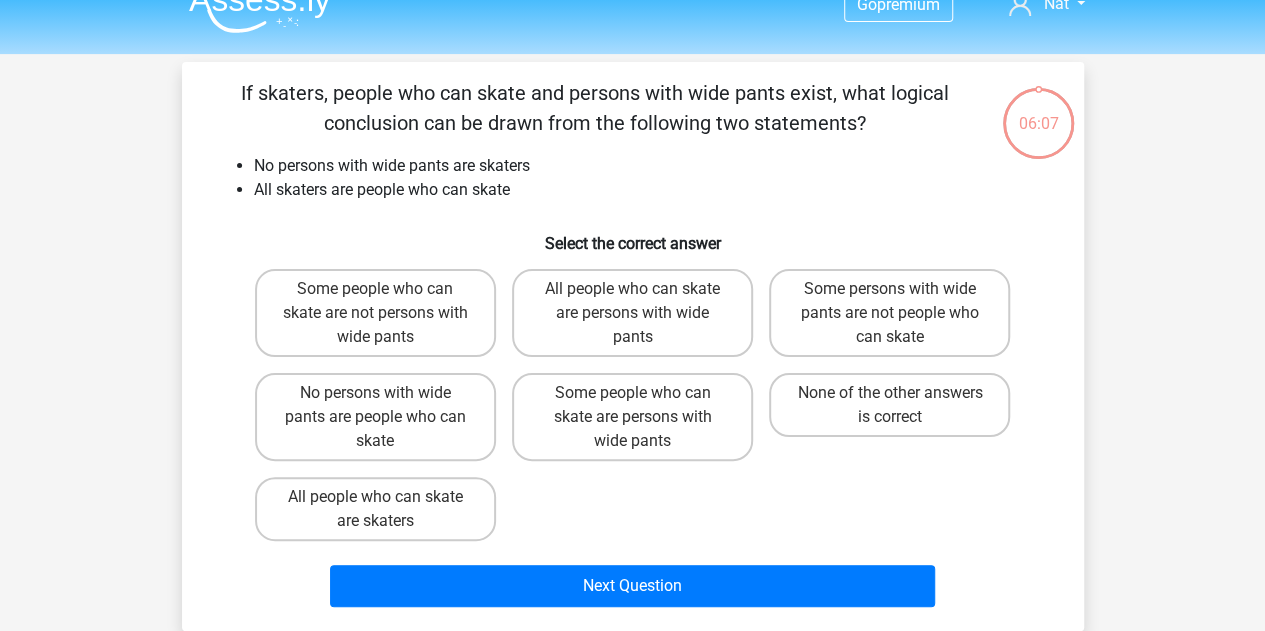 scroll, scrollTop: 0, scrollLeft: 0, axis: both 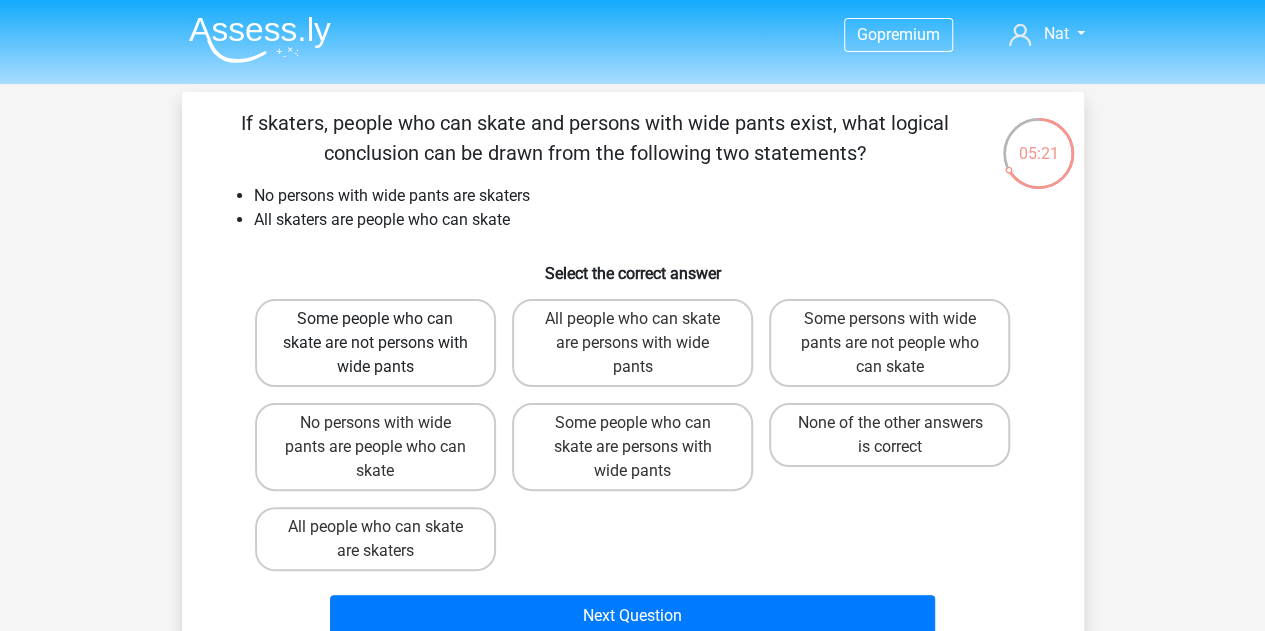 click on "Some people who can skate are not persons with wide pants" at bounding box center (375, 343) 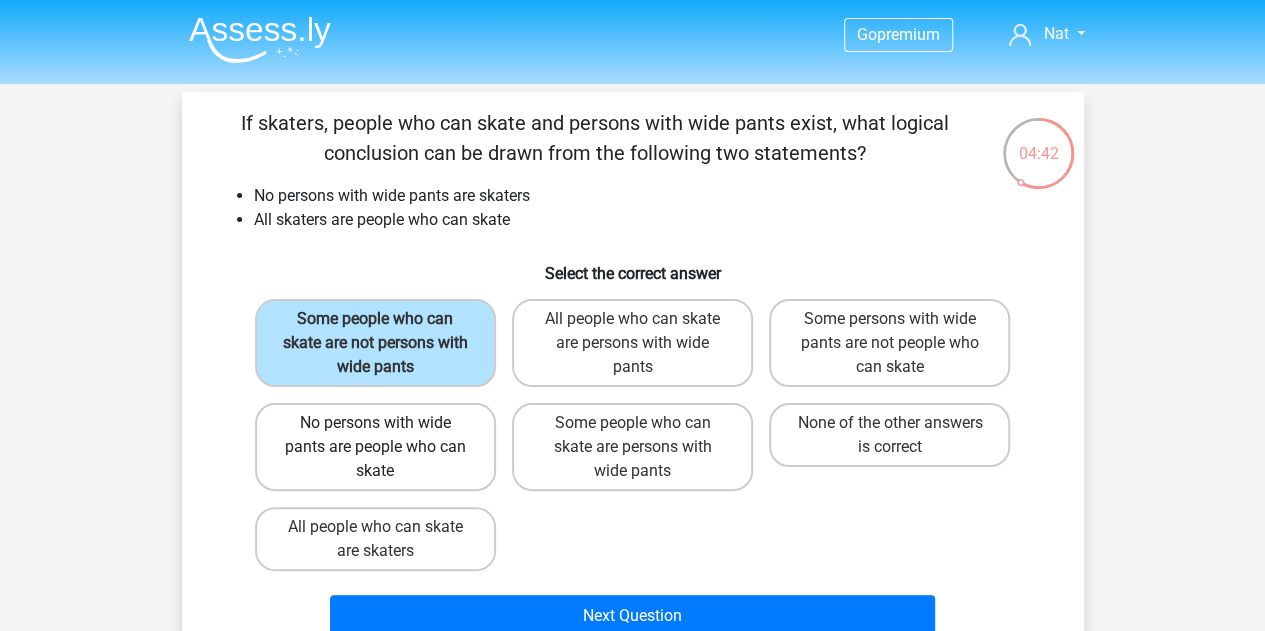 click on "No persons with wide pants are people who can skate" at bounding box center [375, 447] 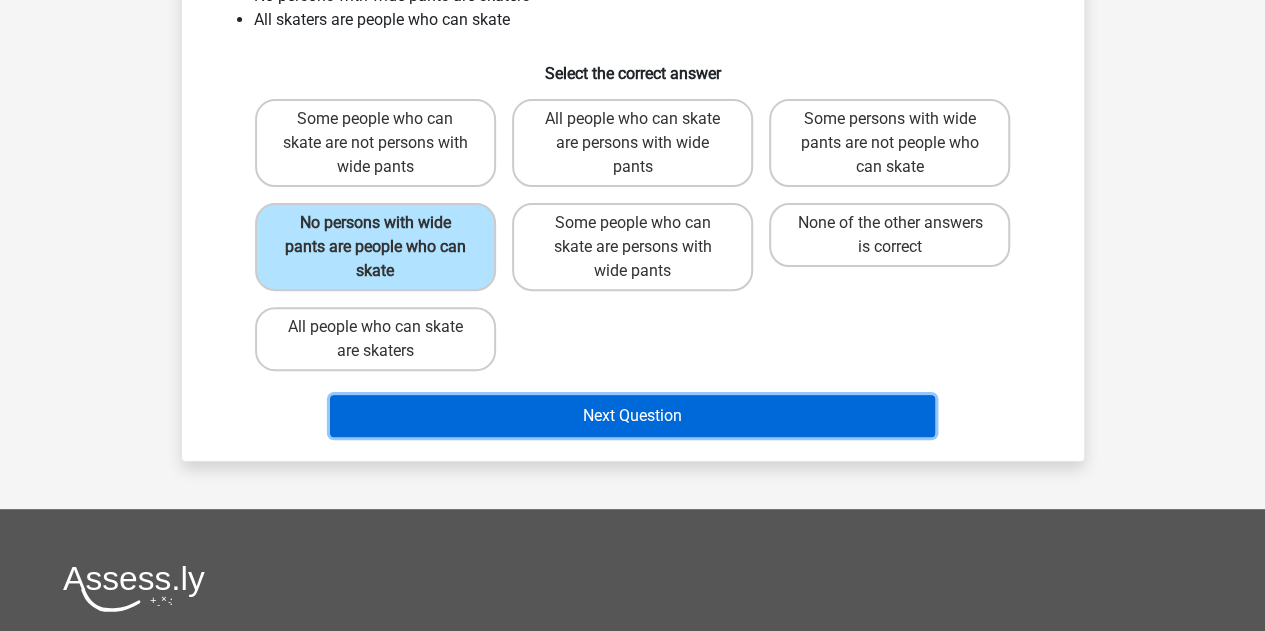 click on "Next Question" at bounding box center [632, 416] 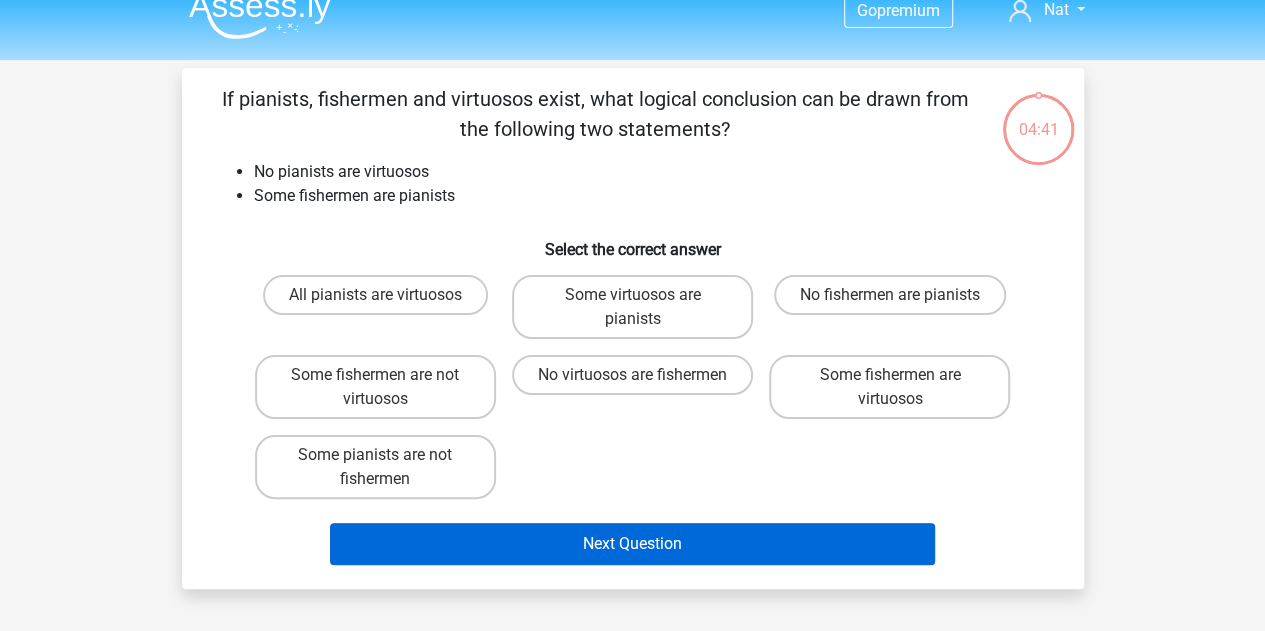 scroll, scrollTop: 0, scrollLeft: 0, axis: both 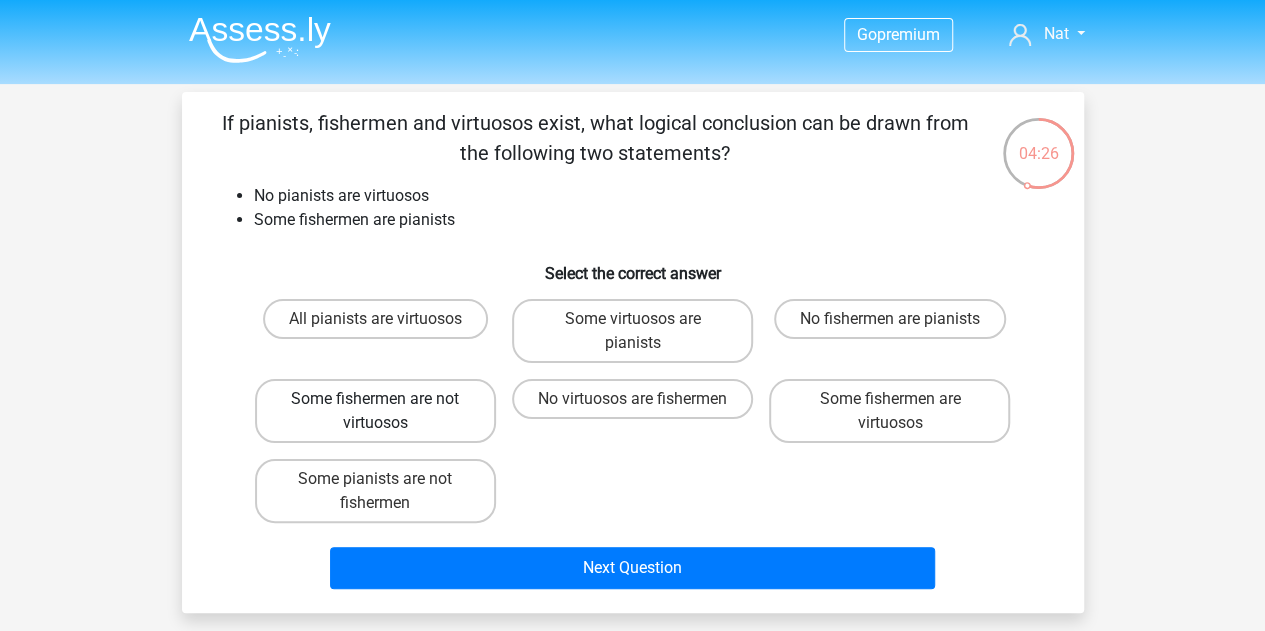click on "Some fishermen are not virtuosos" at bounding box center (375, 411) 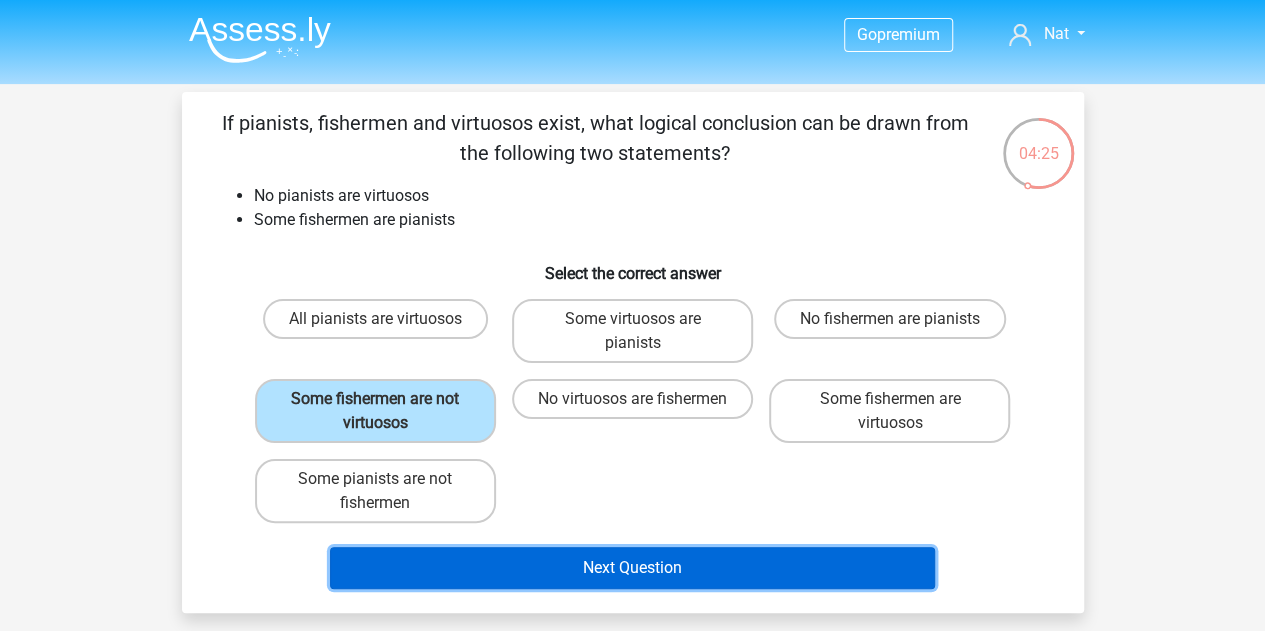 click on "Next Question" at bounding box center (632, 568) 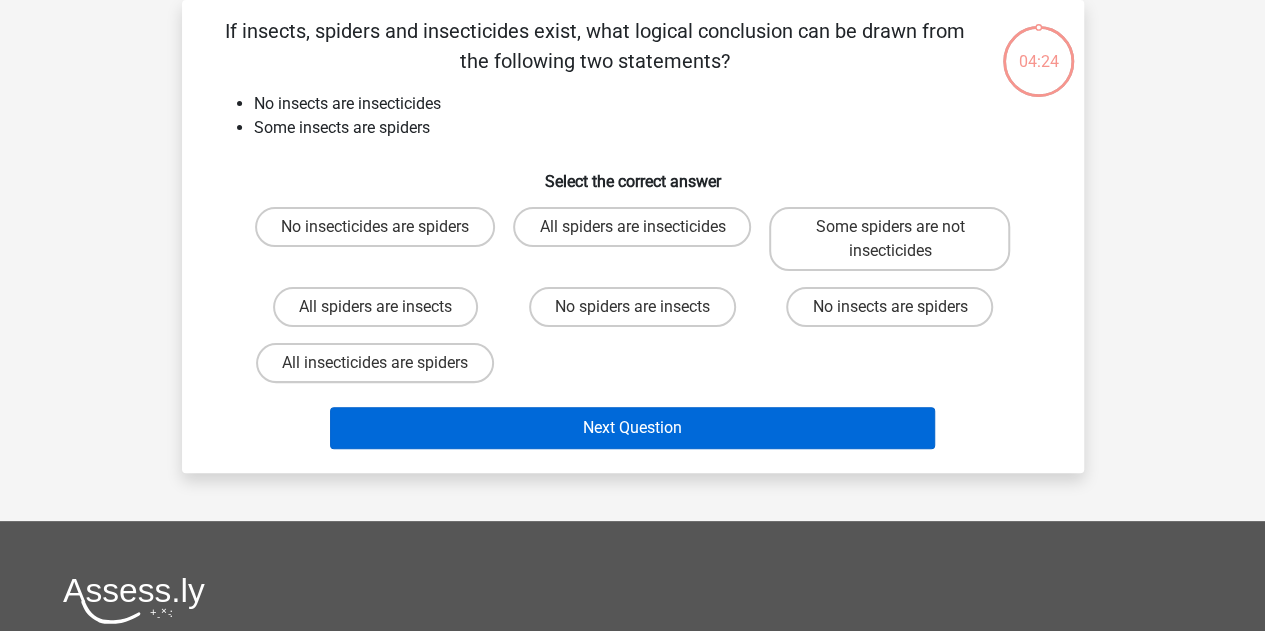 scroll, scrollTop: 0, scrollLeft: 0, axis: both 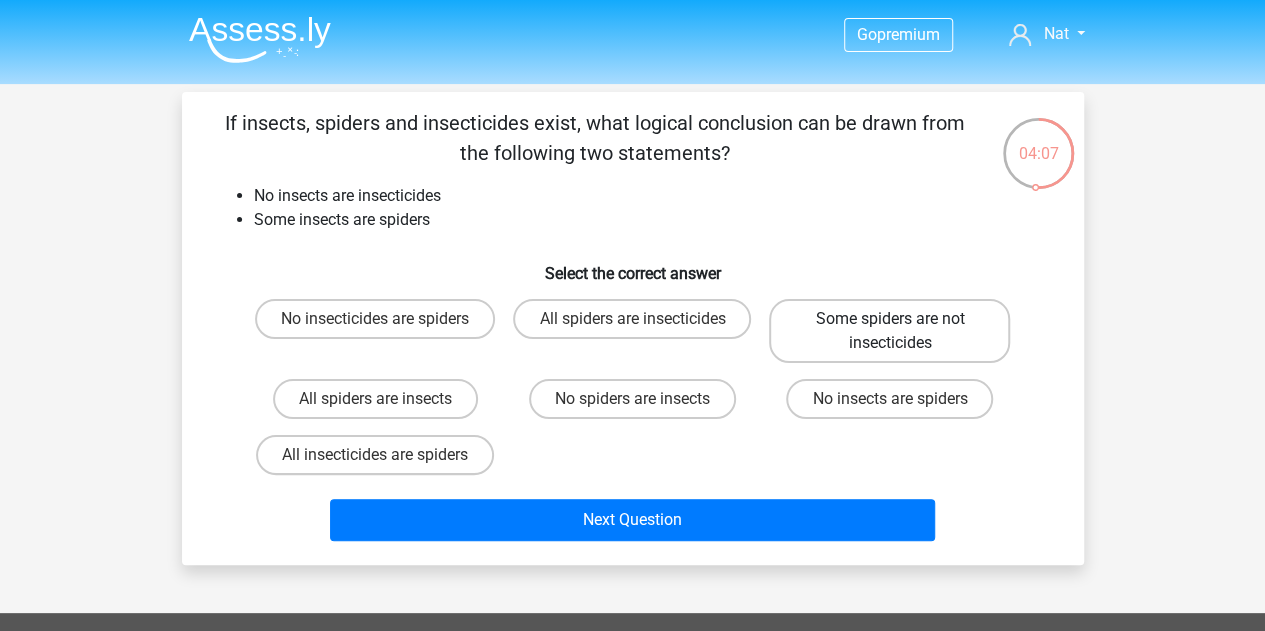 click on "Some spiders are not insecticides" at bounding box center [889, 331] 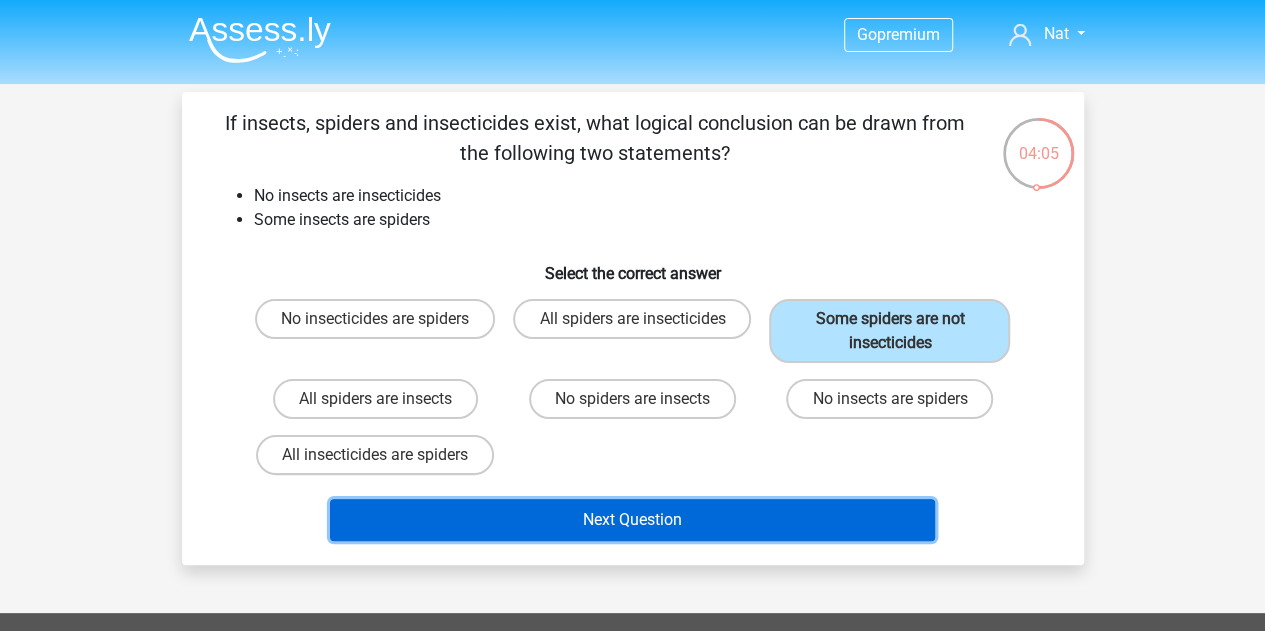 click on "Next Question" at bounding box center [632, 520] 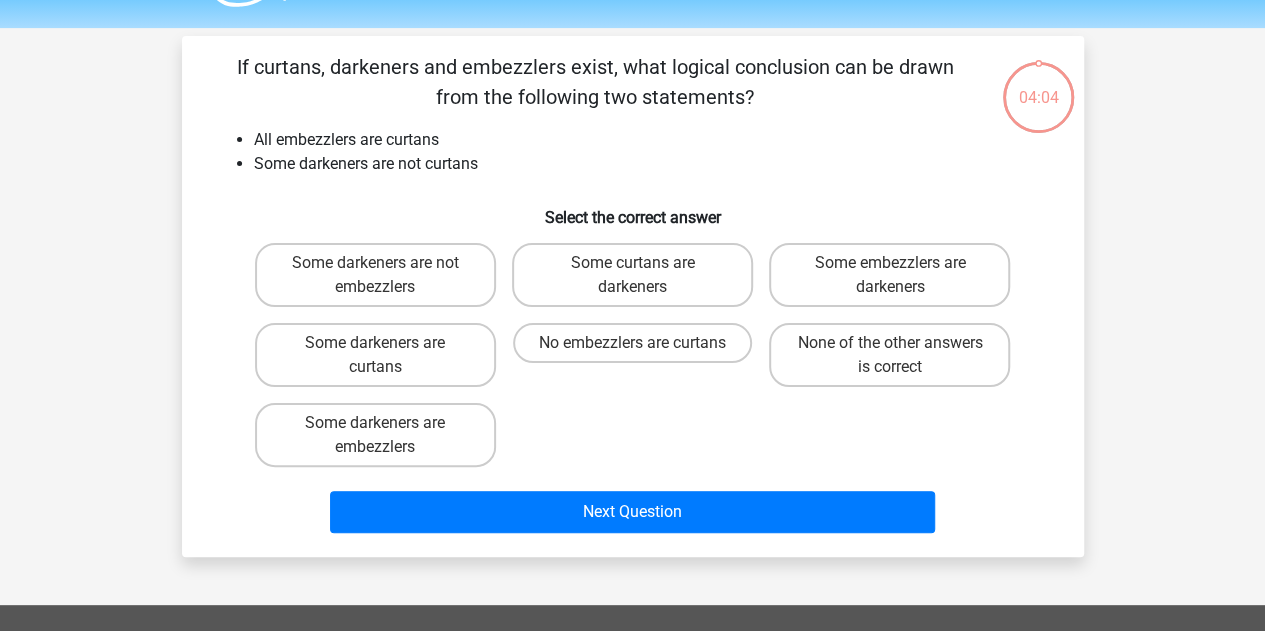 scroll, scrollTop: 0, scrollLeft: 0, axis: both 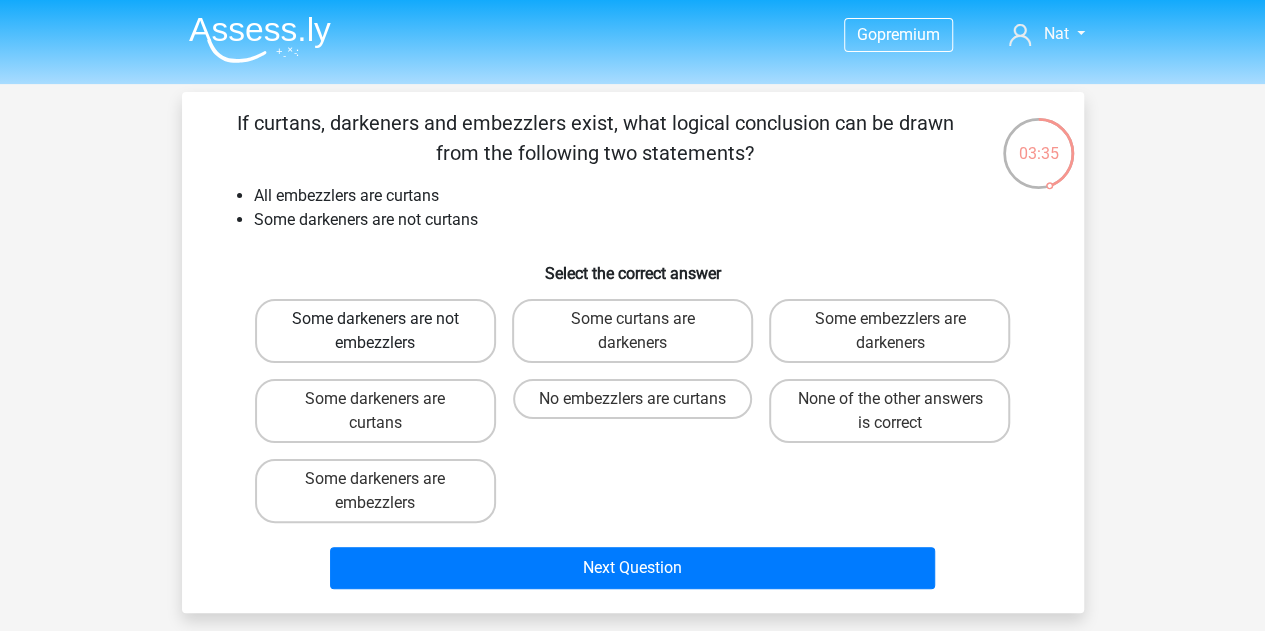 click on "Some darkeners are not embezzlers" at bounding box center (375, 331) 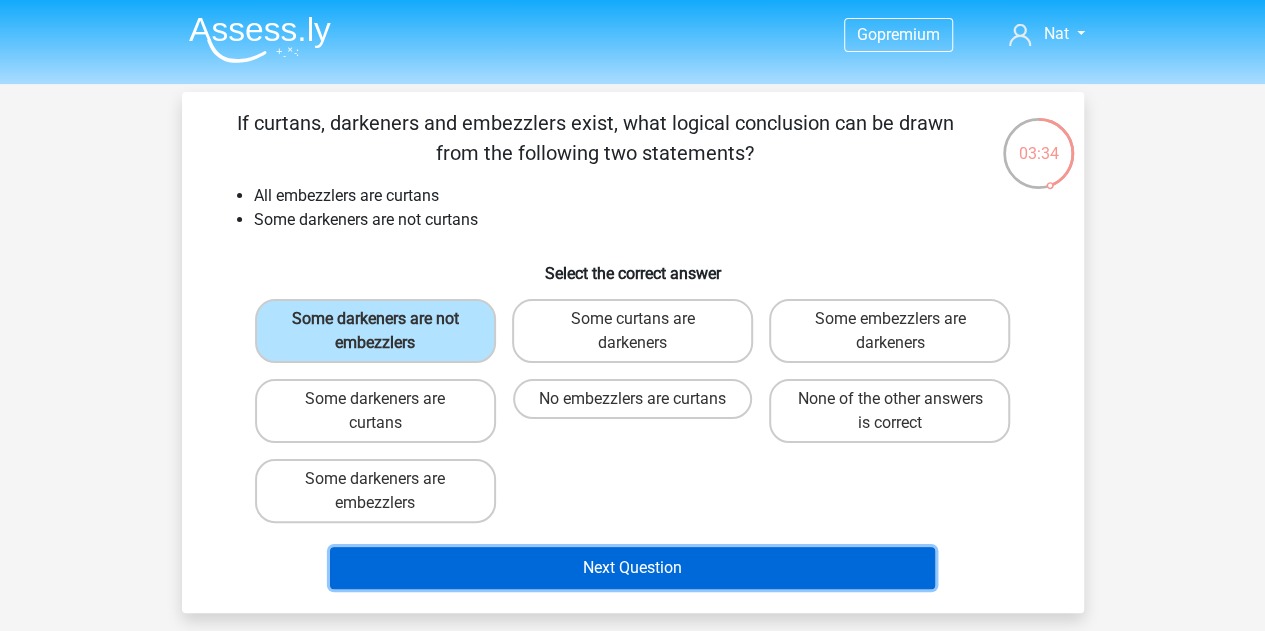 click on "Next Question" at bounding box center (632, 568) 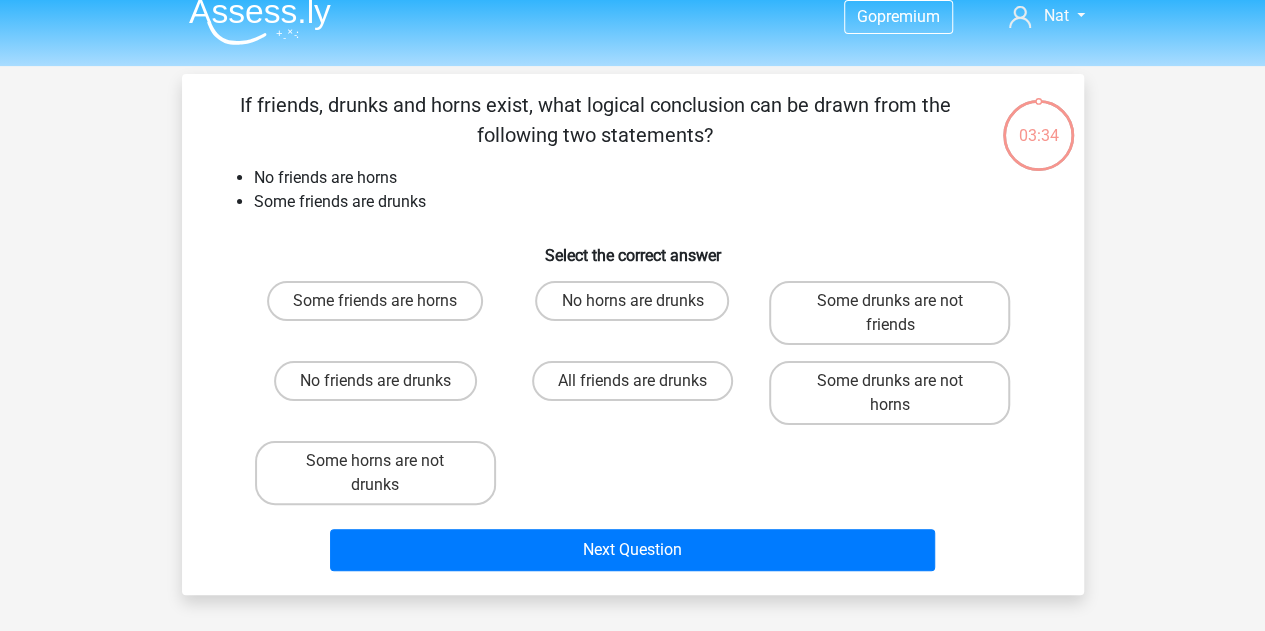 scroll, scrollTop: 0, scrollLeft: 0, axis: both 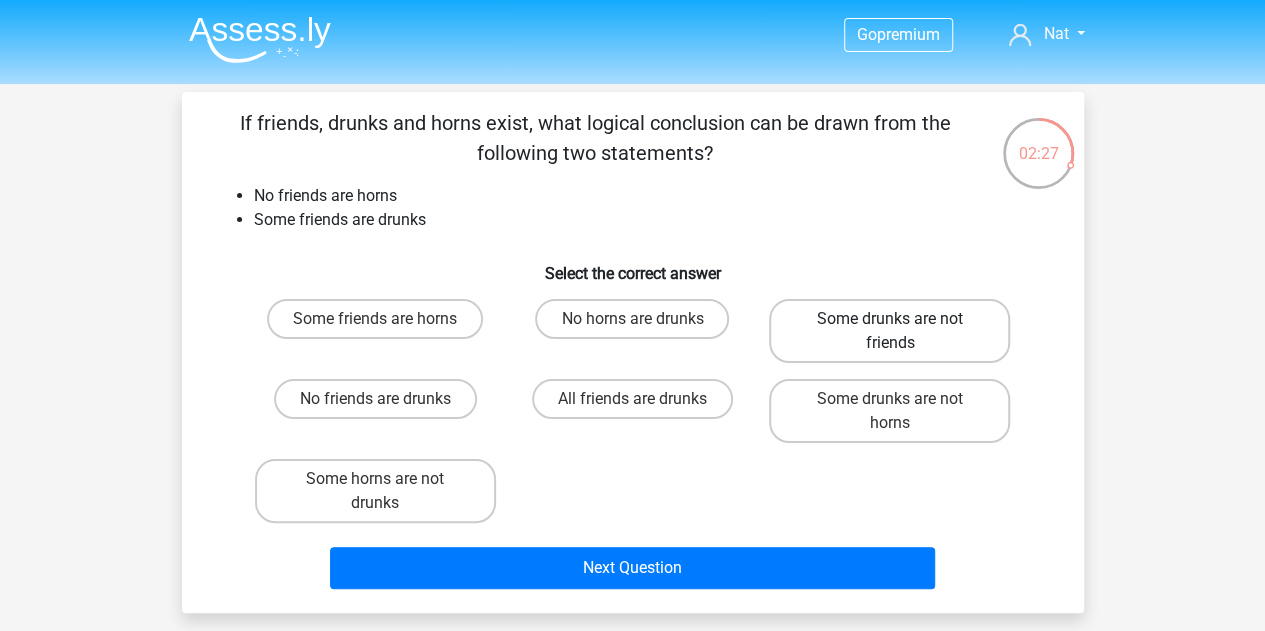 click on "Some drunks are not friends" at bounding box center [889, 331] 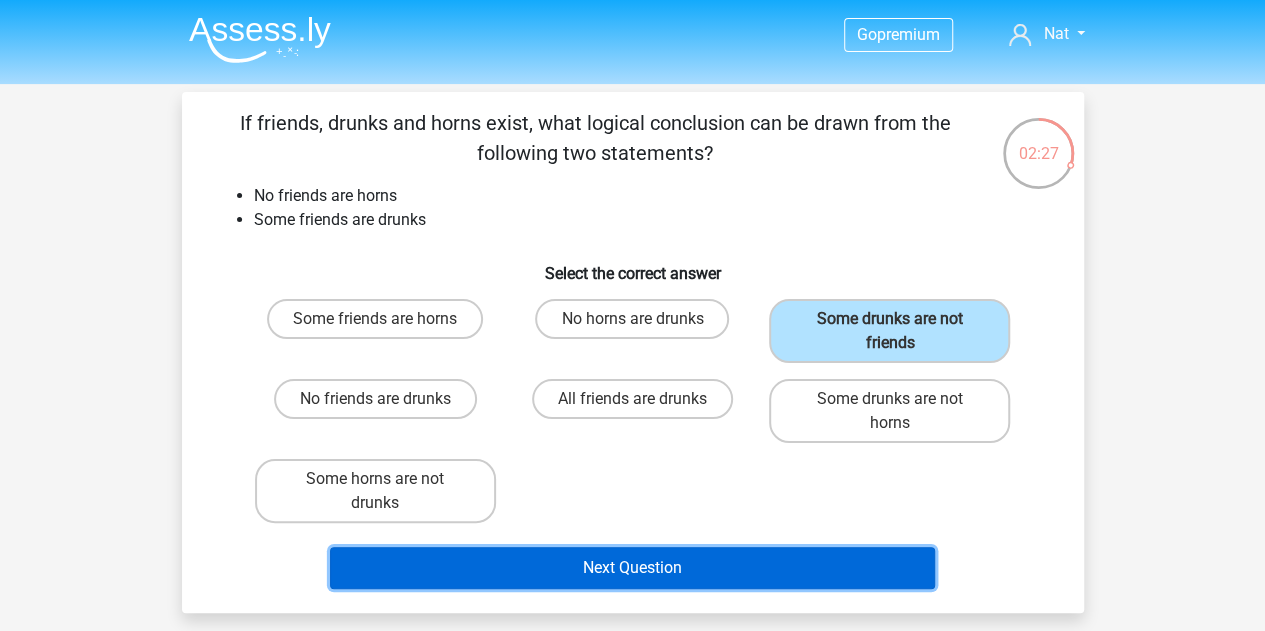 click on "Next Question" at bounding box center (632, 568) 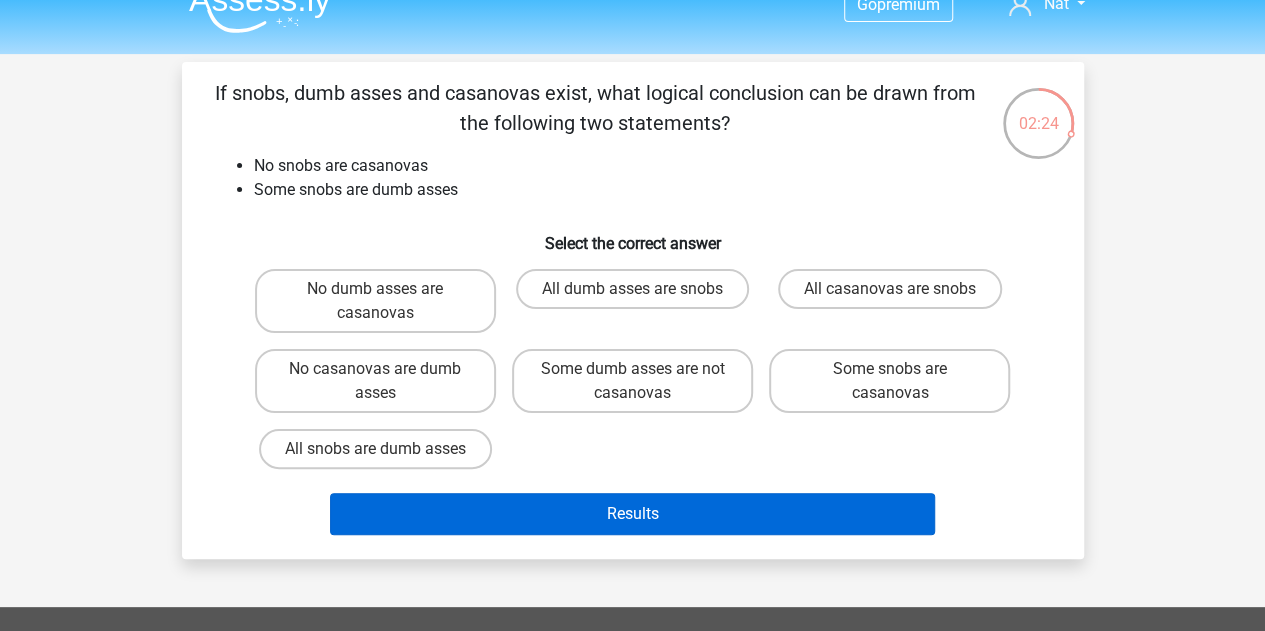 scroll, scrollTop: 0, scrollLeft: 0, axis: both 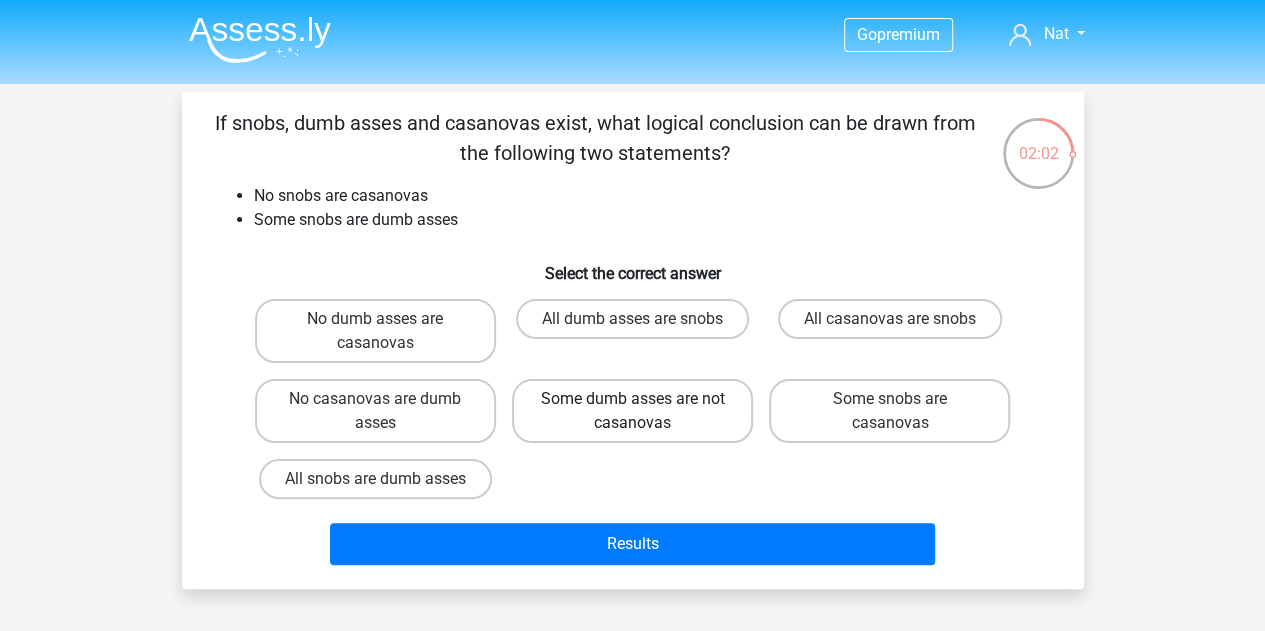 drag, startPoint x: 724, startPoint y: 407, endPoint x: 698, endPoint y: 431, distance: 35.383614 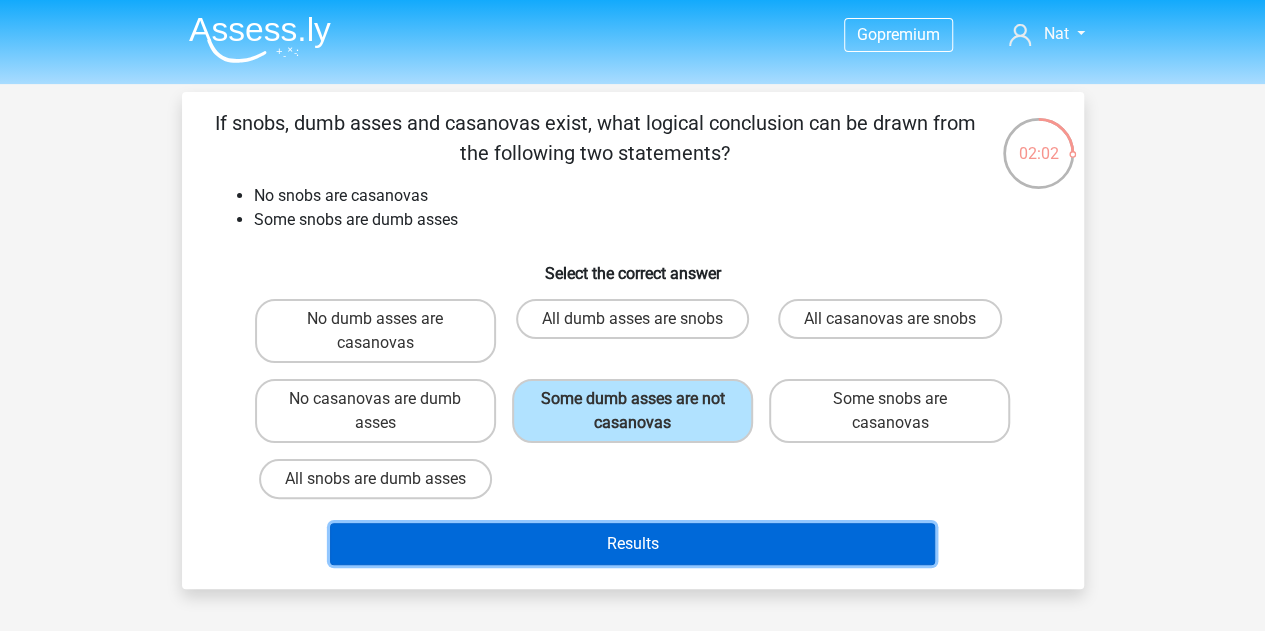 click on "Results" at bounding box center (632, 544) 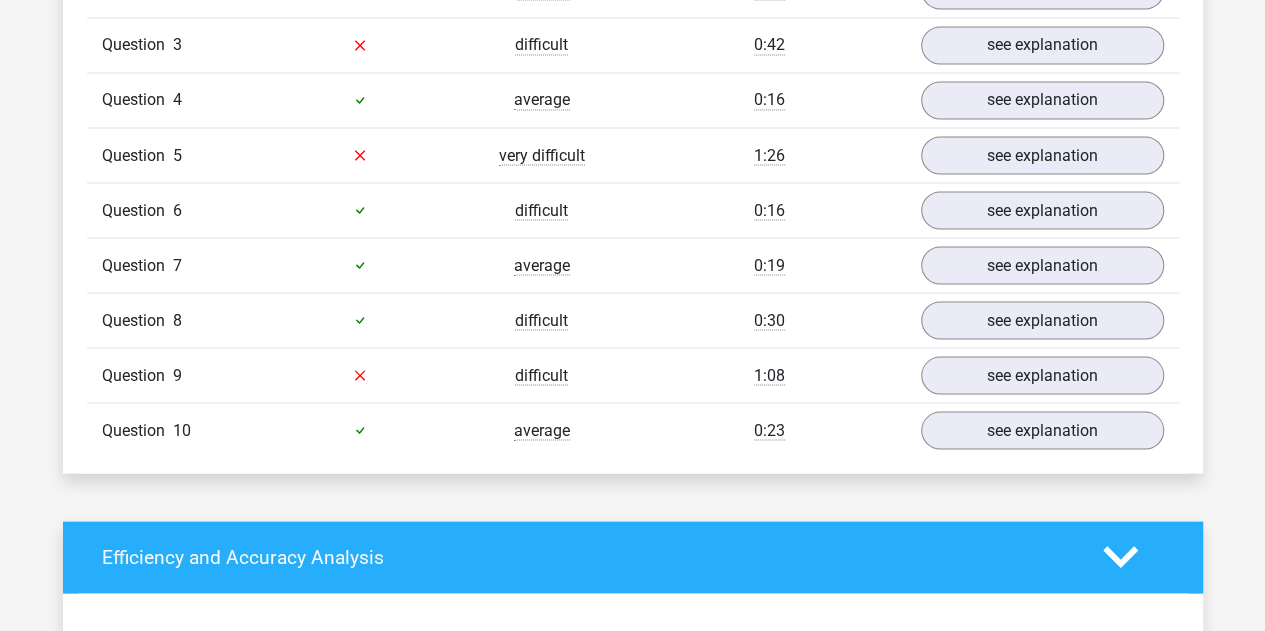 scroll, scrollTop: 1600, scrollLeft: 0, axis: vertical 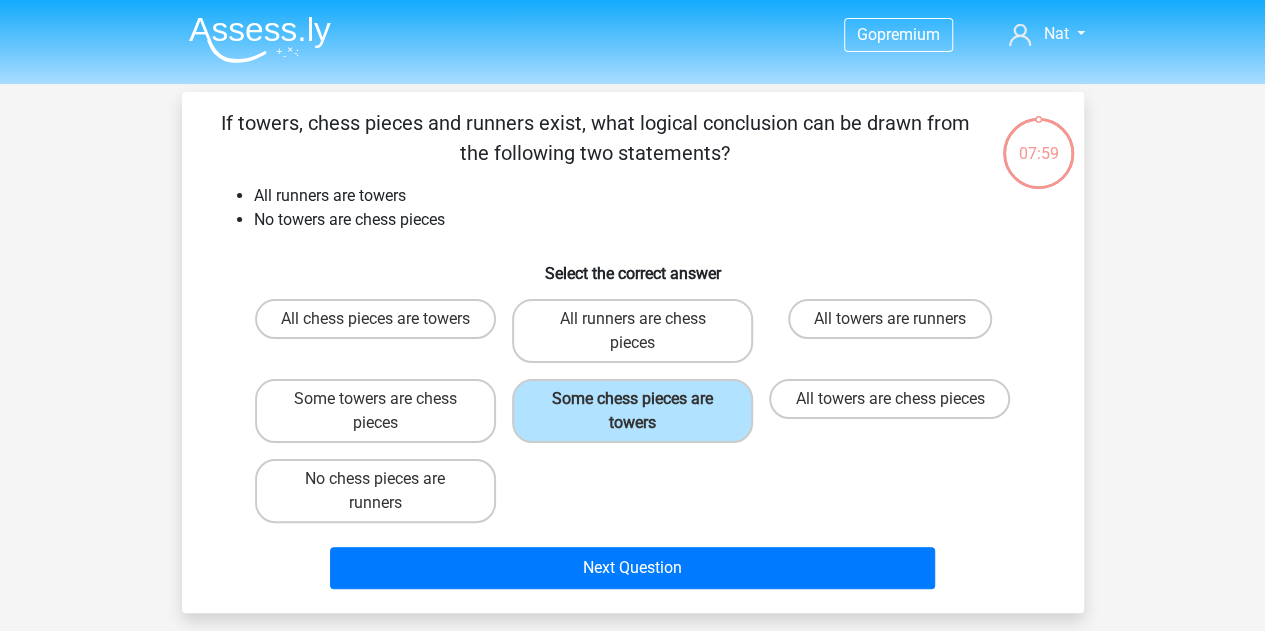 click at bounding box center [260, 39] 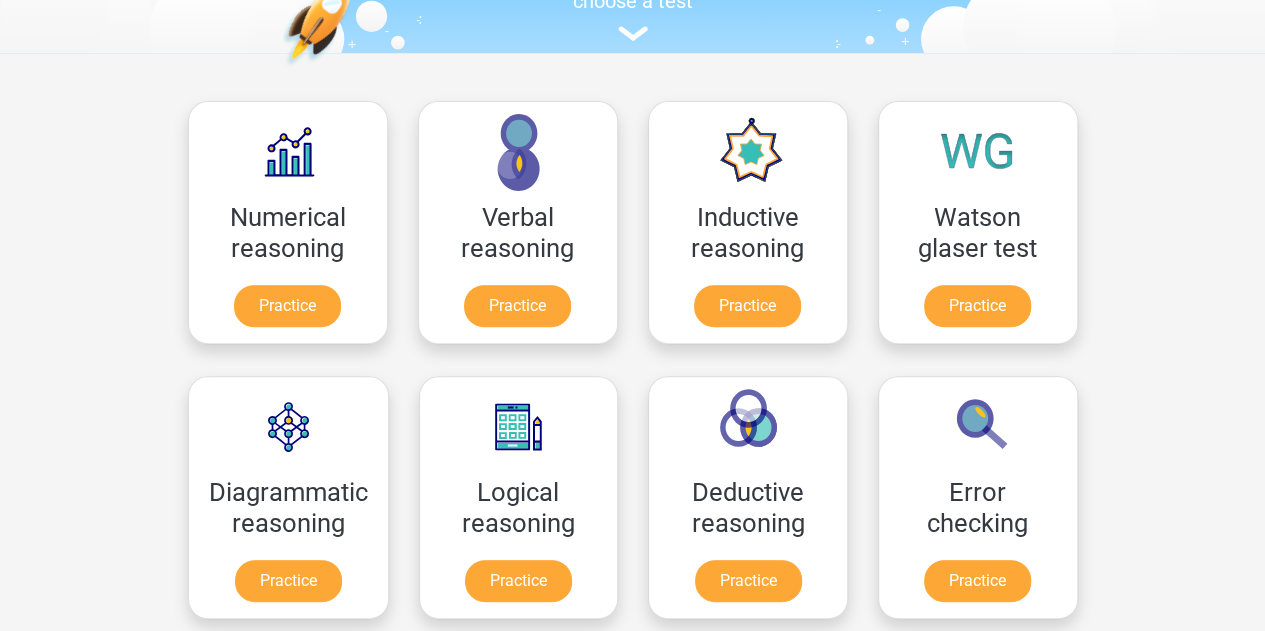 scroll, scrollTop: 500, scrollLeft: 0, axis: vertical 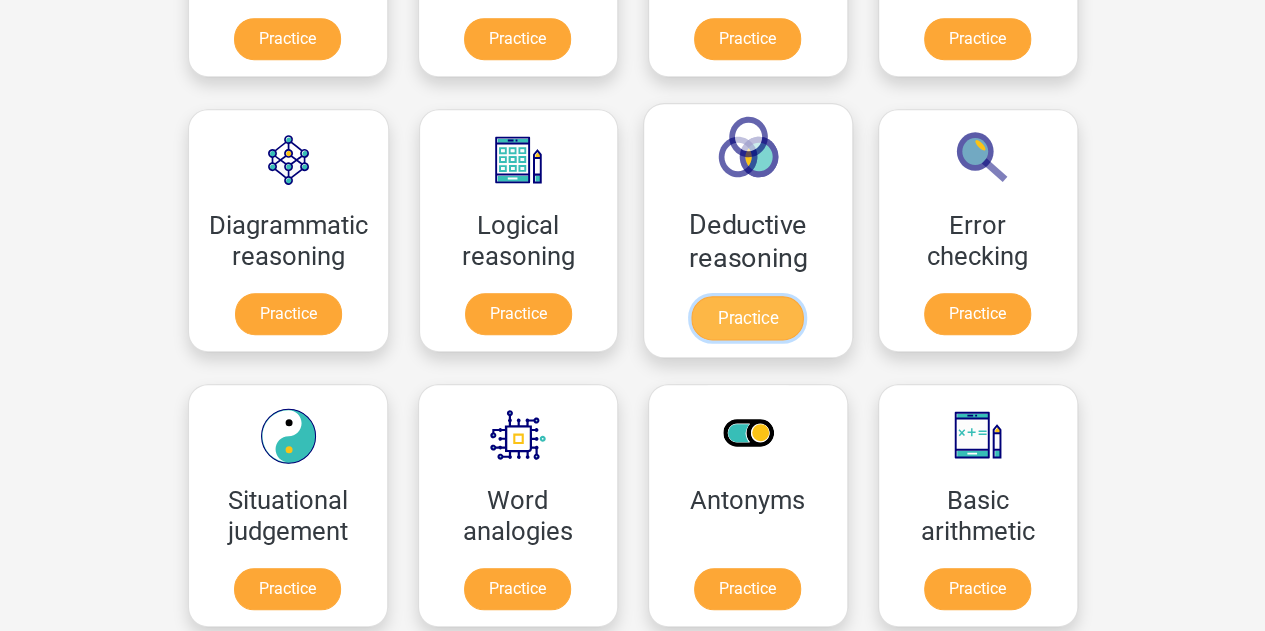 click on "Practice" at bounding box center (748, 318) 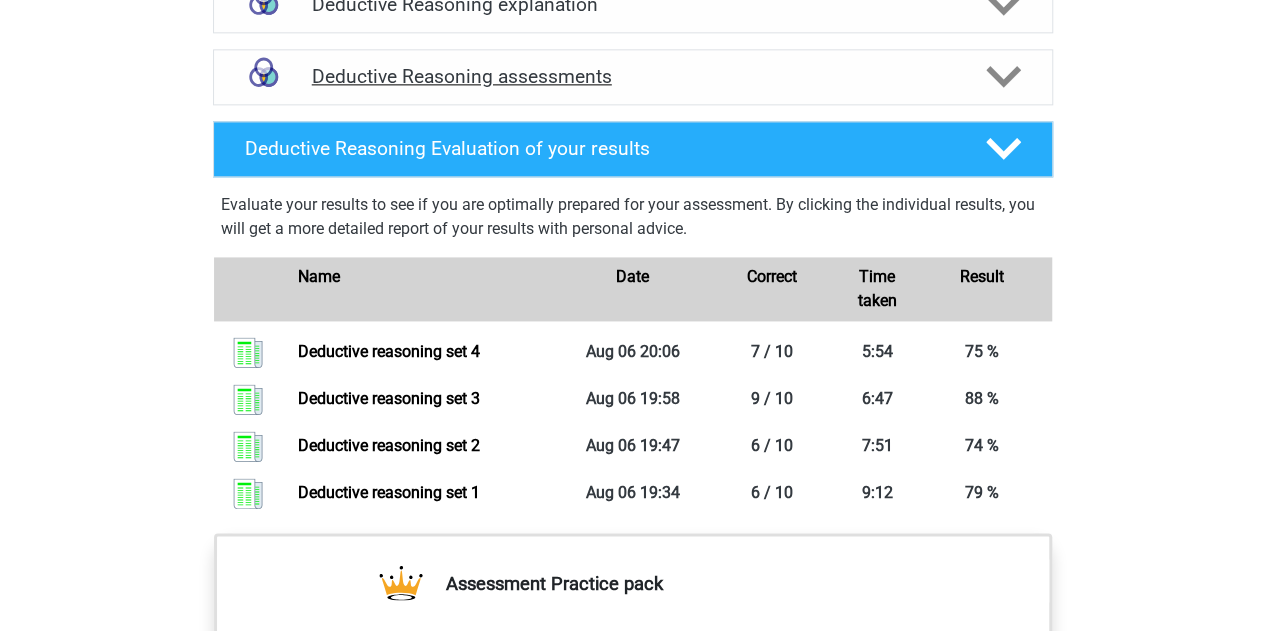 scroll, scrollTop: 1300, scrollLeft: 0, axis: vertical 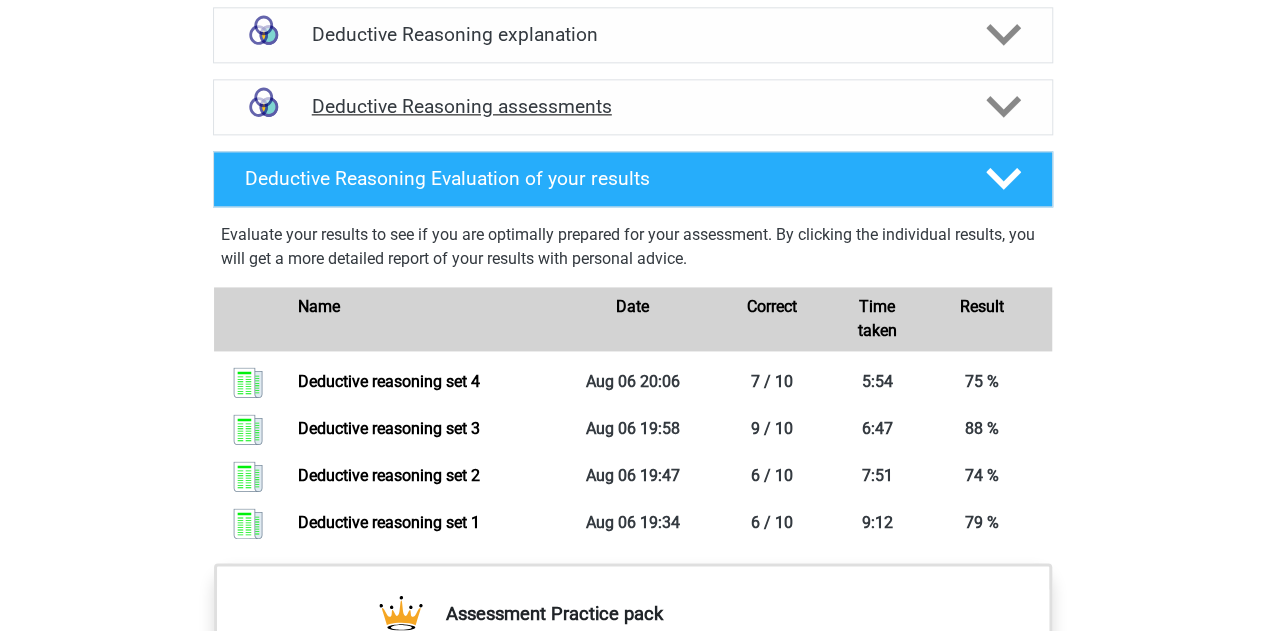 click on "Deductive Reasoning assessments" at bounding box center [633, 106] 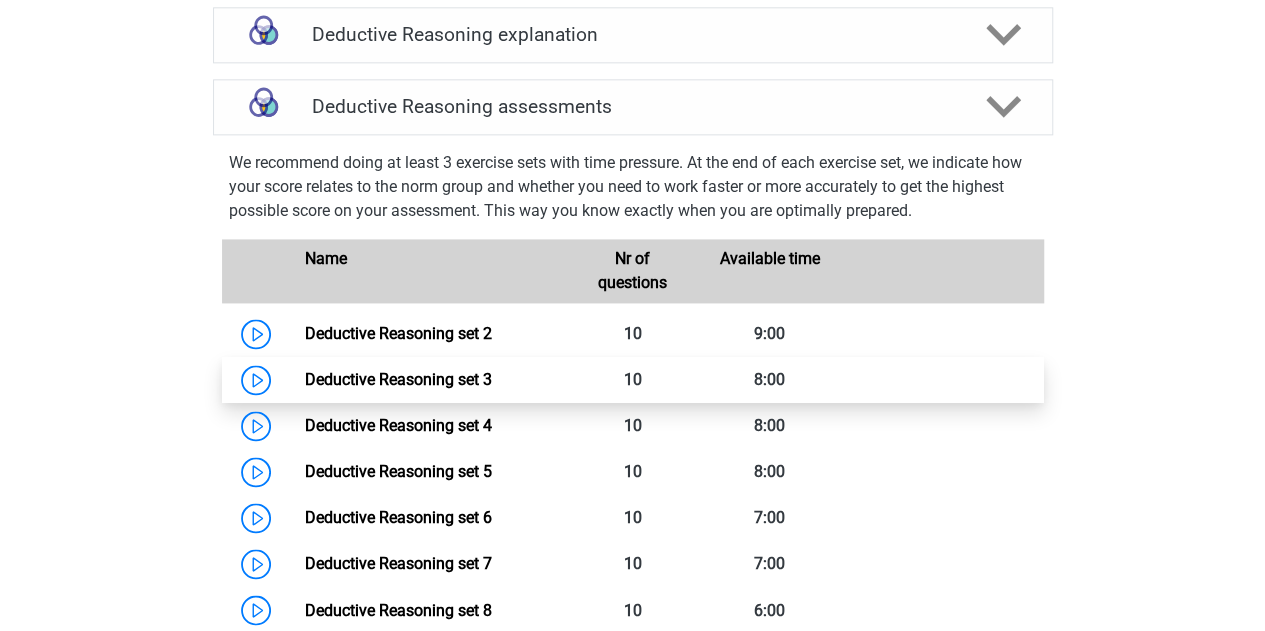 scroll, scrollTop: 1300, scrollLeft: 0, axis: vertical 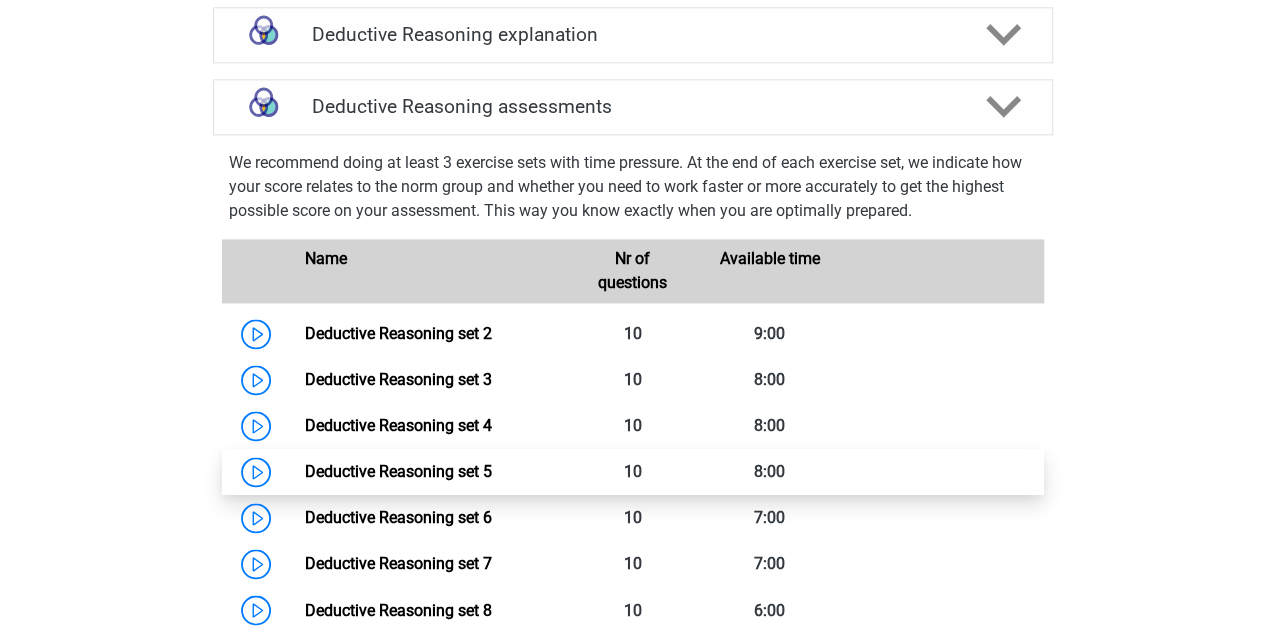 click on "Deductive Reasoning
set 5" at bounding box center [398, 471] 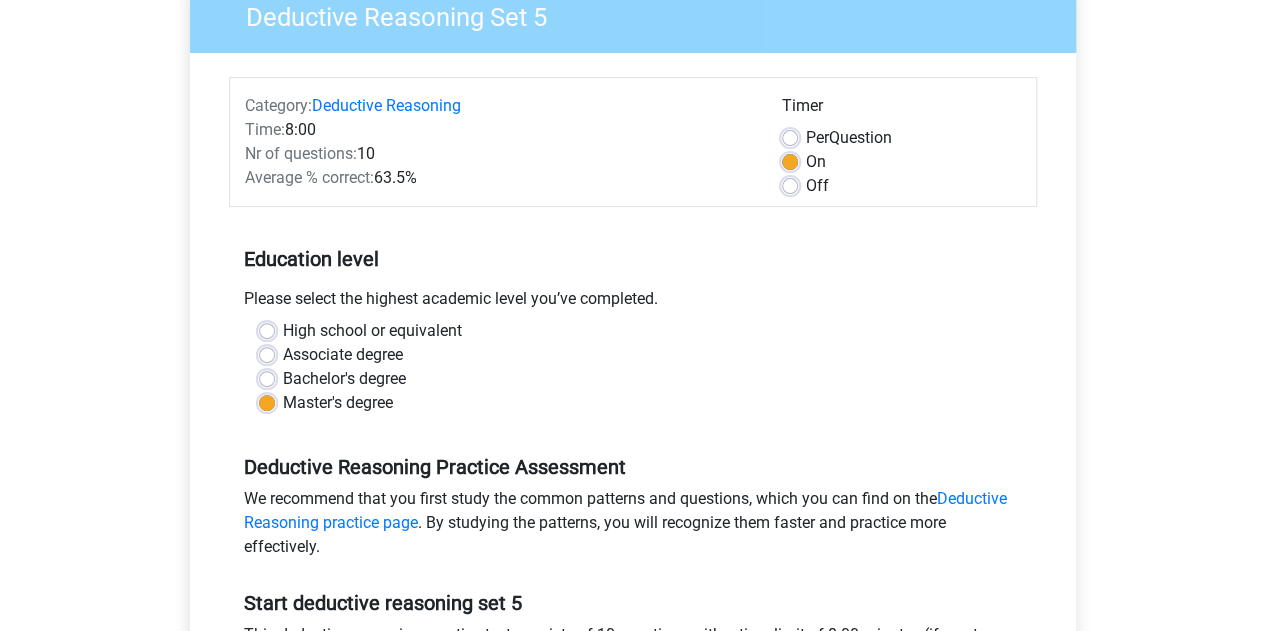 scroll, scrollTop: 400, scrollLeft: 0, axis: vertical 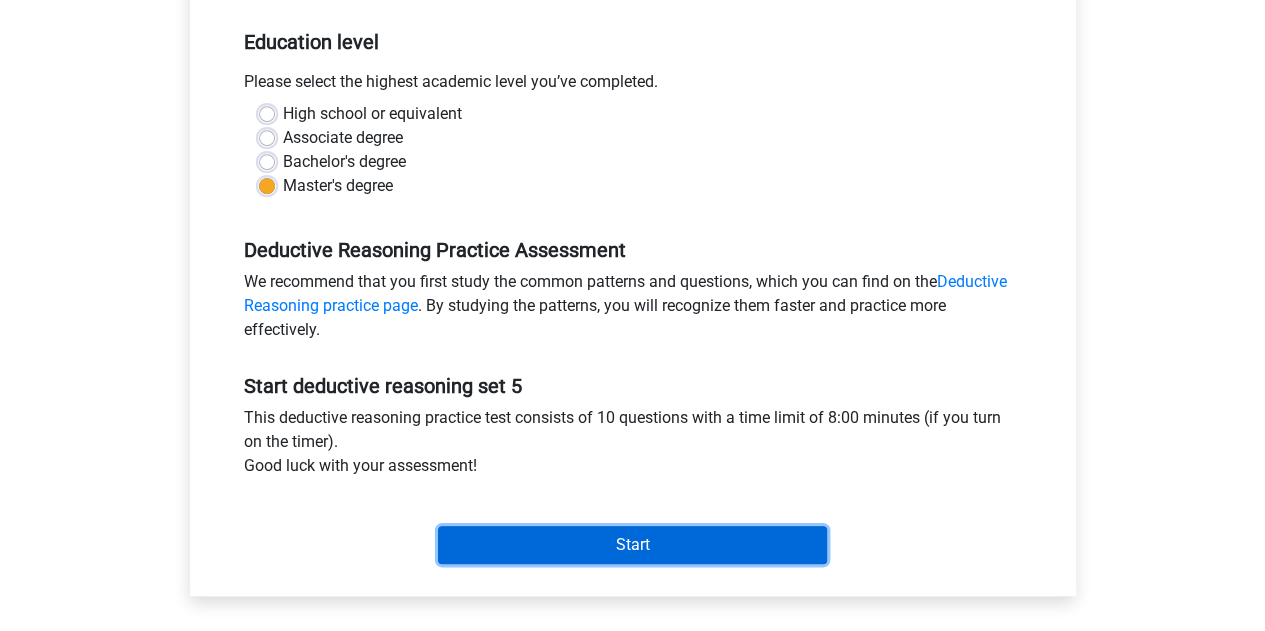 click on "Start" at bounding box center [632, 545] 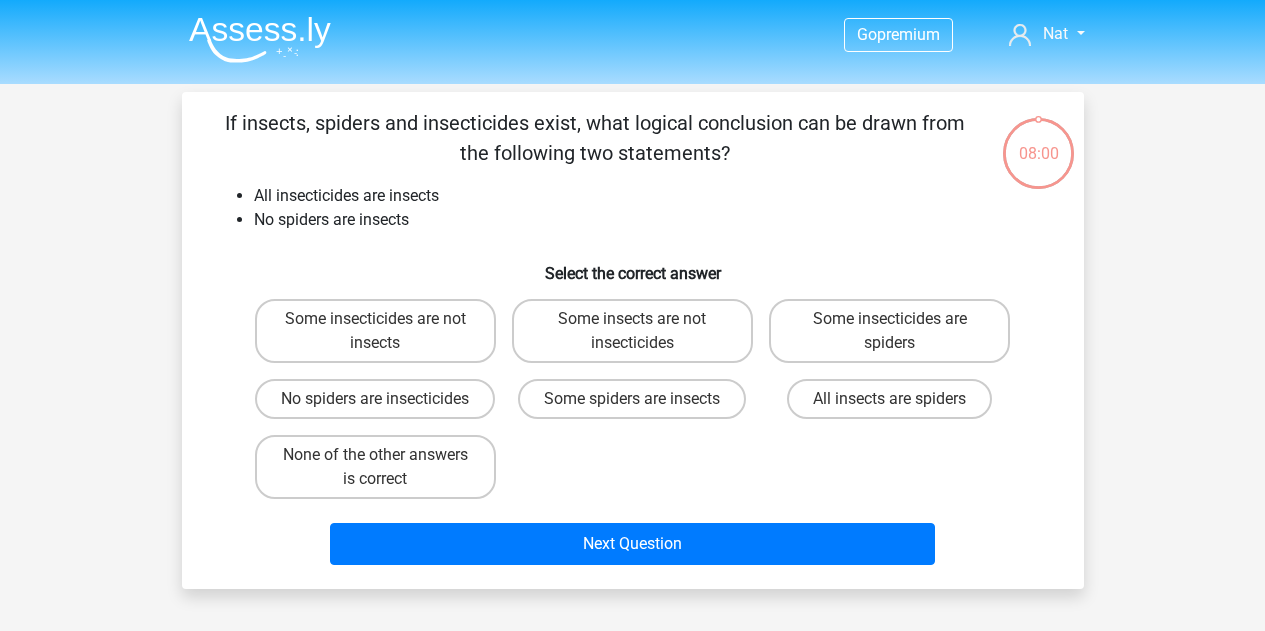 scroll, scrollTop: 0, scrollLeft: 0, axis: both 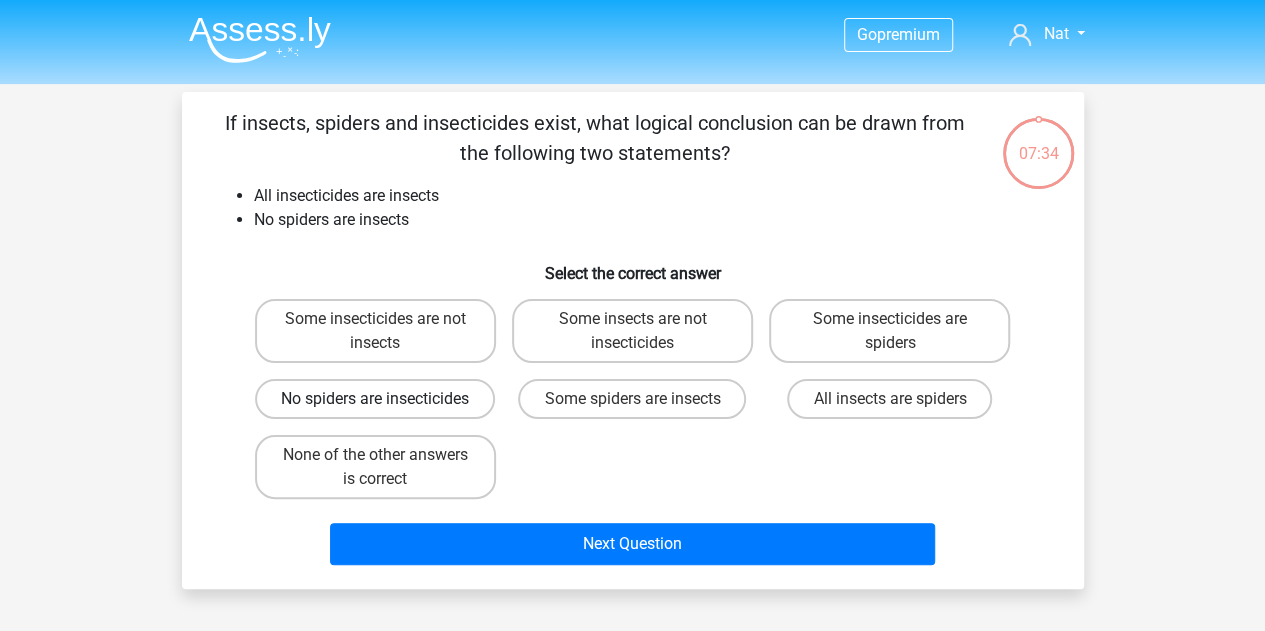 click on "No spiders are insecticides" at bounding box center (375, 399) 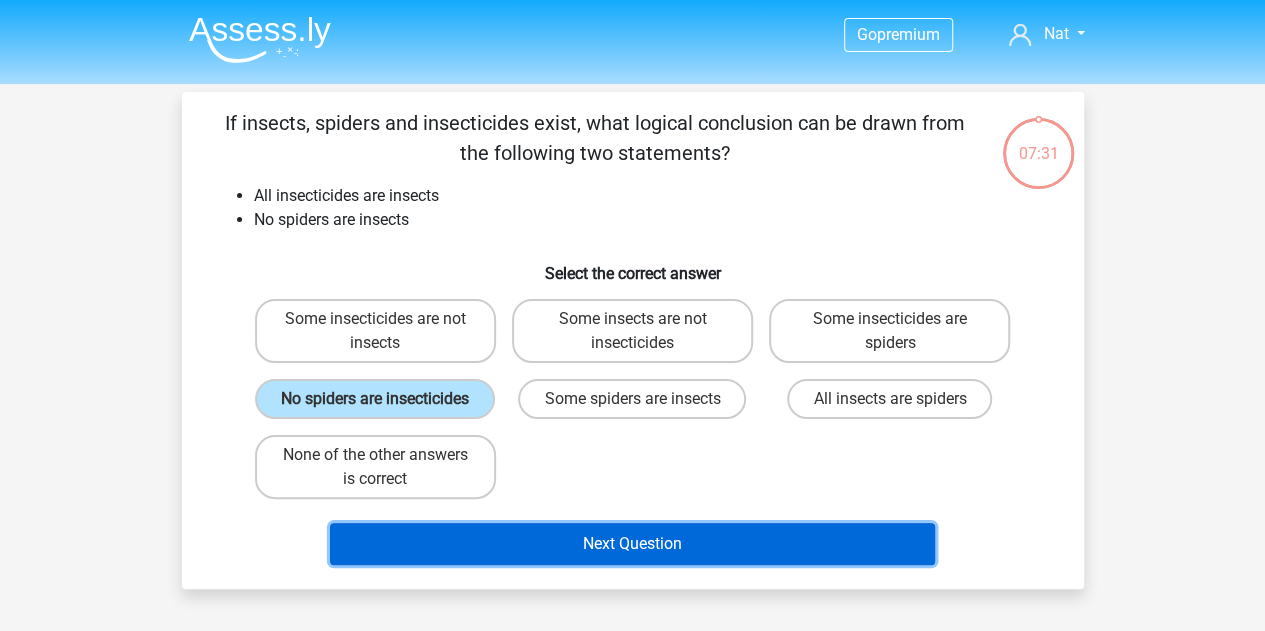 click on "Next Question" at bounding box center (632, 544) 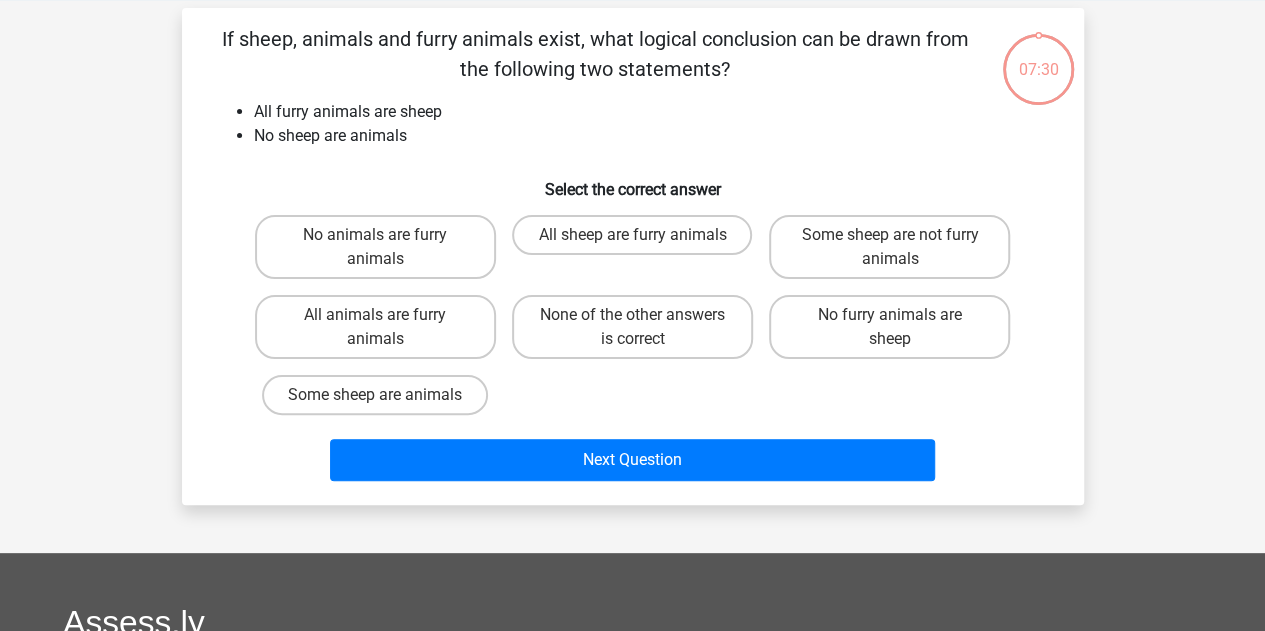 scroll, scrollTop: 92, scrollLeft: 0, axis: vertical 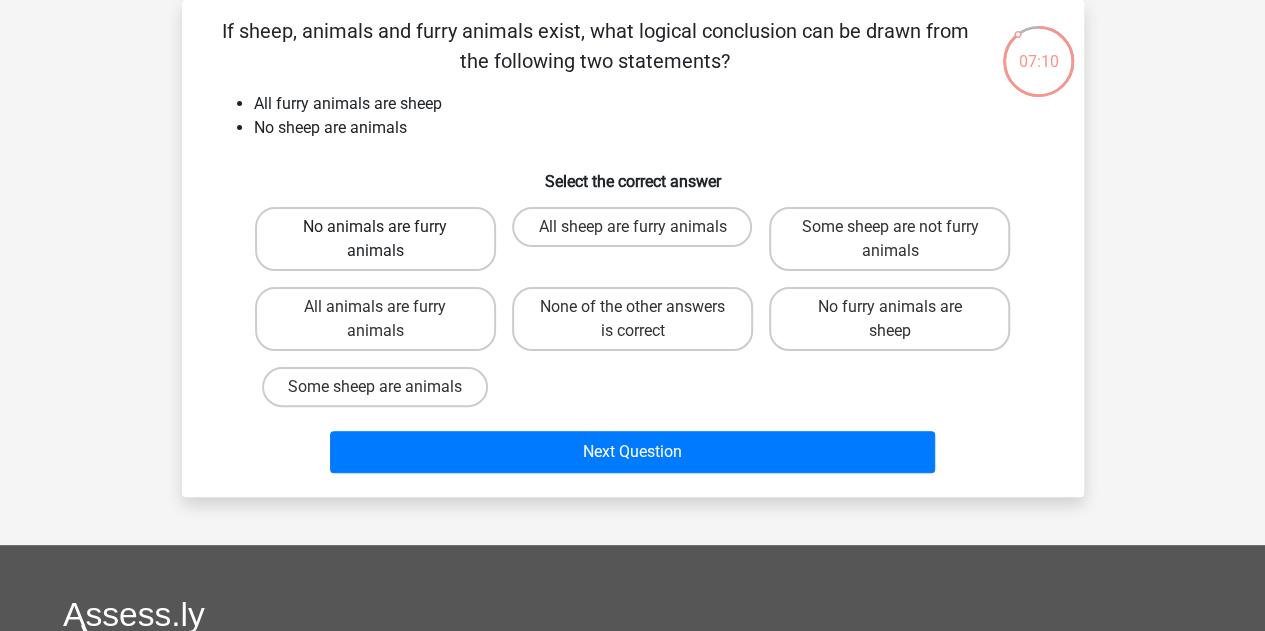click on "No animals are furry animals" at bounding box center (375, 239) 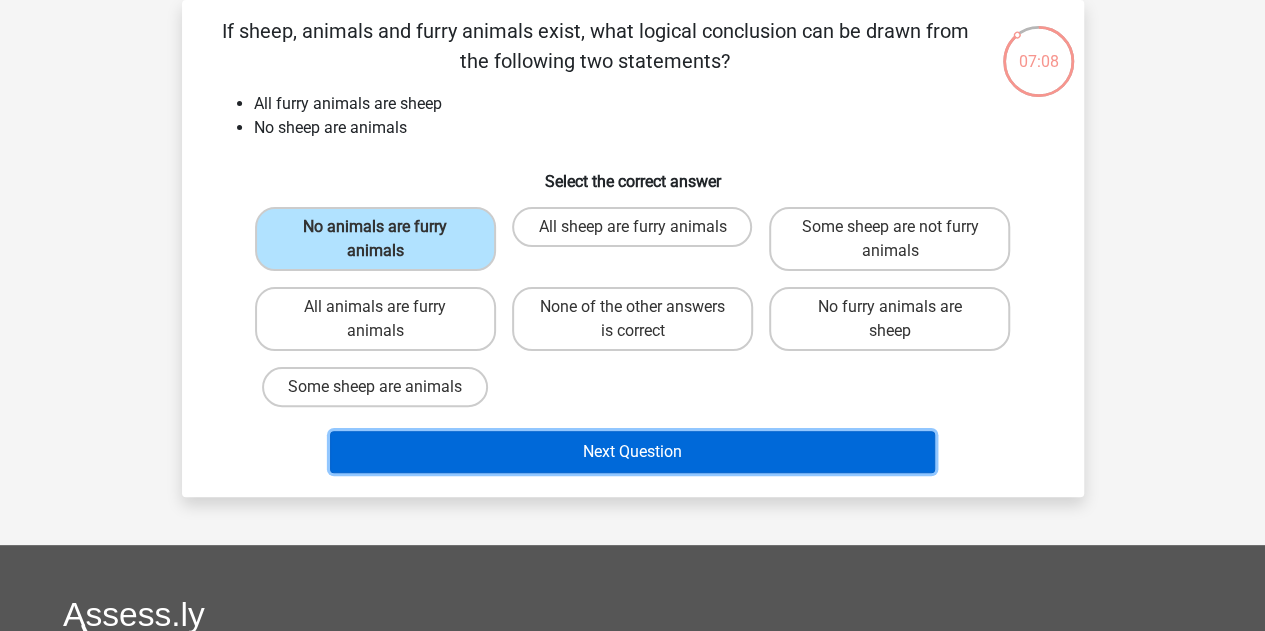 click on "Next Question" at bounding box center [632, 452] 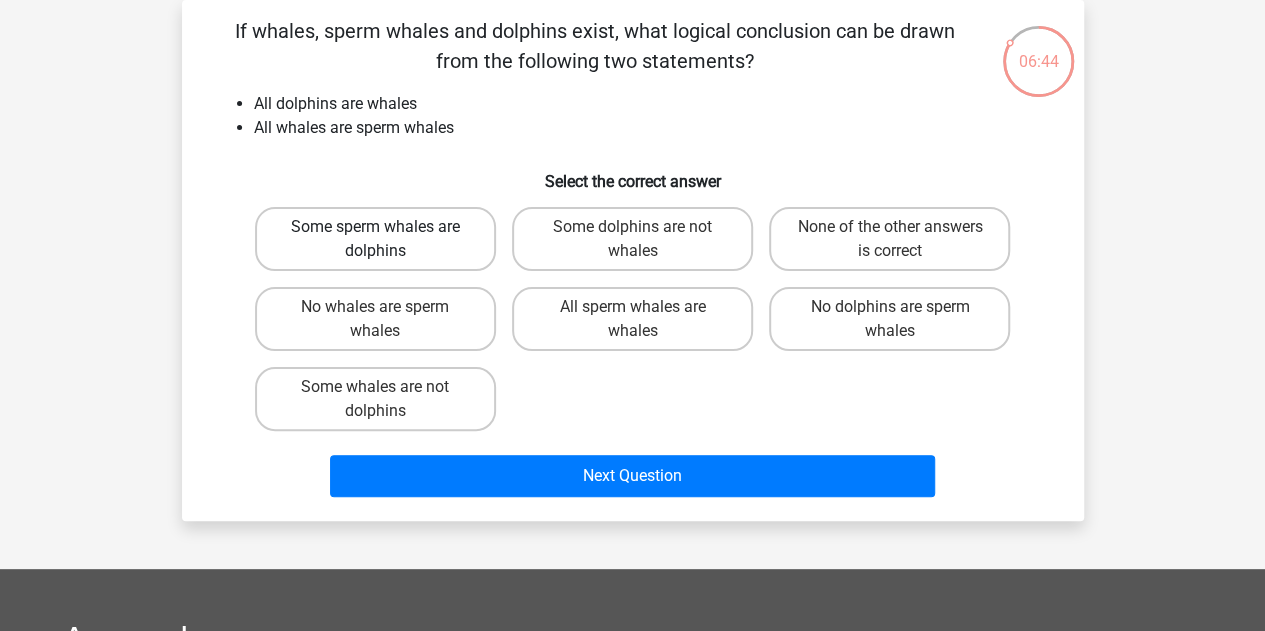click on "Some sperm whales are dolphins" at bounding box center [375, 239] 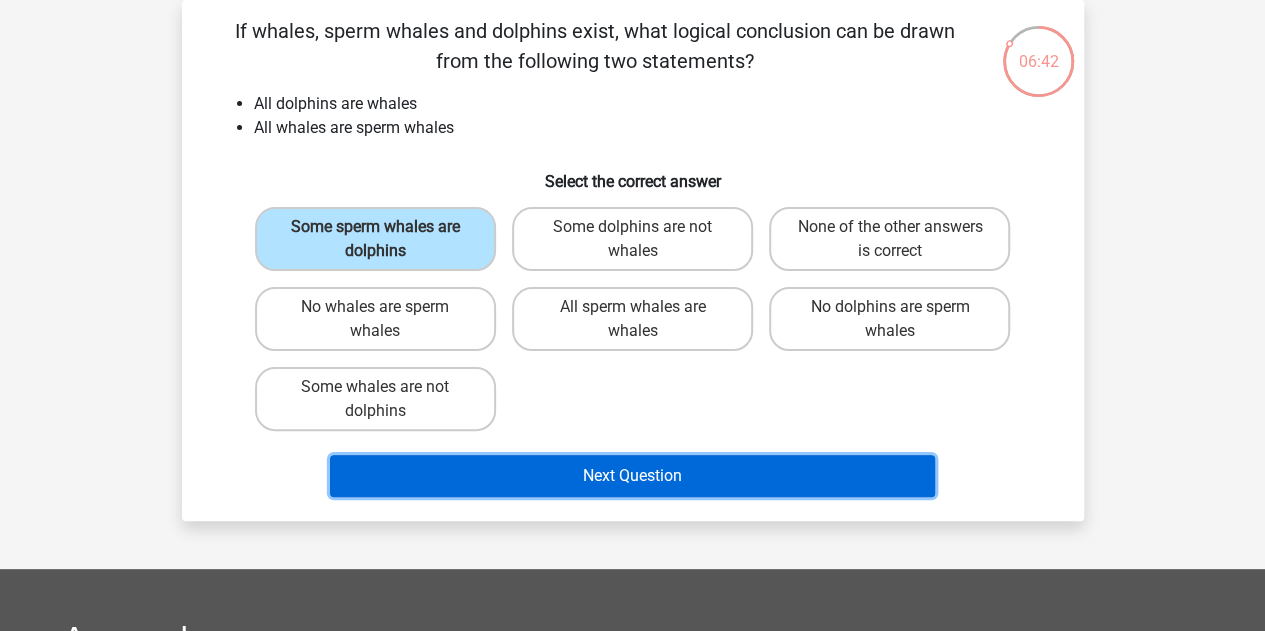 click on "Next Question" at bounding box center (632, 476) 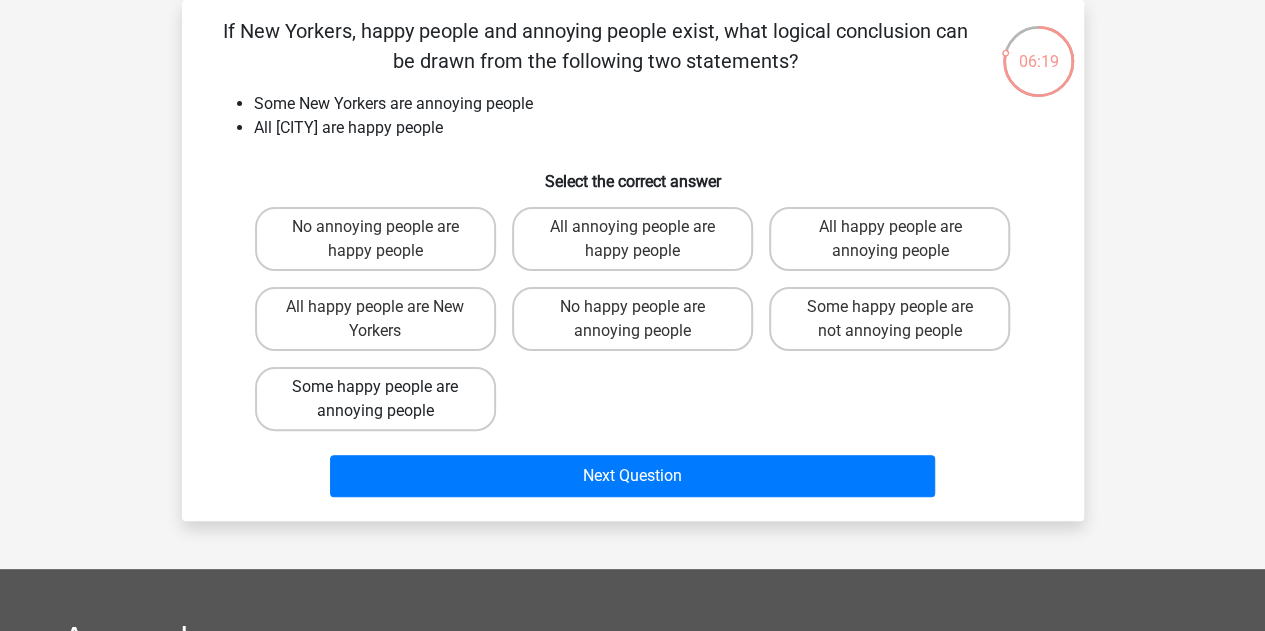 click on "Some happy people are annoying people" at bounding box center [375, 399] 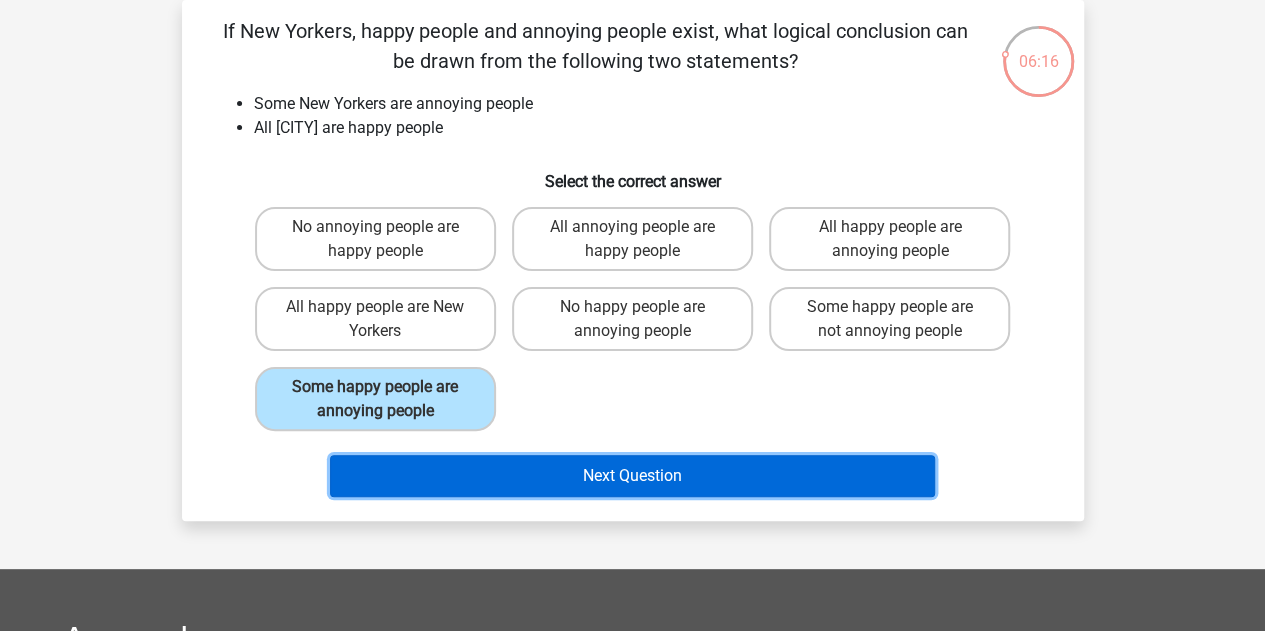 click on "Next Question" at bounding box center (632, 476) 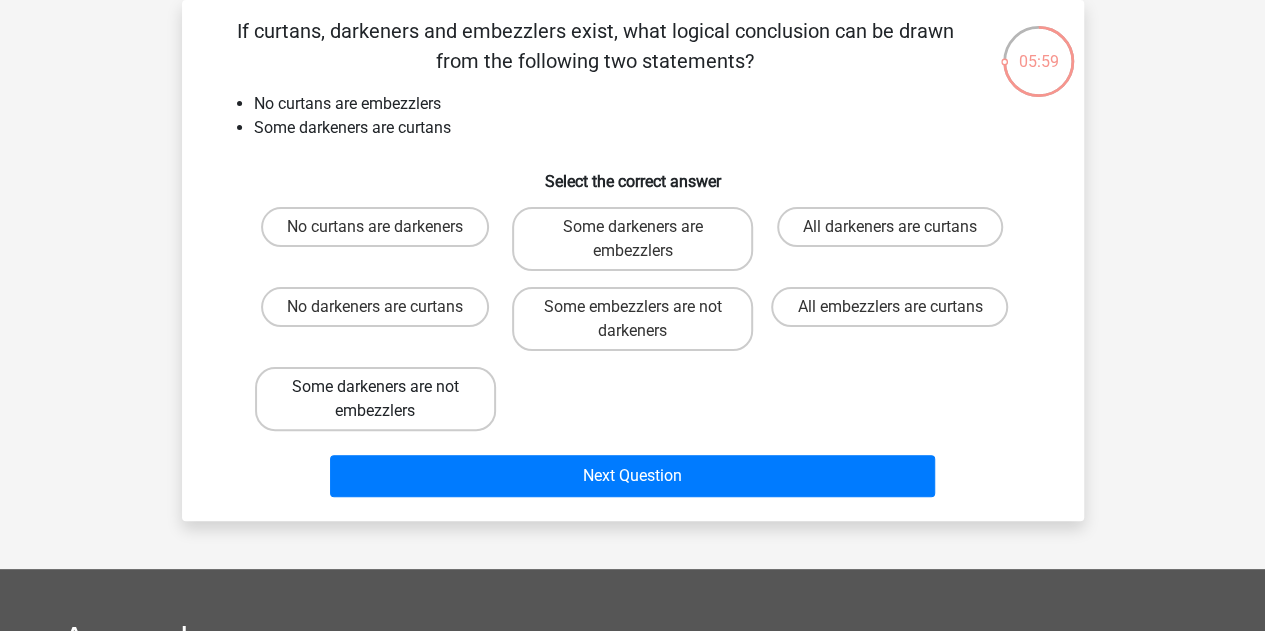 click on "Some darkeners are not embezzlers" at bounding box center [375, 399] 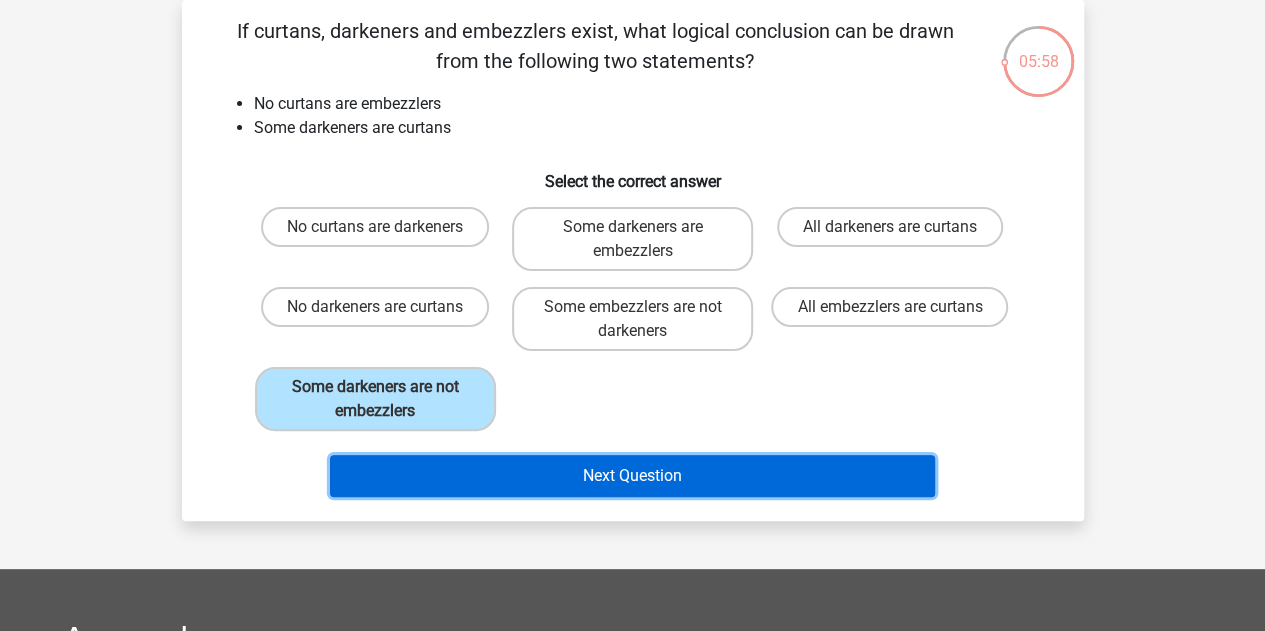 click on "Next Question" at bounding box center (632, 476) 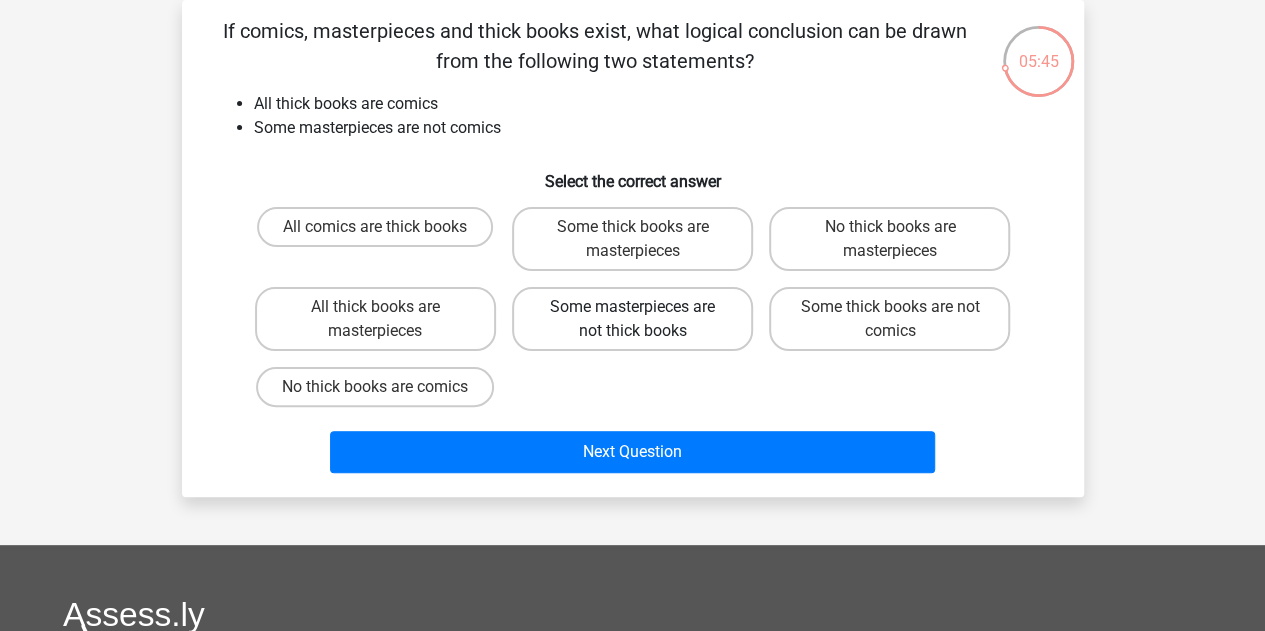click on "Some masterpieces are not thick books" at bounding box center [632, 319] 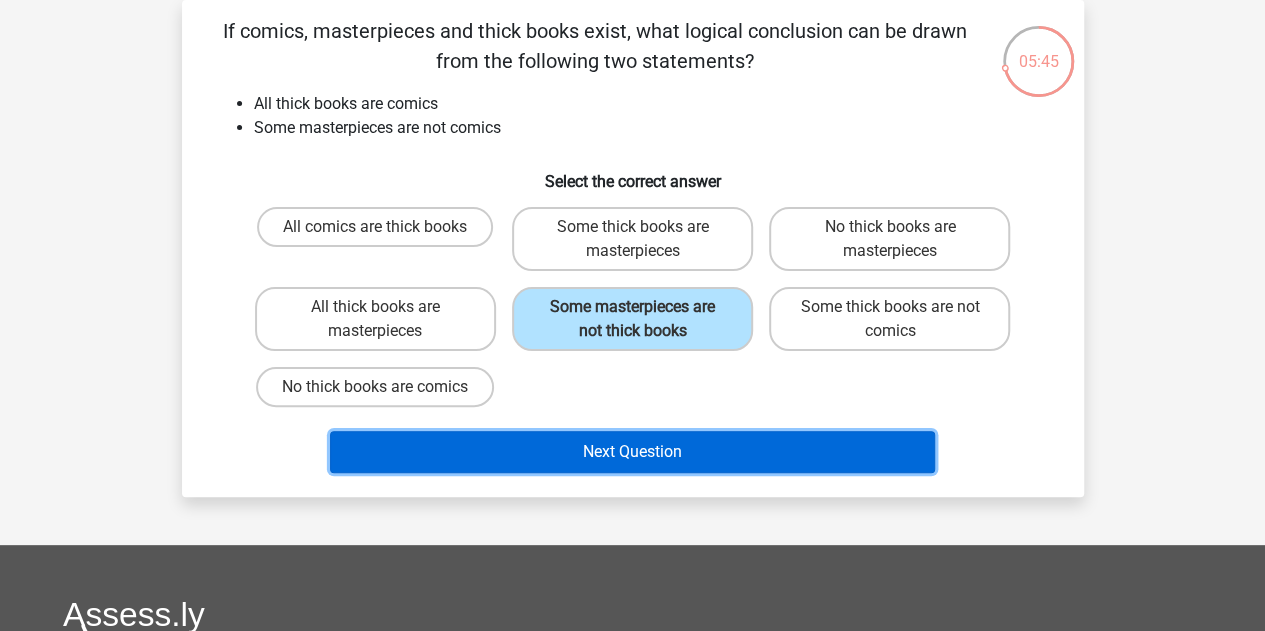 click on "Next Question" at bounding box center (632, 452) 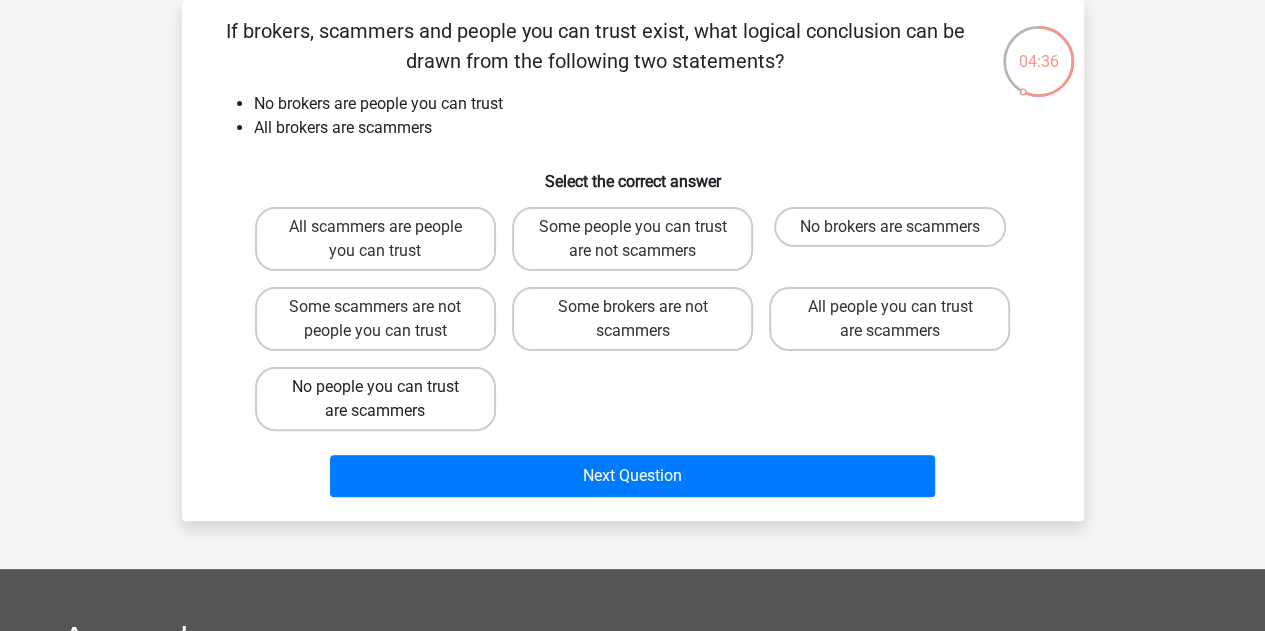 click on "No people you can trust are scammers" at bounding box center (375, 399) 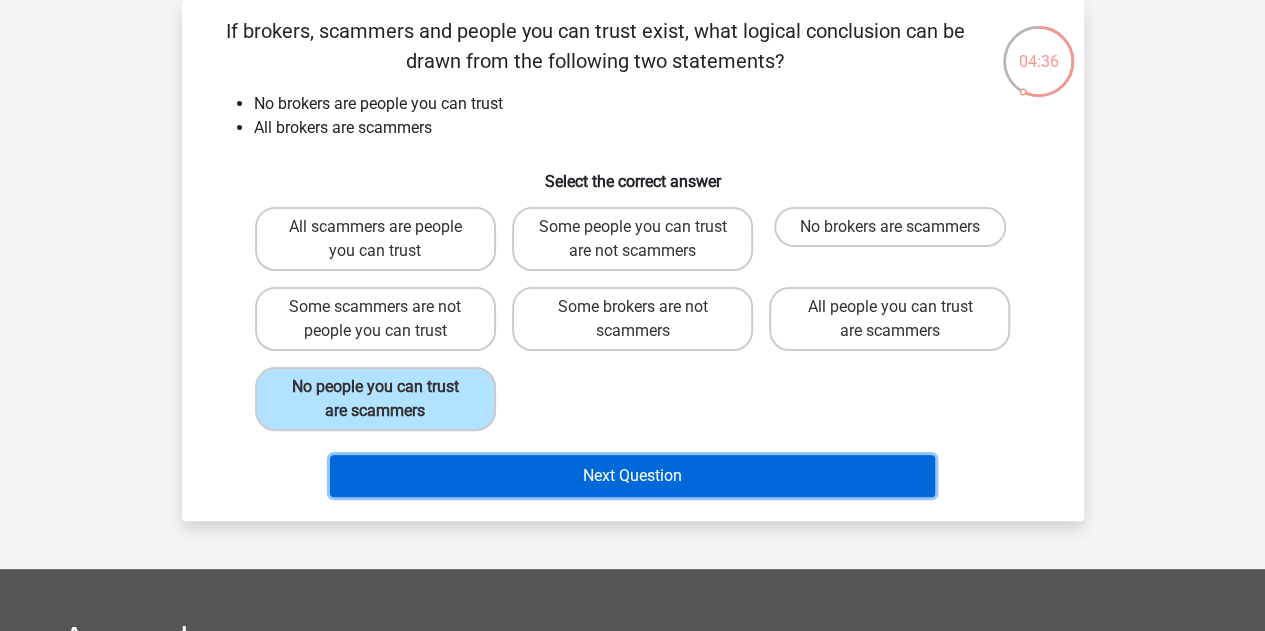click on "Next Question" at bounding box center [632, 476] 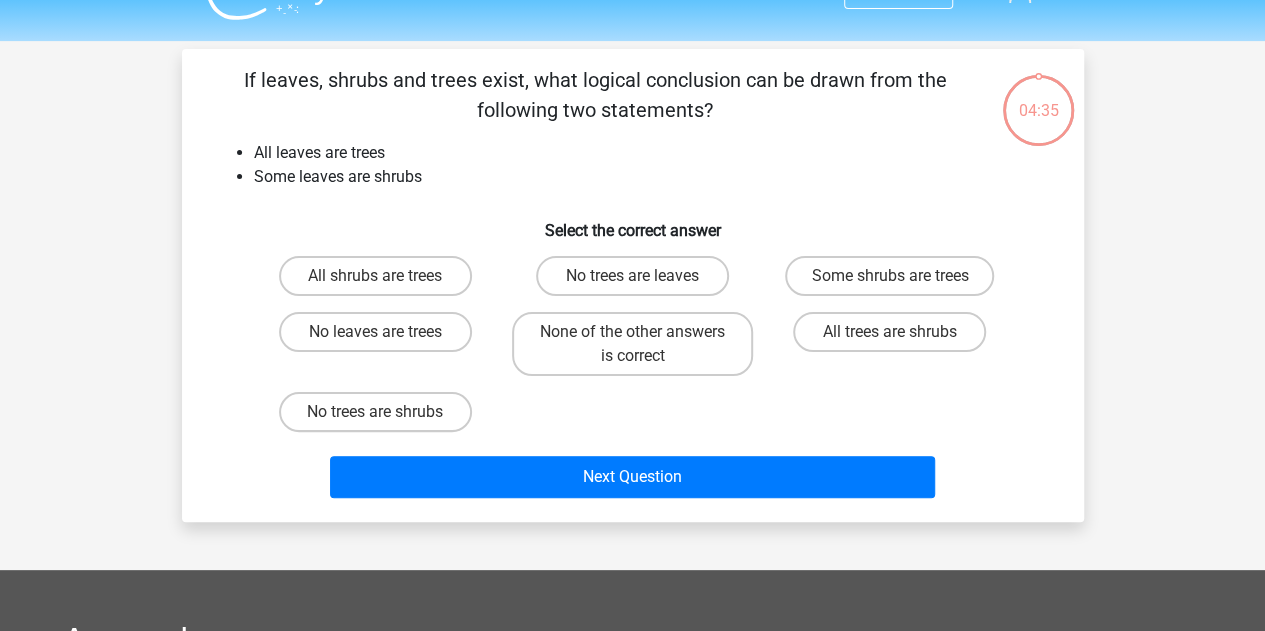 scroll, scrollTop: 0, scrollLeft: 0, axis: both 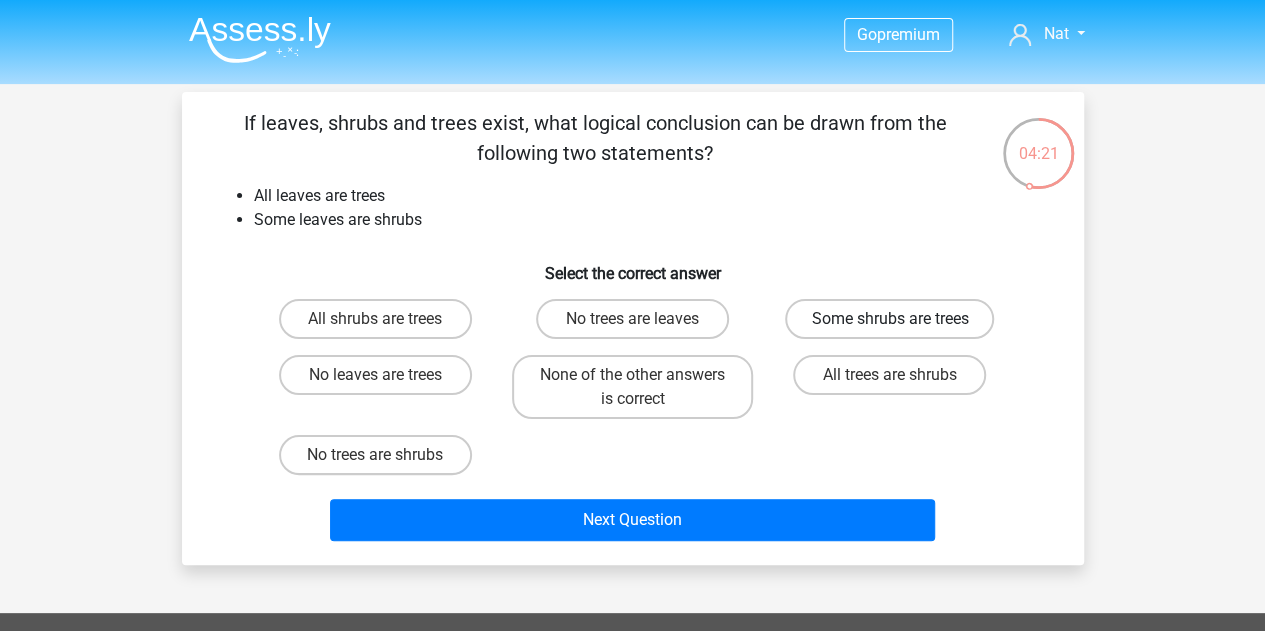 click on "Some shrubs are trees" at bounding box center (889, 319) 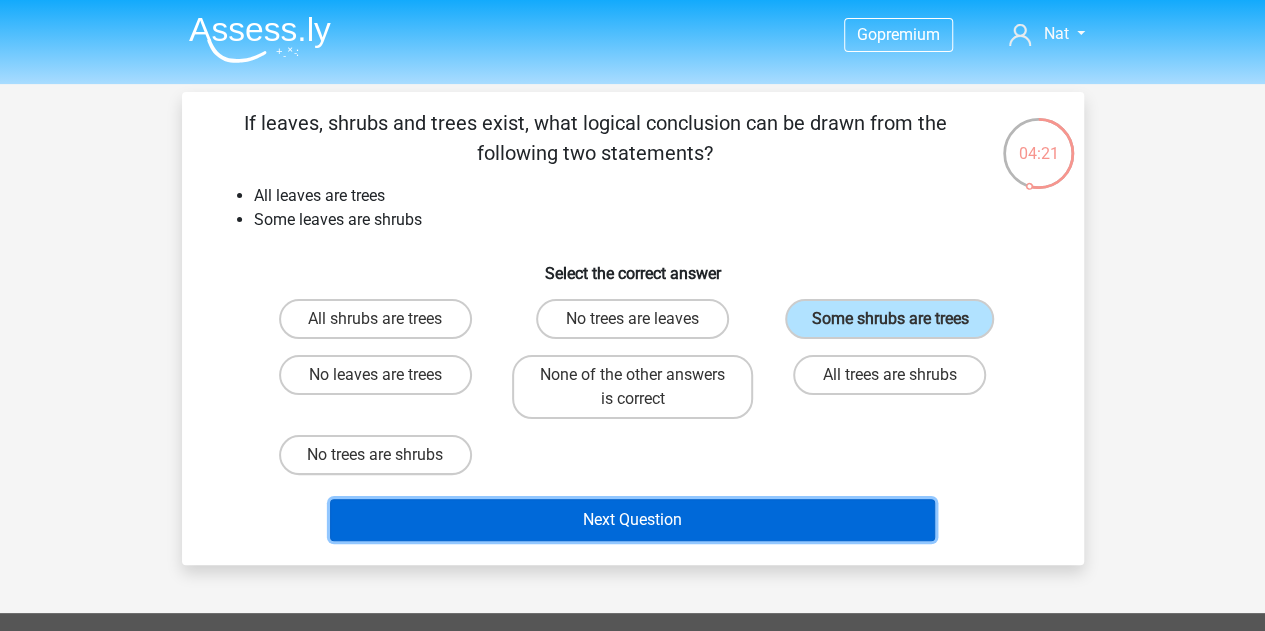 click on "Next Question" at bounding box center [632, 520] 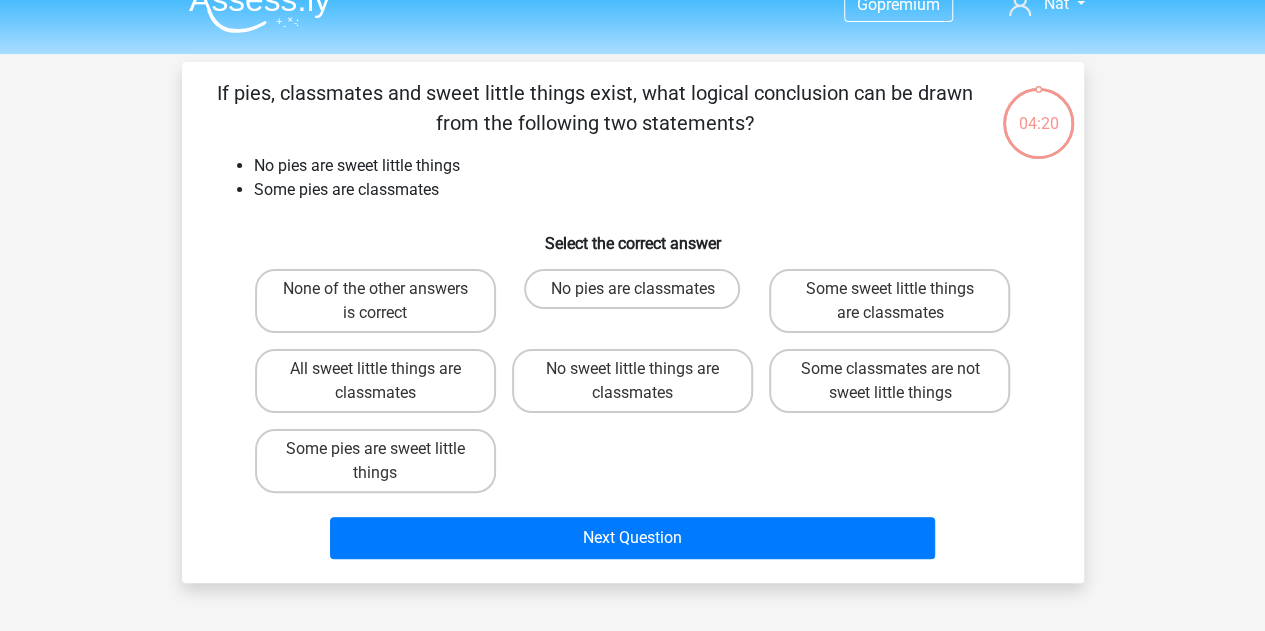 scroll, scrollTop: 0, scrollLeft: 0, axis: both 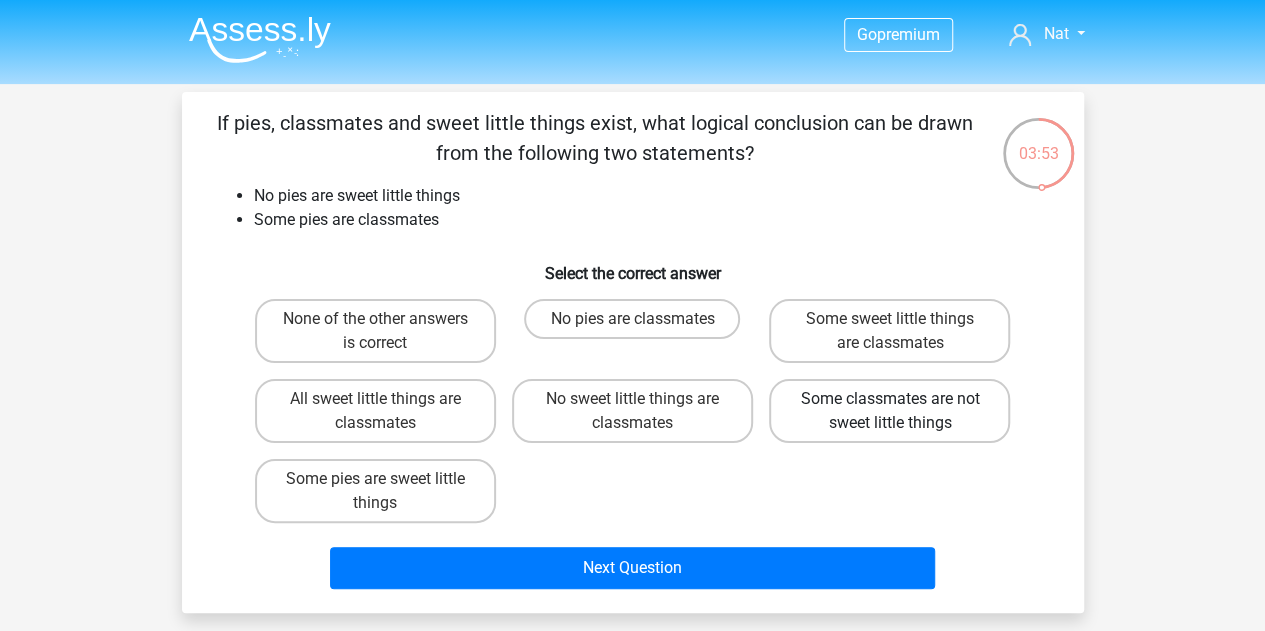 drag, startPoint x: 849, startPoint y: 414, endPoint x: 847, endPoint y: 429, distance: 15.132746 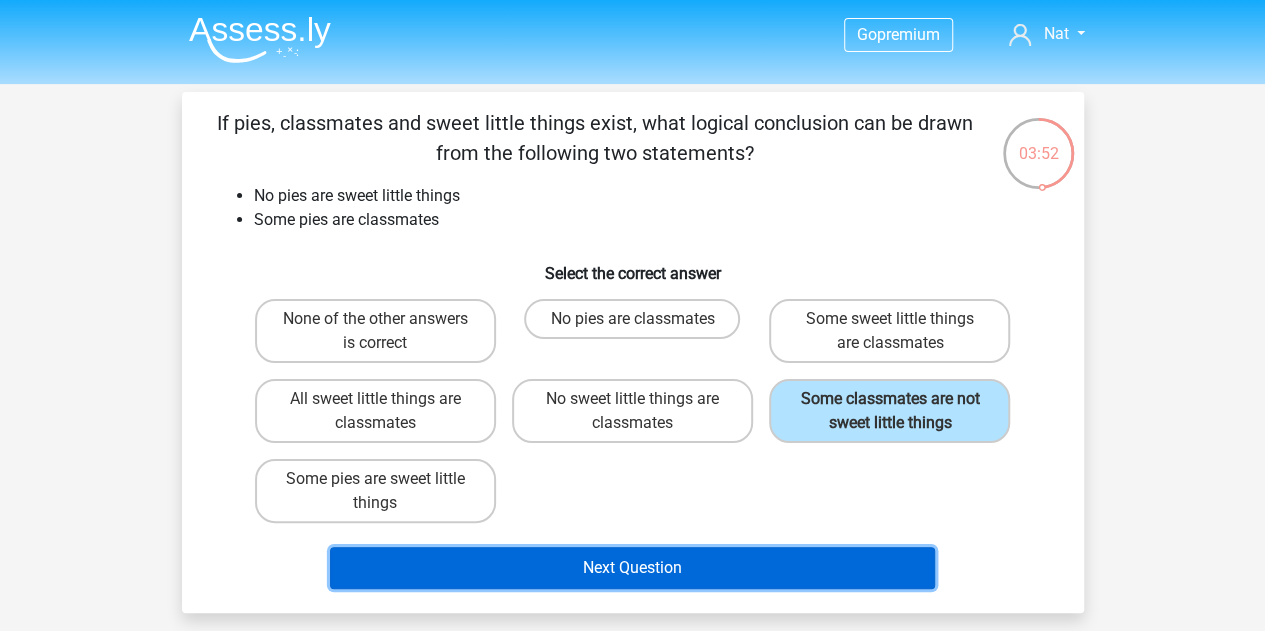 click on "Next Question" at bounding box center [632, 568] 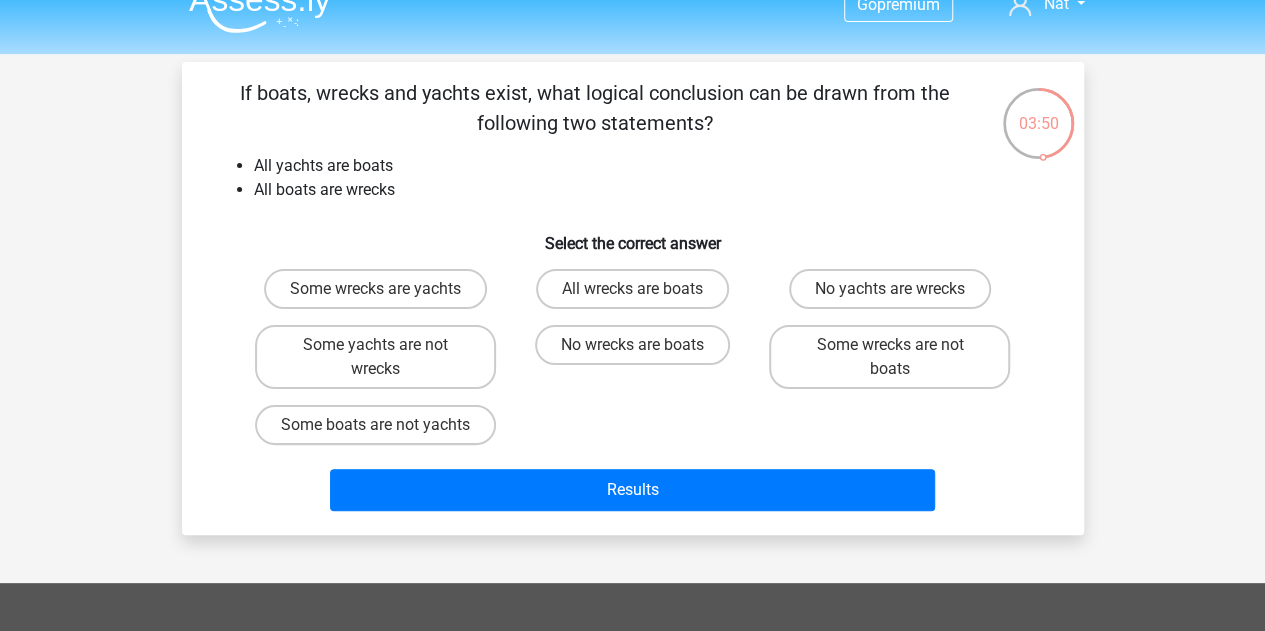 scroll, scrollTop: 0, scrollLeft: 0, axis: both 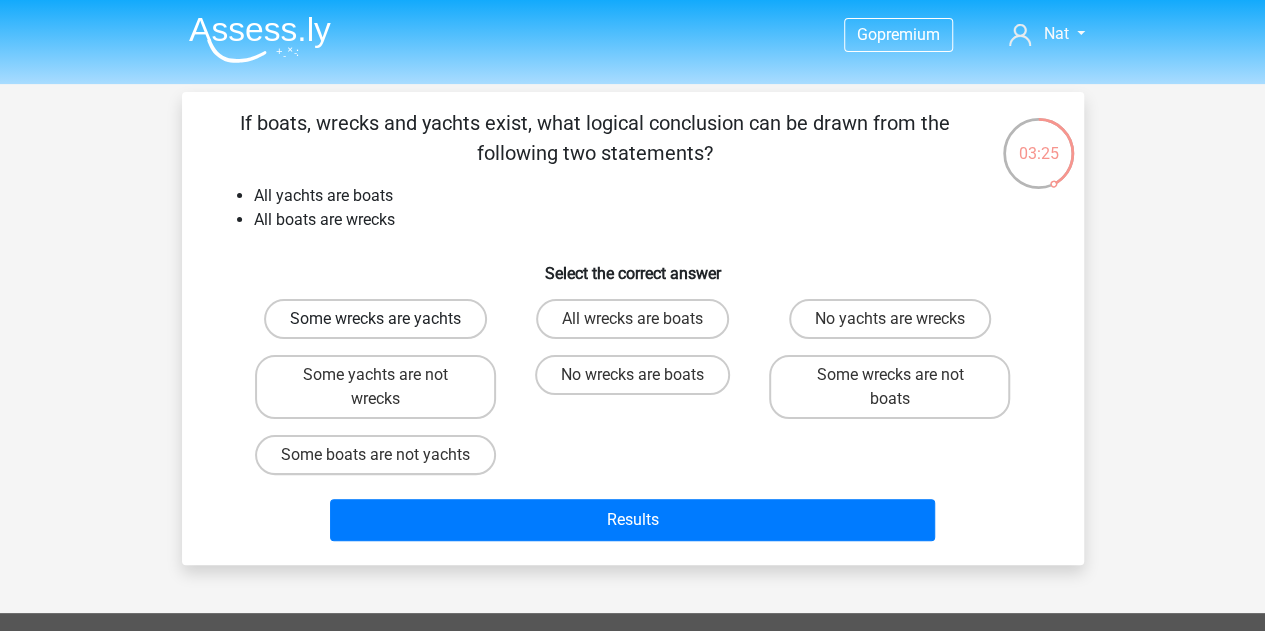 click on "Some wrecks are yachts" at bounding box center (375, 319) 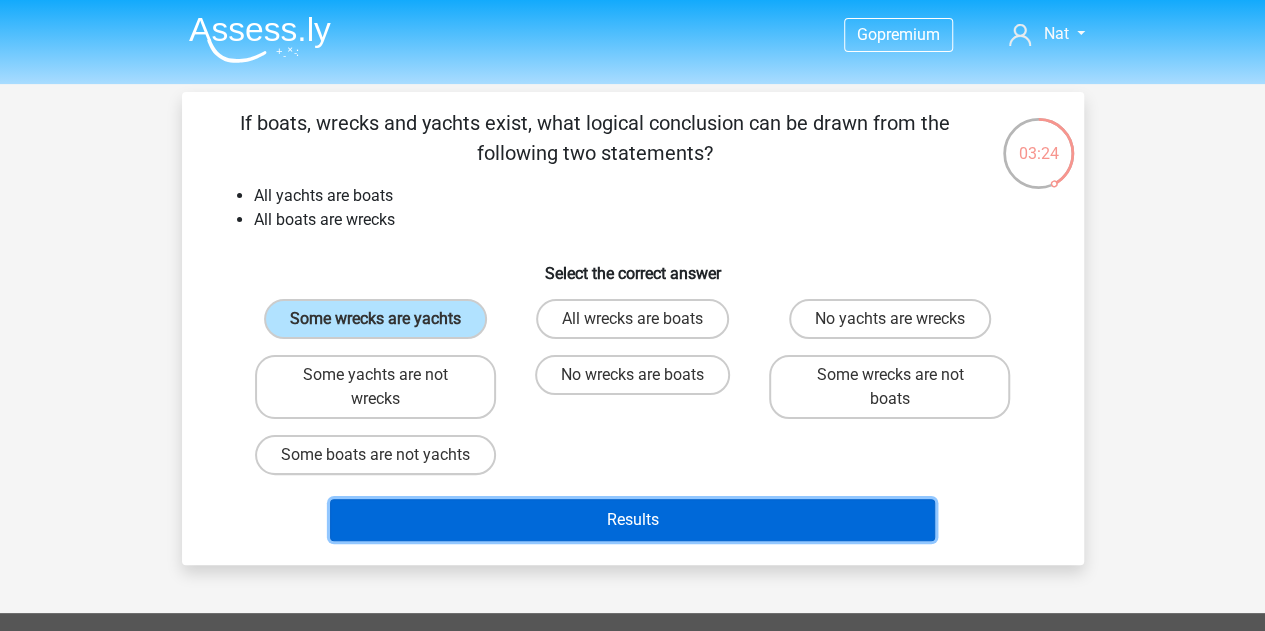 click on "Results" at bounding box center [632, 520] 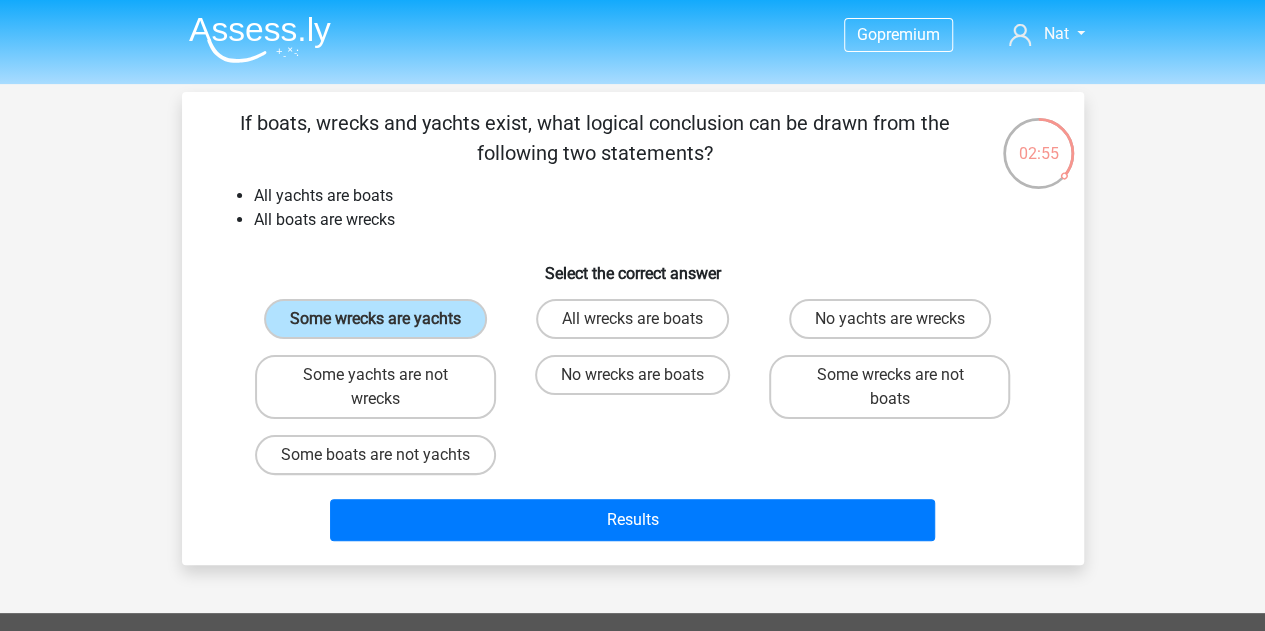 click at bounding box center (260, 39) 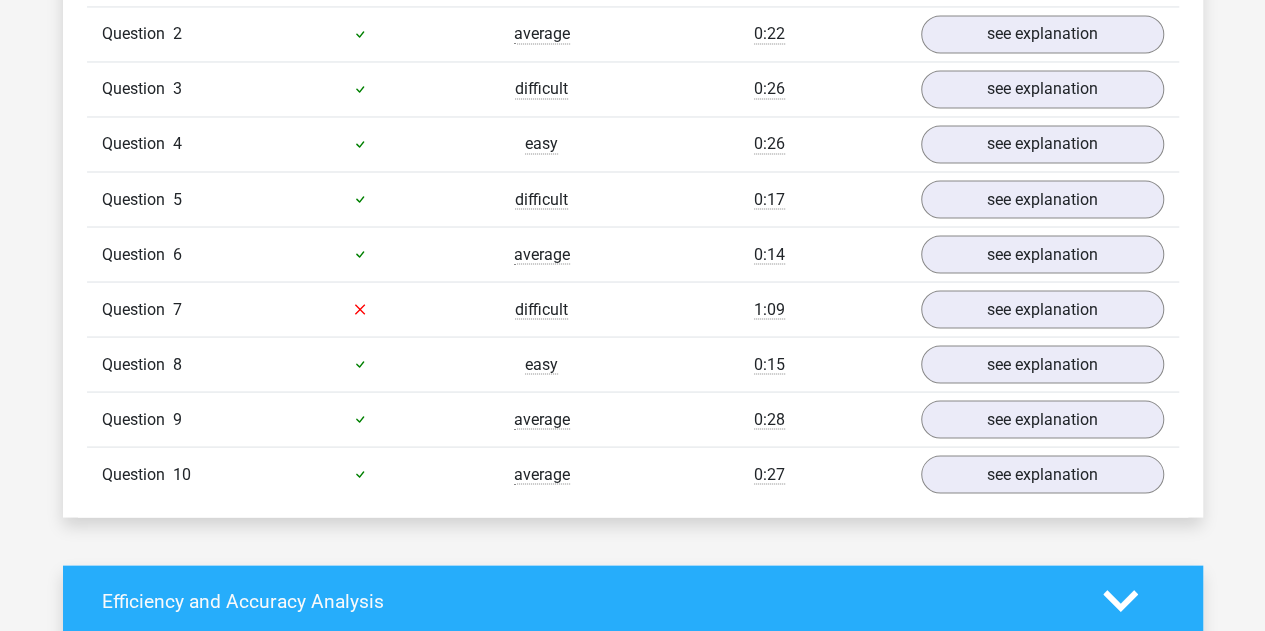 scroll, scrollTop: 1700, scrollLeft: 0, axis: vertical 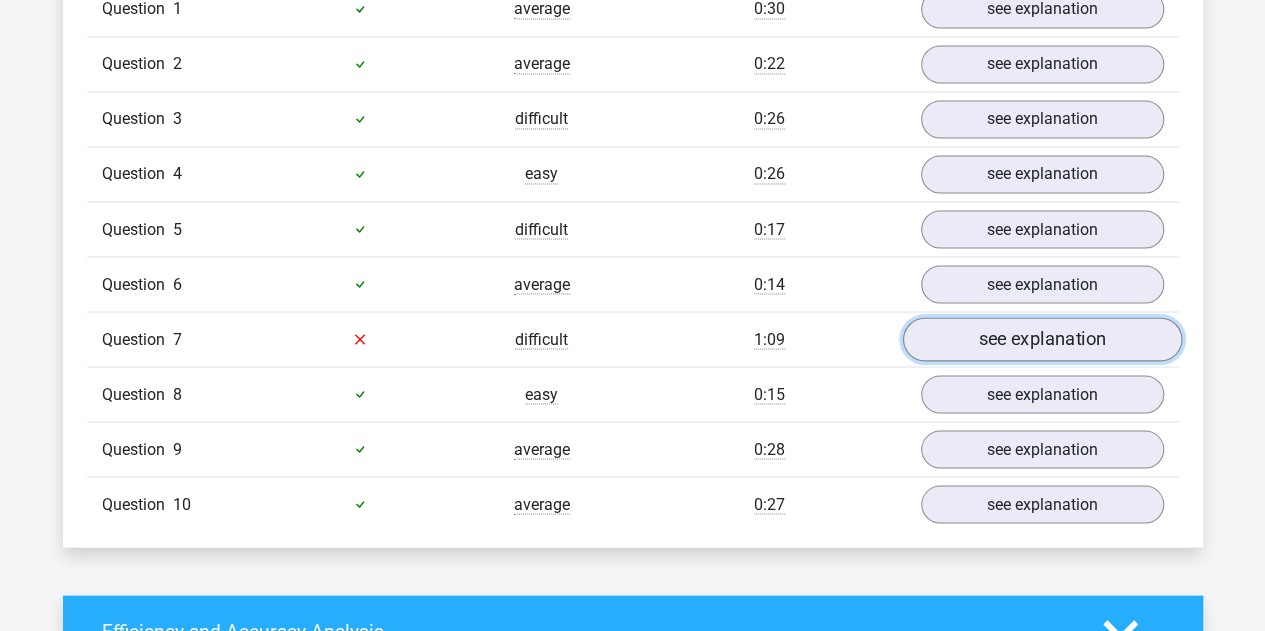 click on "see explanation" at bounding box center [1041, 339] 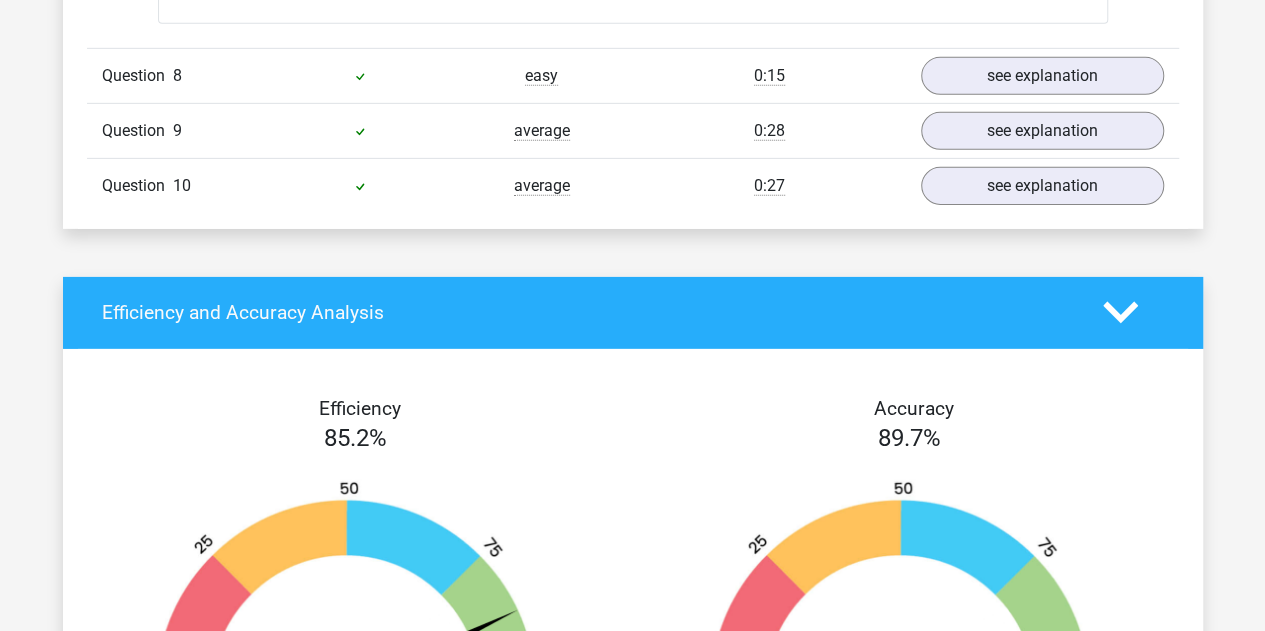 scroll, scrollTop: 3400, scrollLeft: 0, axis: vertical 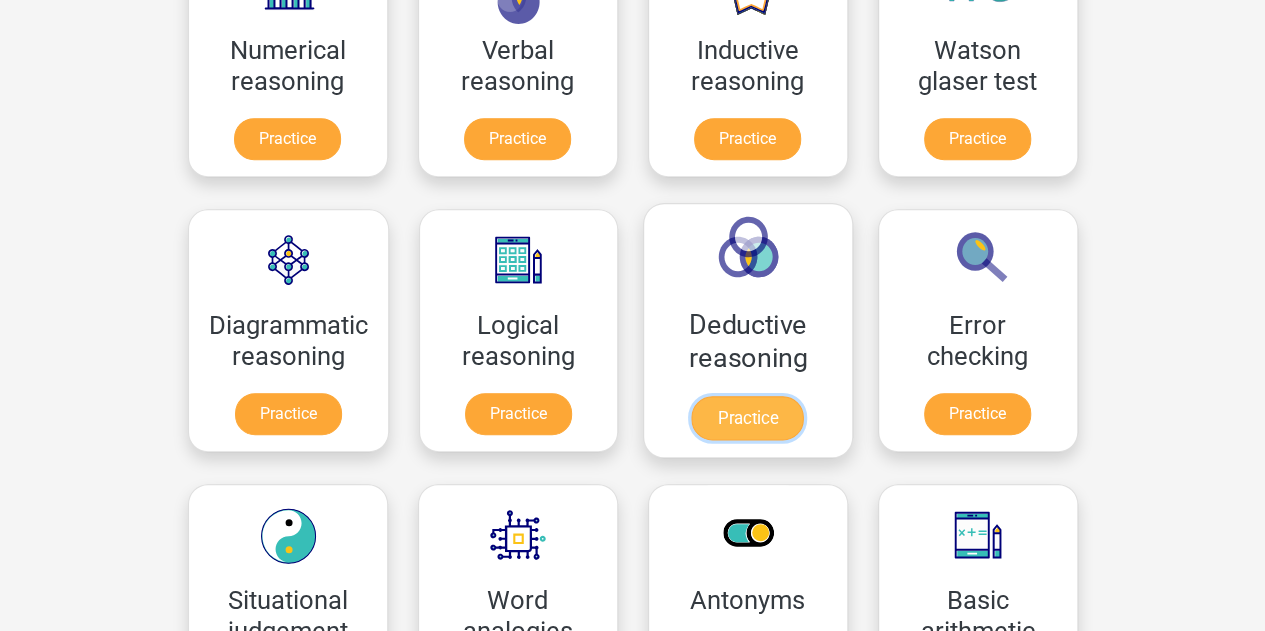 click on "Practice" at bounding box center [748, 418] 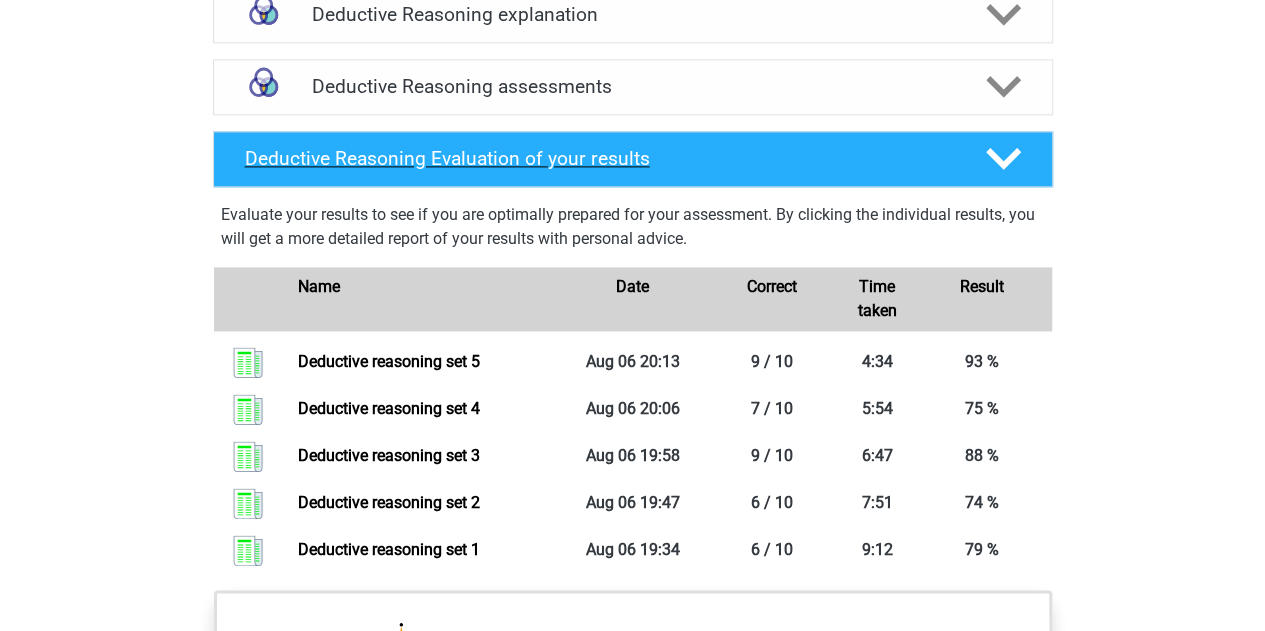 scroll, scrollTop: 1200, scrollLeft: 0, axis: vertical 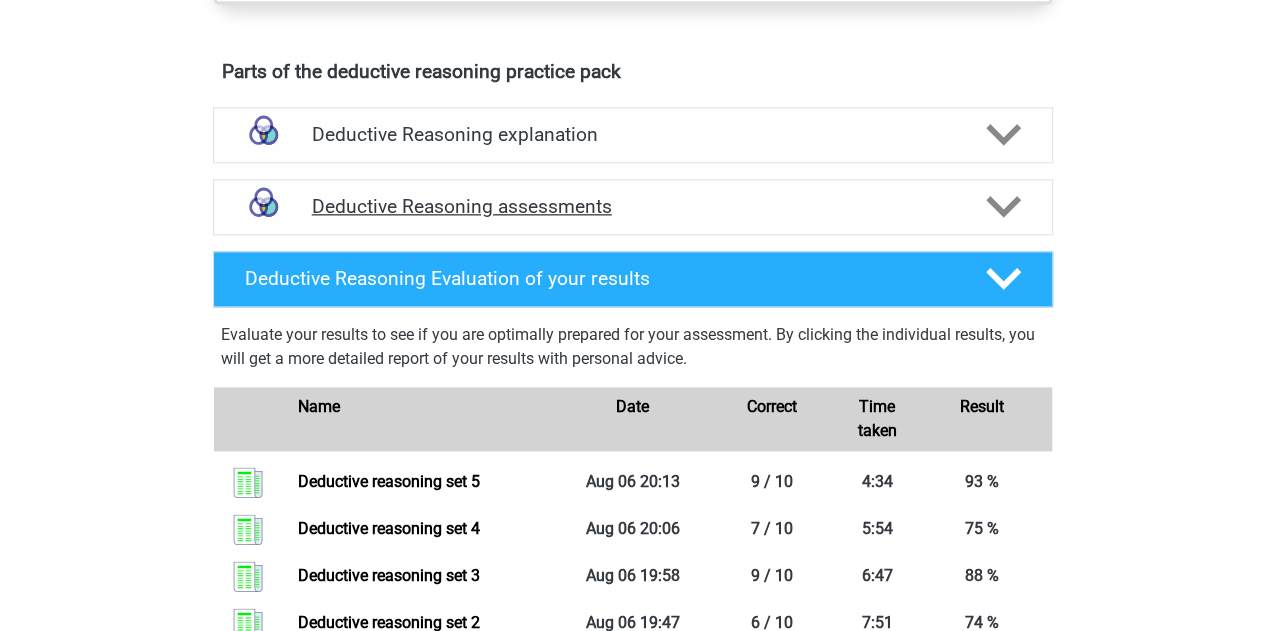 click on "Deductive Reasoning assessments" at bounding box center [633, 206] 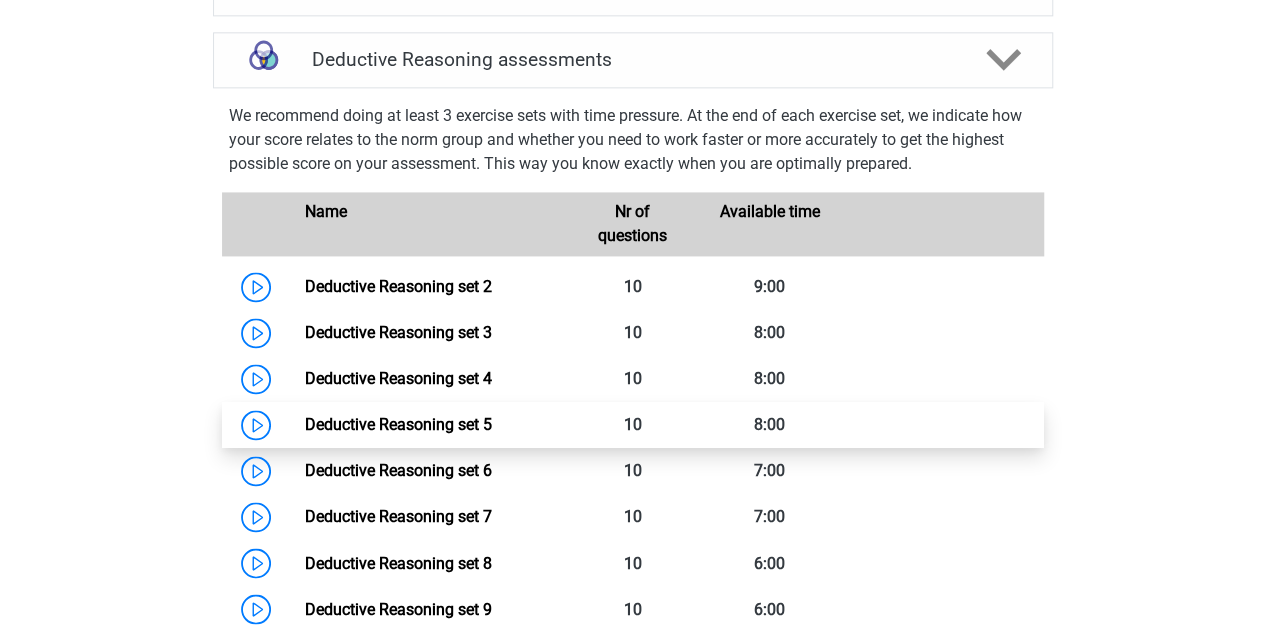 scroll, scrollTop: 1500, scrollLeft: 0, axis: vertical 